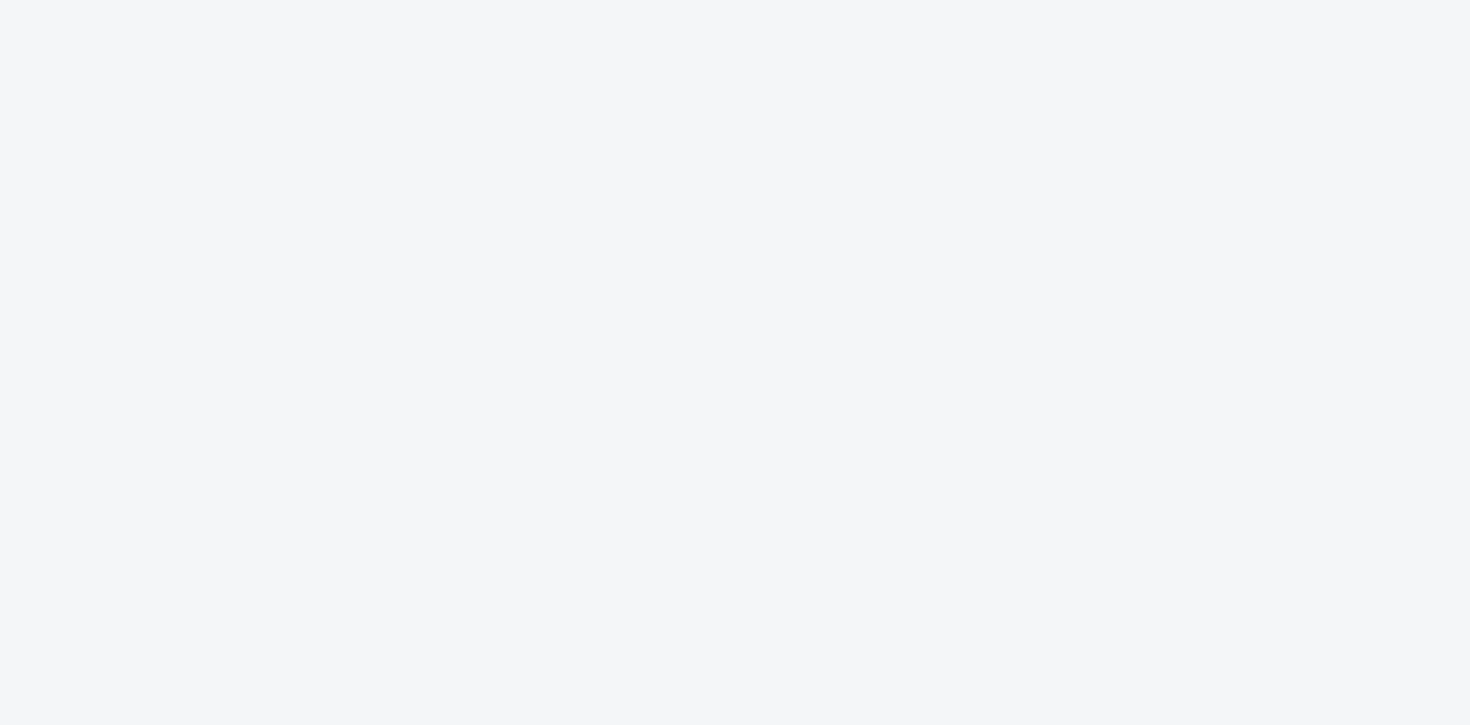 scroll, scrollTop: 0, scrollLeft: 0, axis: both 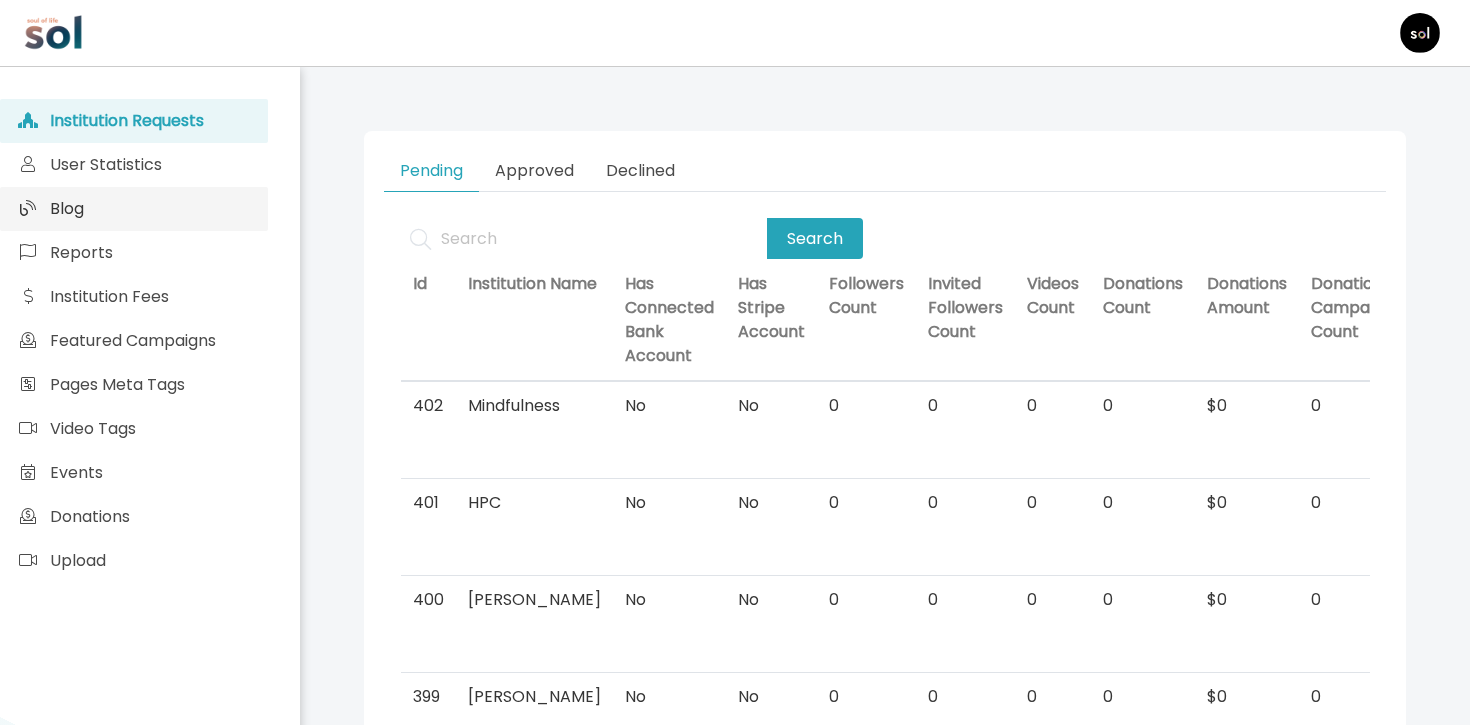 click on "Blog" at bounding box center (134, 209) 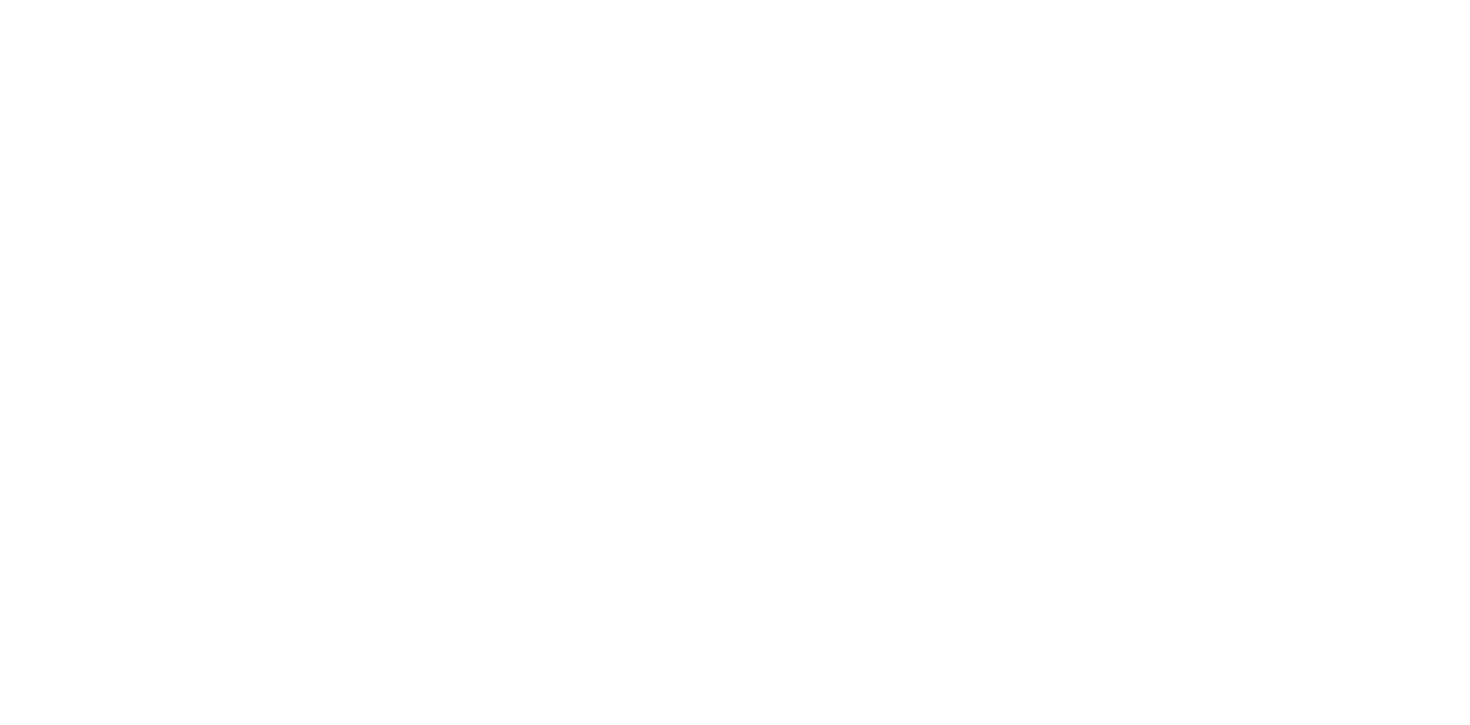 scroll, scrollTop: 0, scrollLeft: 0, axis: both 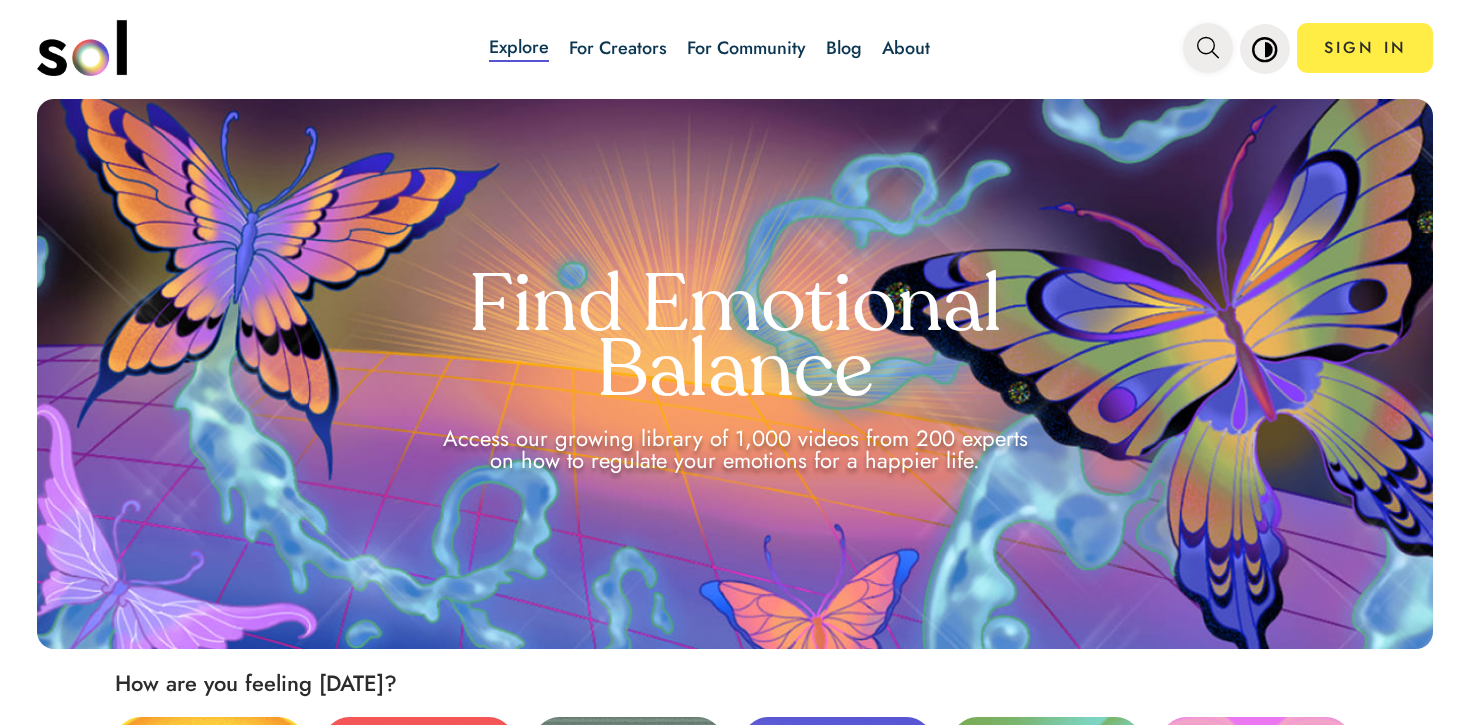 click at bounding box center (1208, 48) 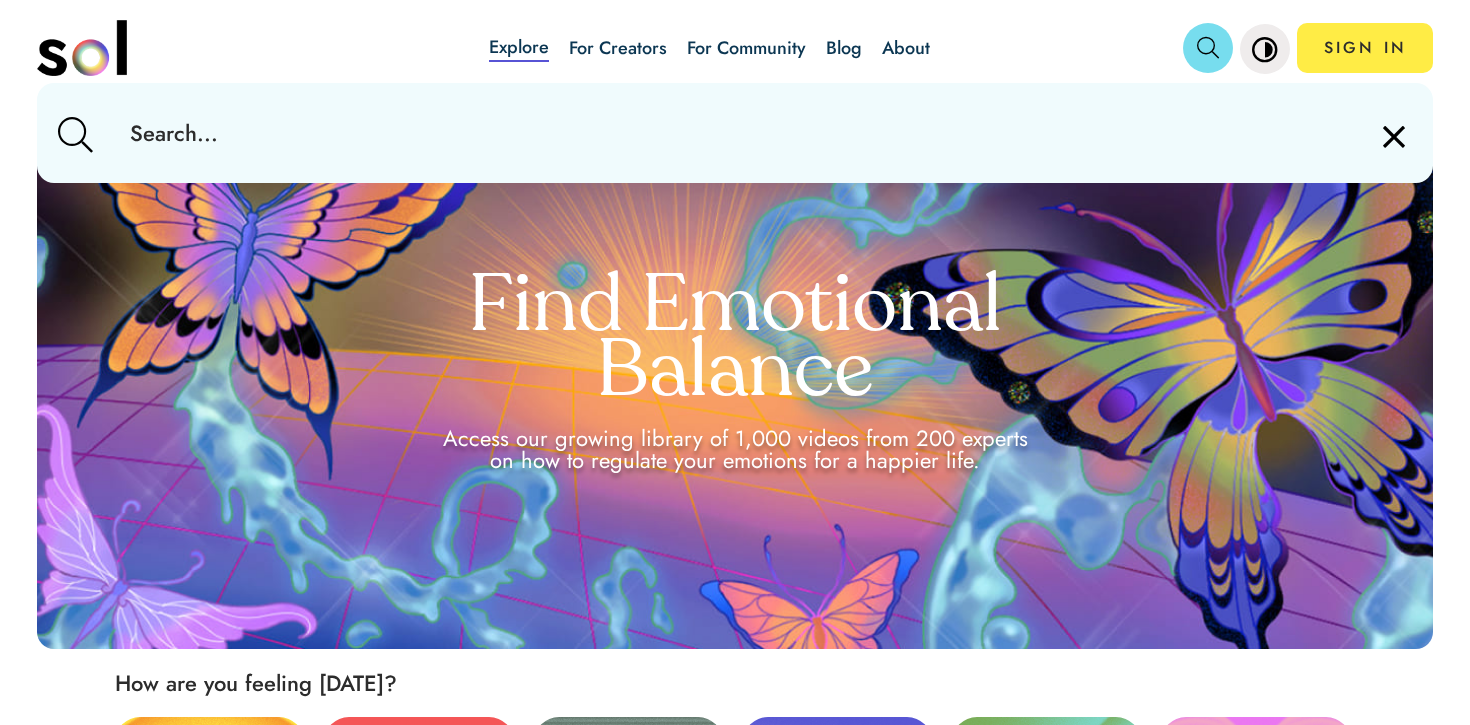 click at bounding box center [734, 133] 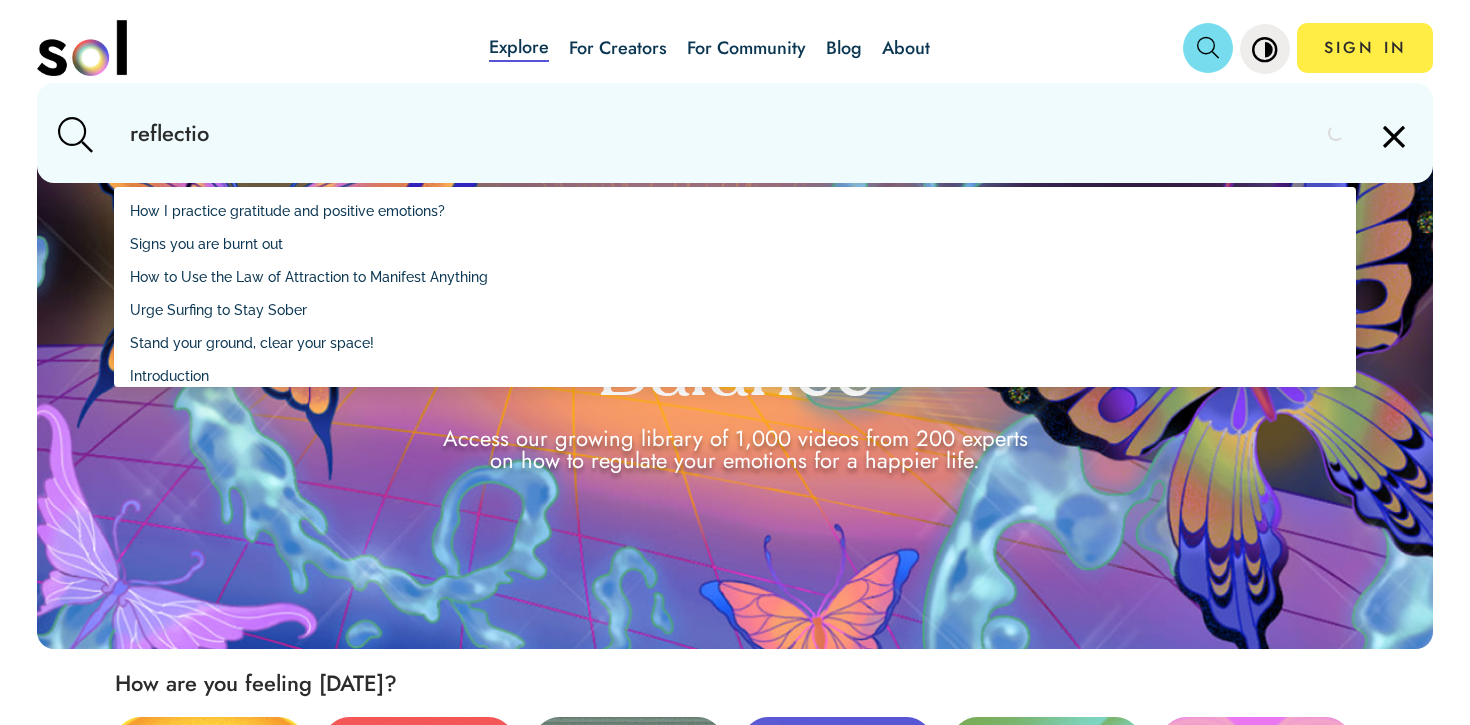 type on "reflection" 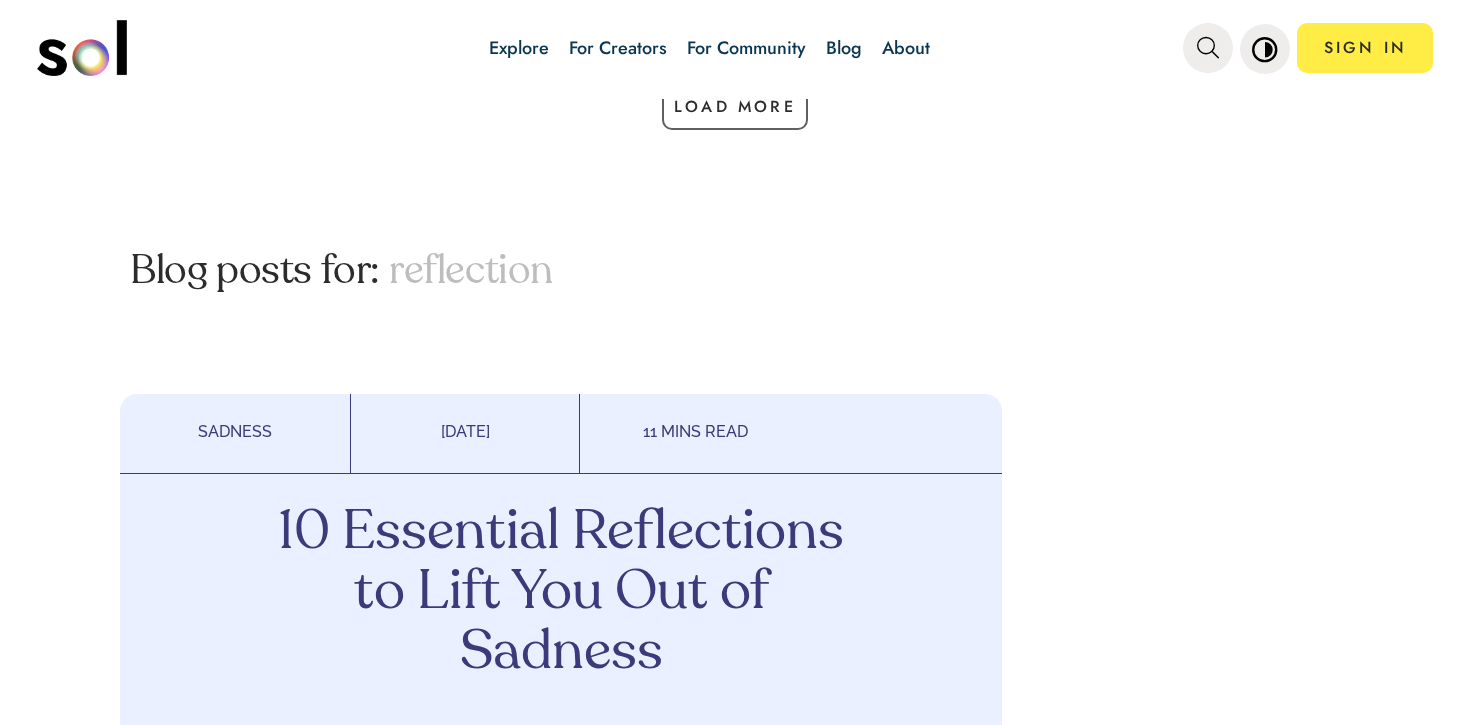 scroll, scrollTop: 1505, scrollLeft: 0, axis: vertical 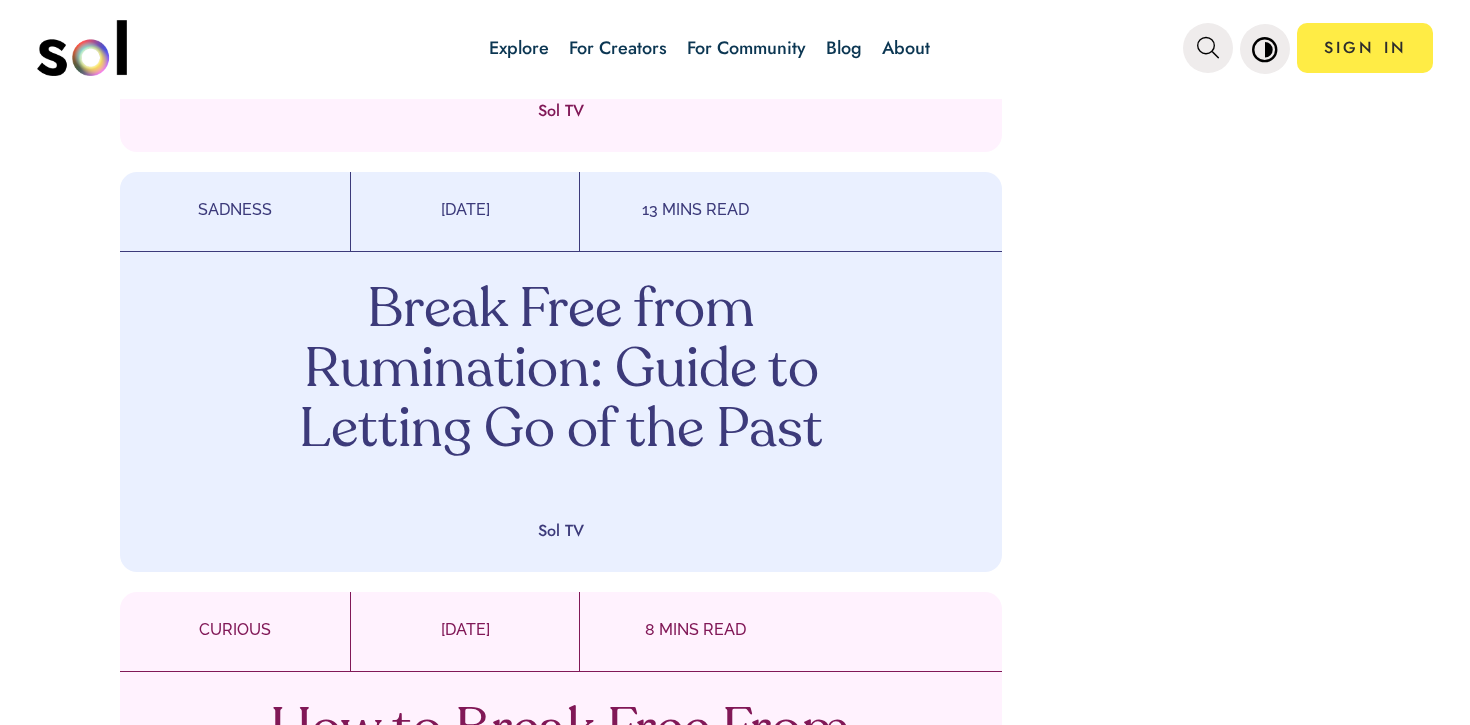 click on "Break Free from Rumination: Guide to Letting Go of the Past" at bounding box center [561, 372] 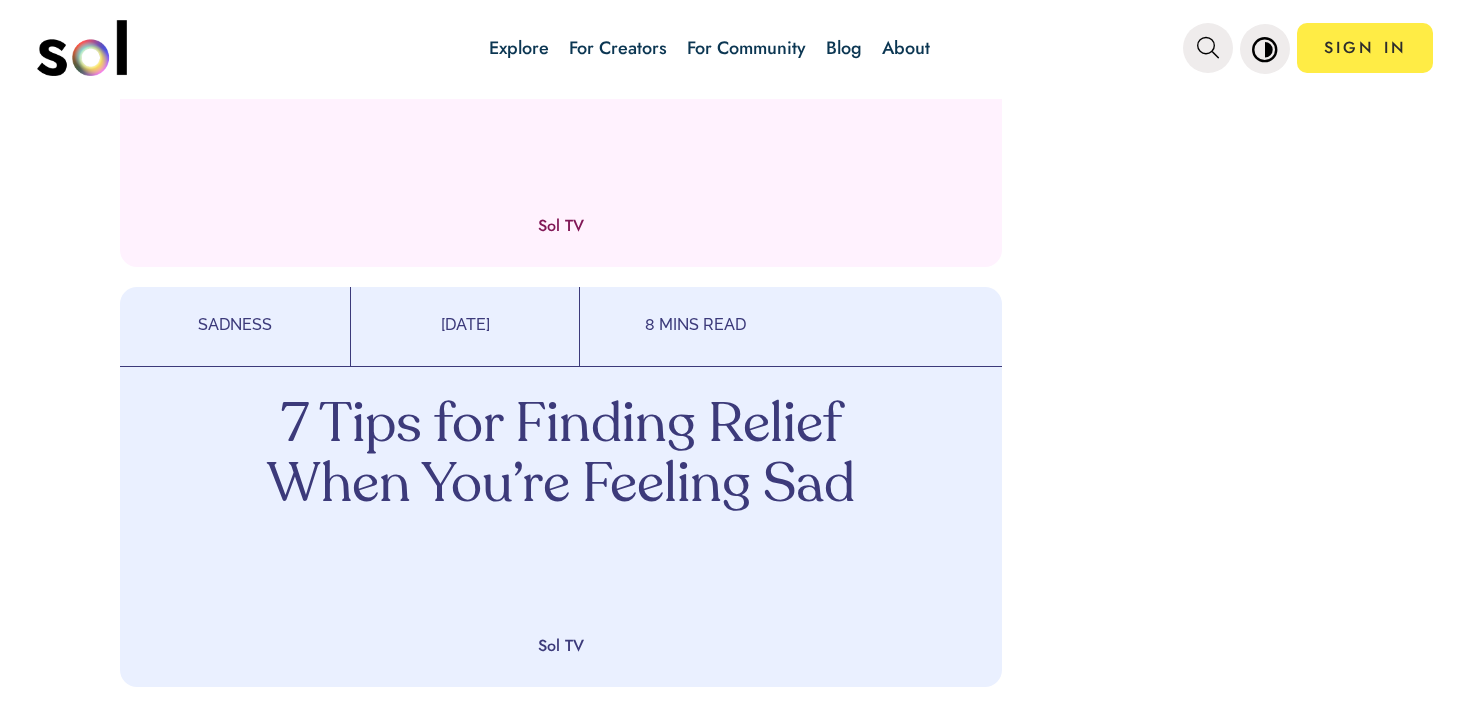 scroll, scrollTop: 3529, scrollLeft: 0, axis: vertical 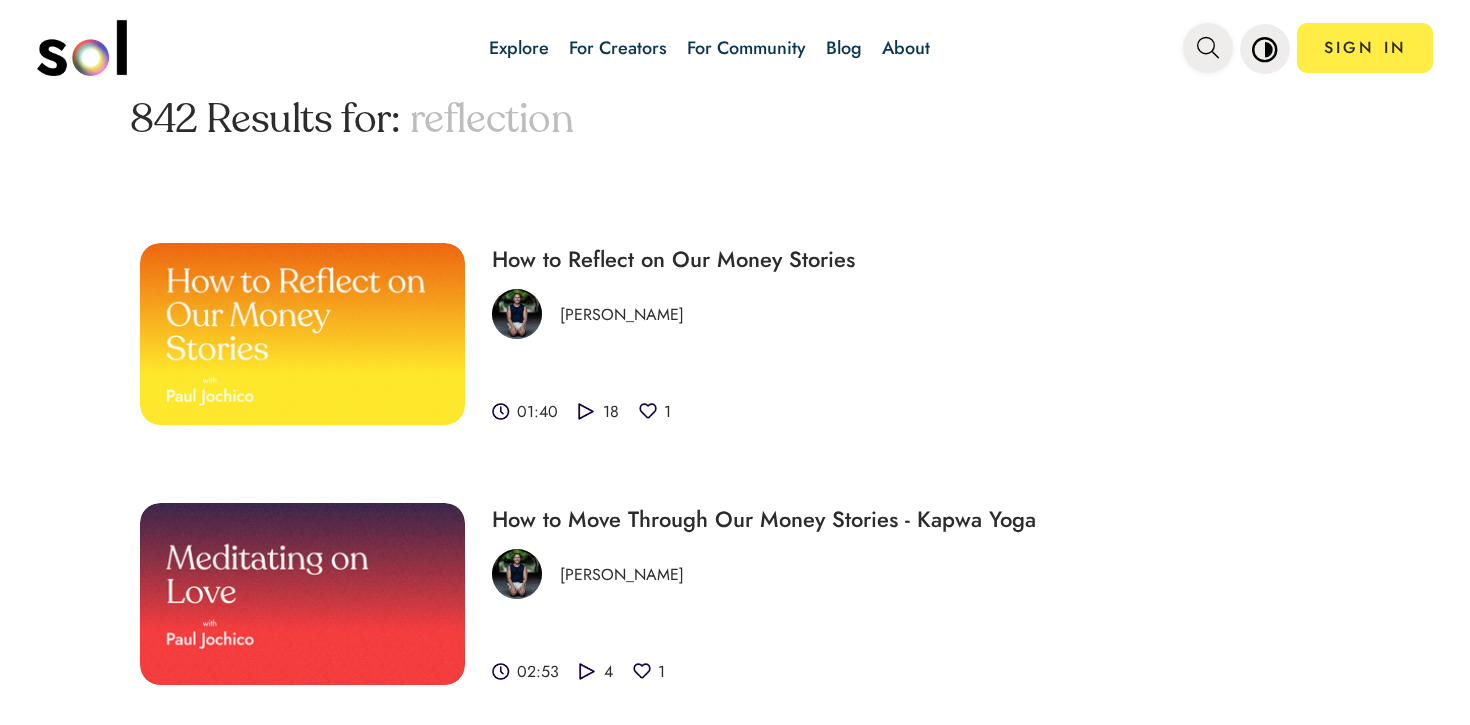 click at bounding box center (1208, 48) 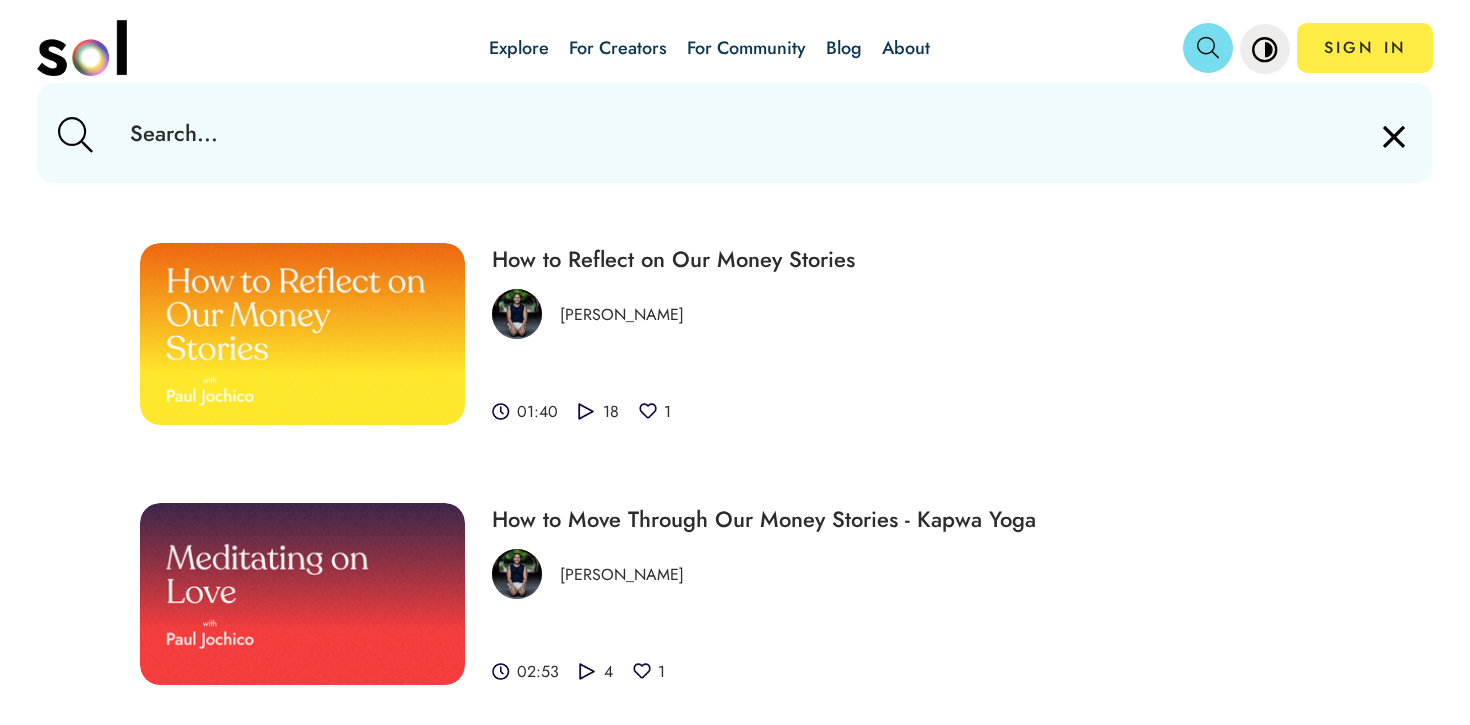 click at bounding box center [734, 133] 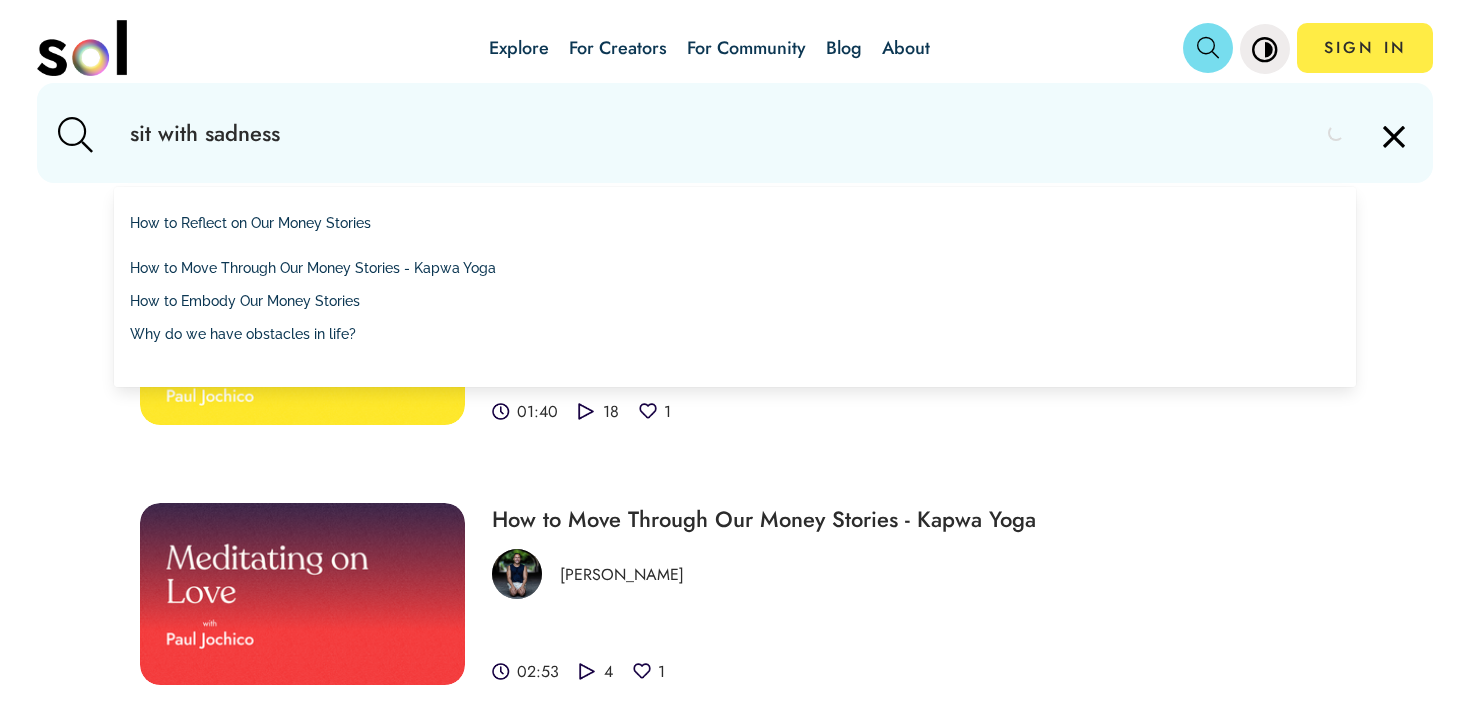 type on "sit with sadness" 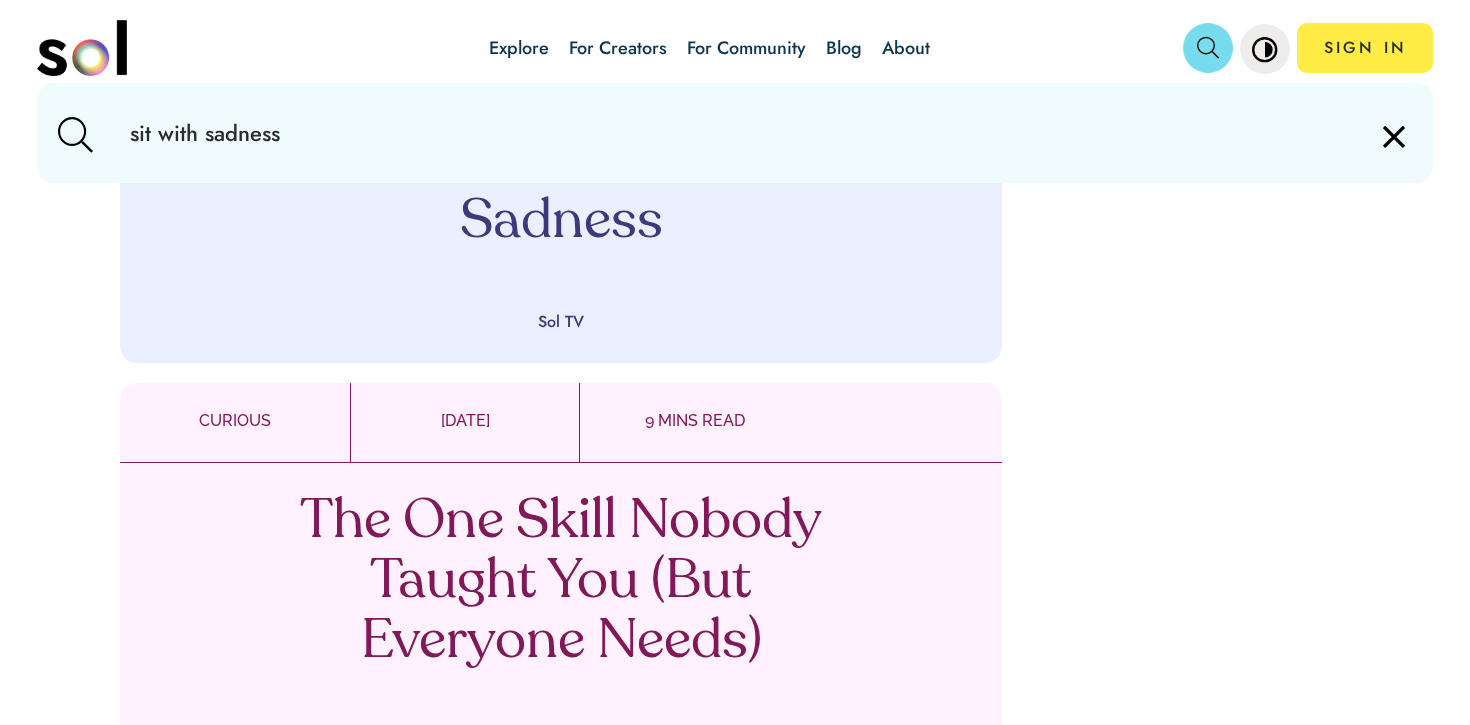 scroll, scrollTop: 1886, scrollLeft: 0, axis: vertical 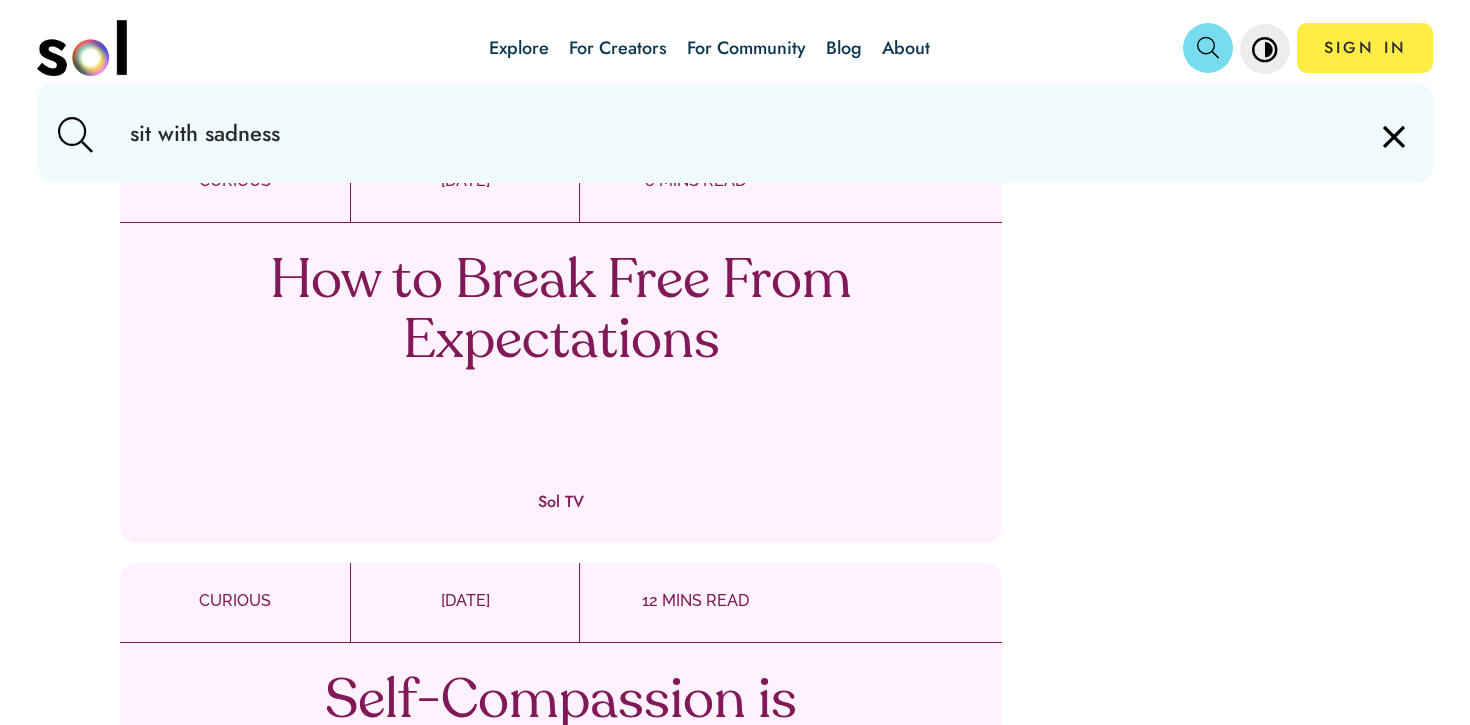 drag, startPoint x: 513, startPoint y: 385, endPoint x: 894, endPoint y: 28, distance: 522.12067 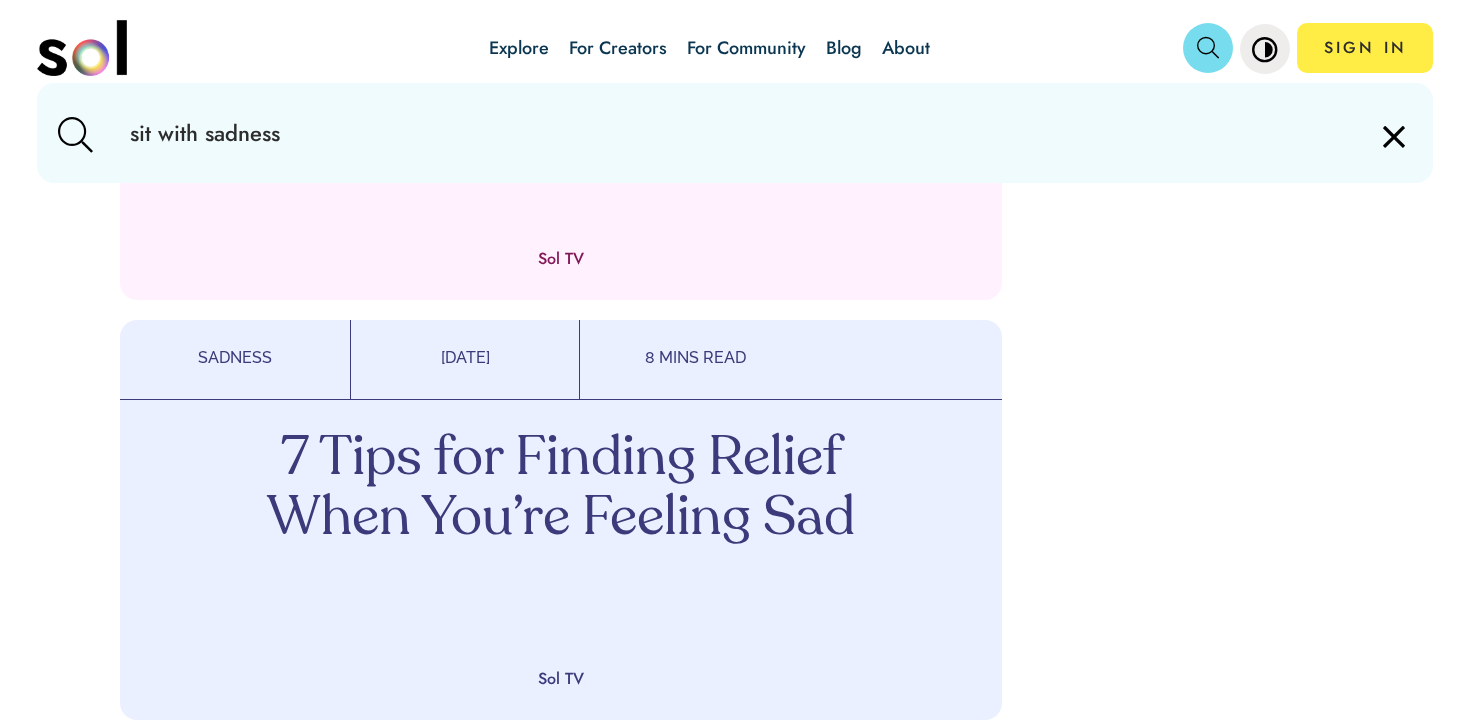 scroll, scrollTop: 3529, scrollLeft: 0, axis: vertical 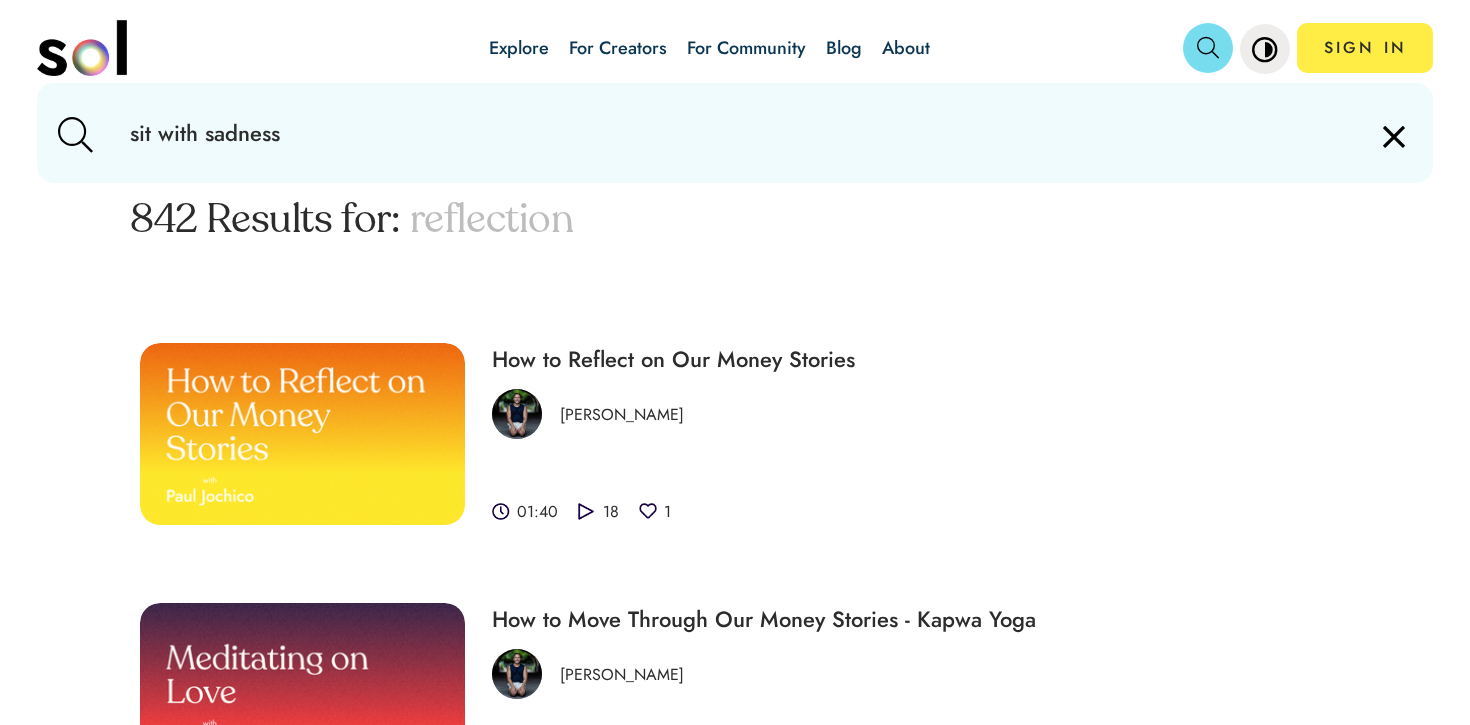 click on "sit with sadness" at bounding box center [734, 133] 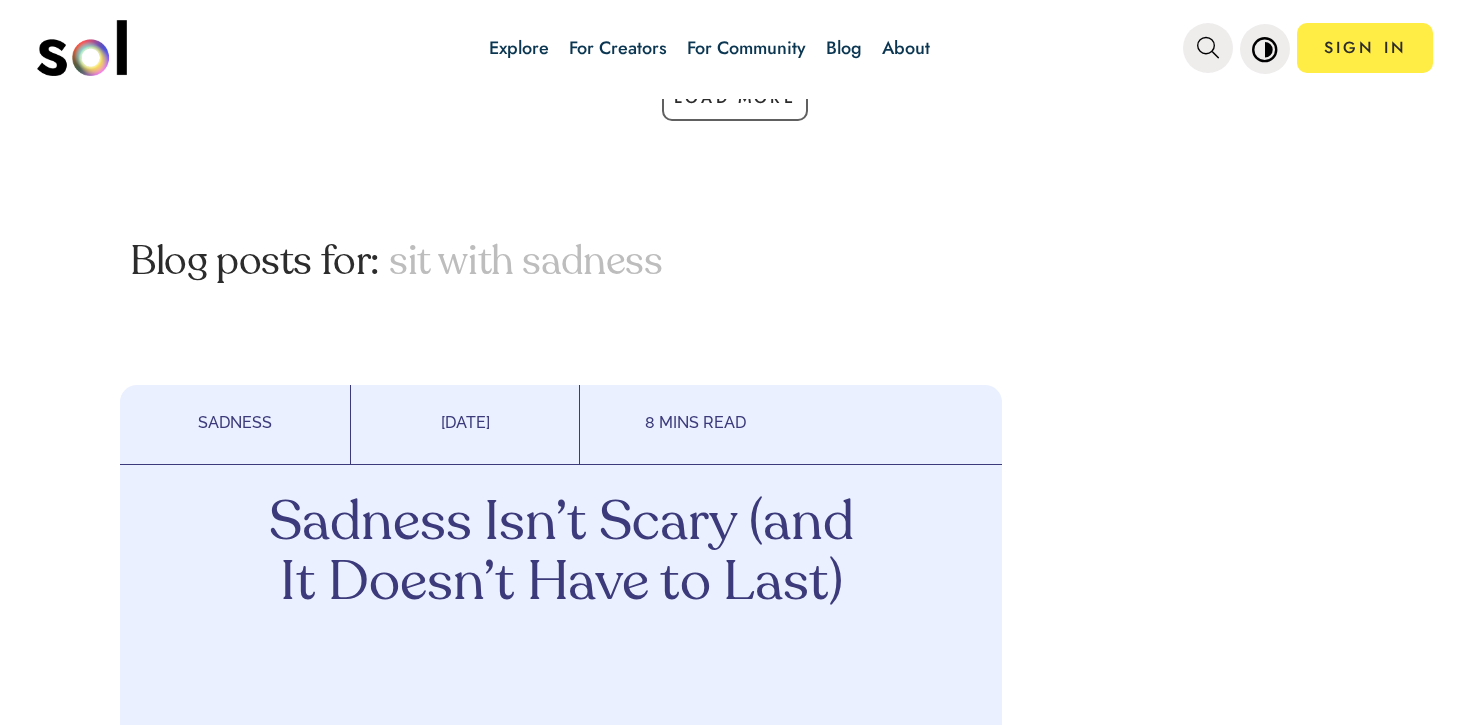 scroll, scrollTop: 1077, scrollLeft: 0, axis: vertical 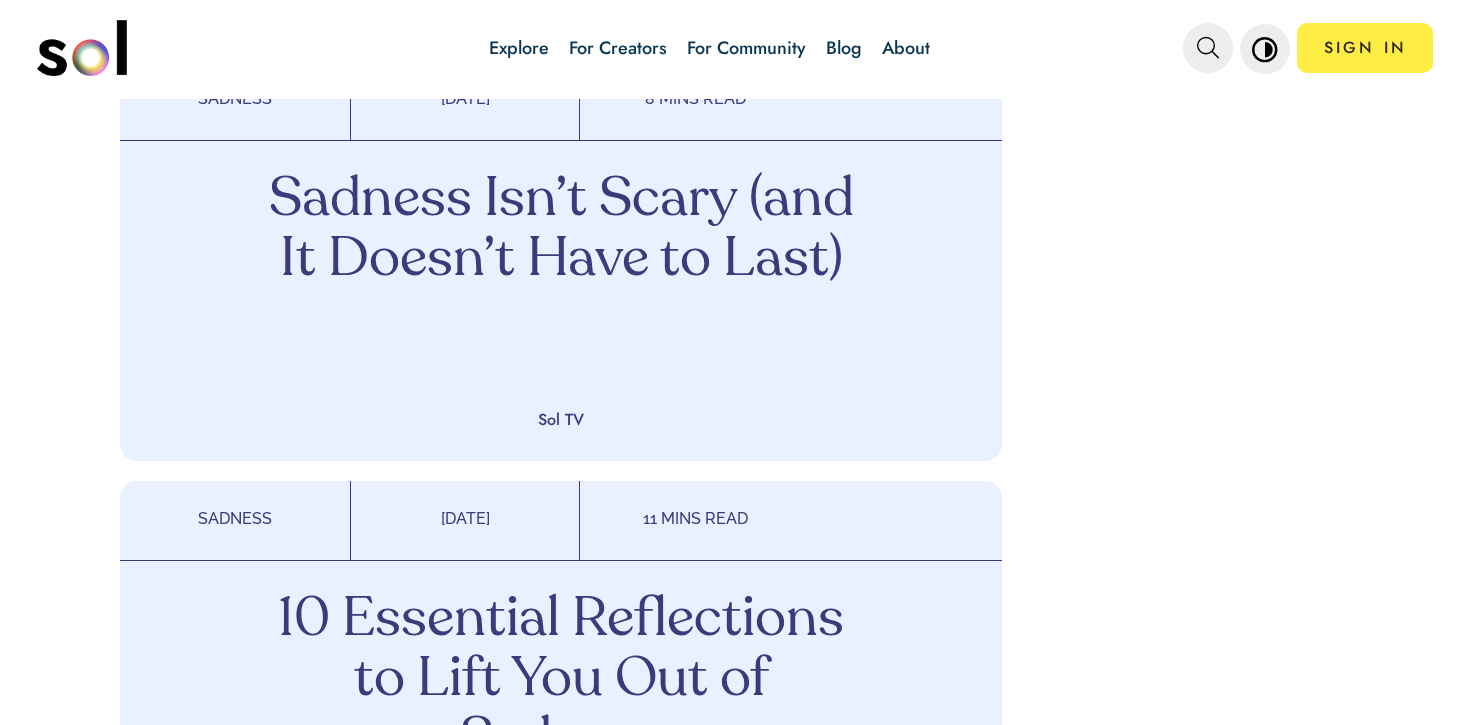 drag, startPoint x: 577, startPoint y: 274, endPoint x: 565, endPoint y: 3, distance: 271.26556 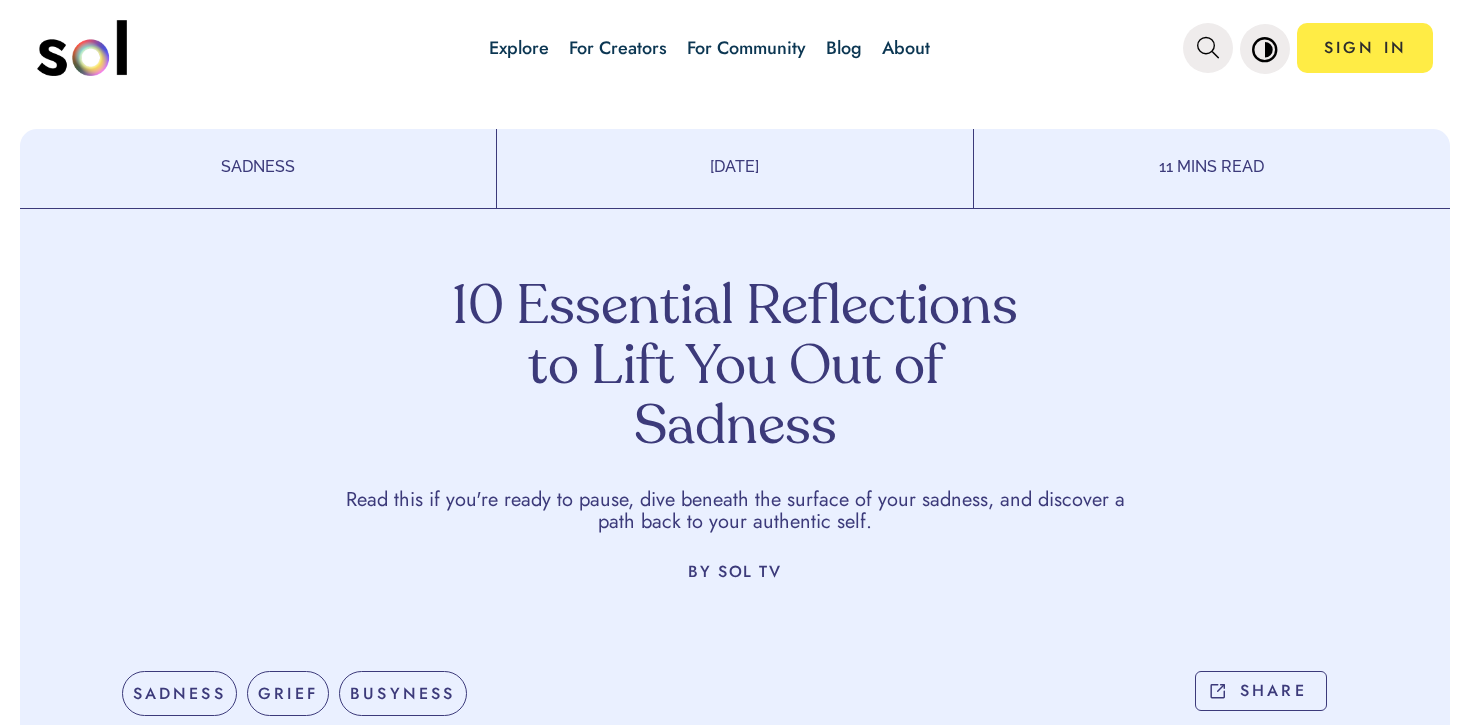 scroll, scrollTop: 0, scrollLeft: 0, axis: both 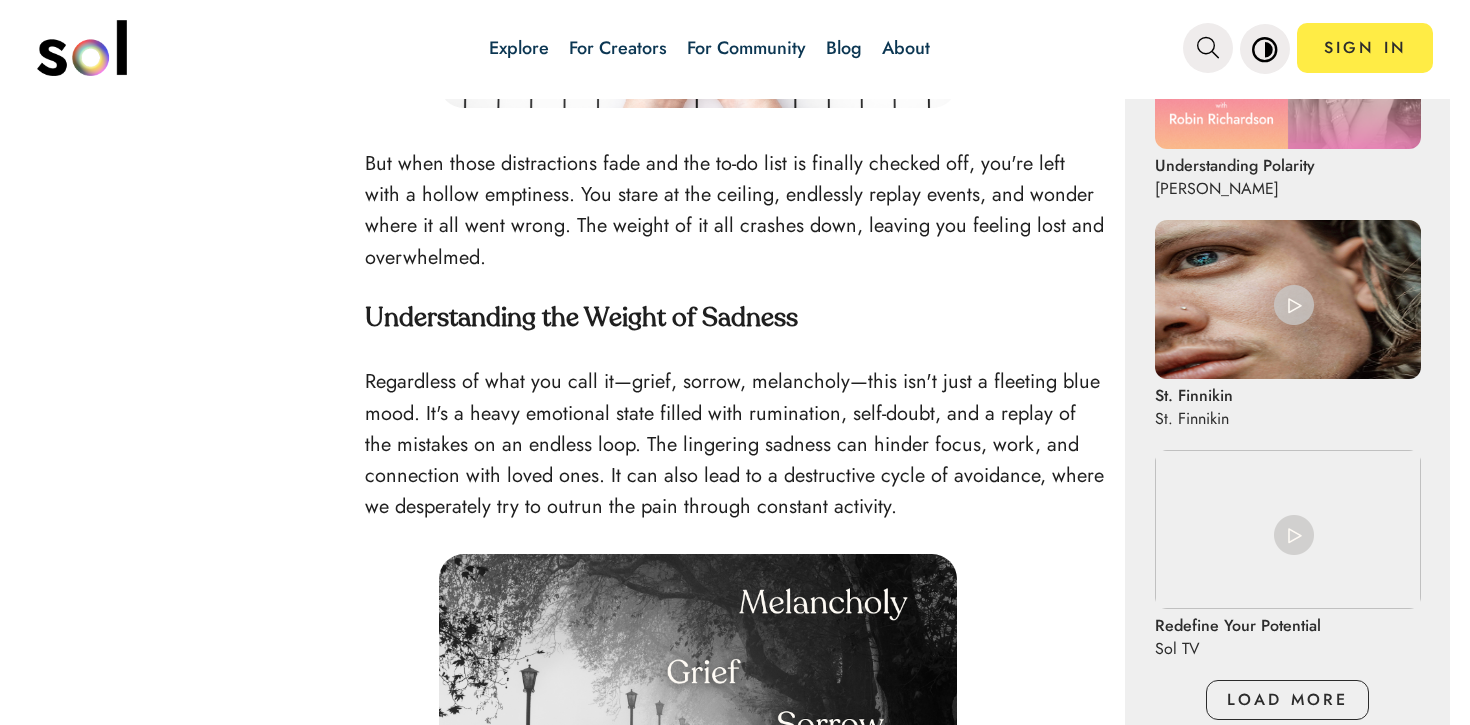 click on "Regardless of what you call it—grief, sorrow, melancholy—this isn't just a fleeting blue mood. It's a heavy emotional state filled with rumination, self-doubt, and a replay of the mistakes on an endless loop. The lingering sadness can hinder focus, work, and connection with loved ones. It can also lead to a destructive cycle of avoidance, where we desperately try to outrun the pain through constant activity." at bounding box center (734, 444) 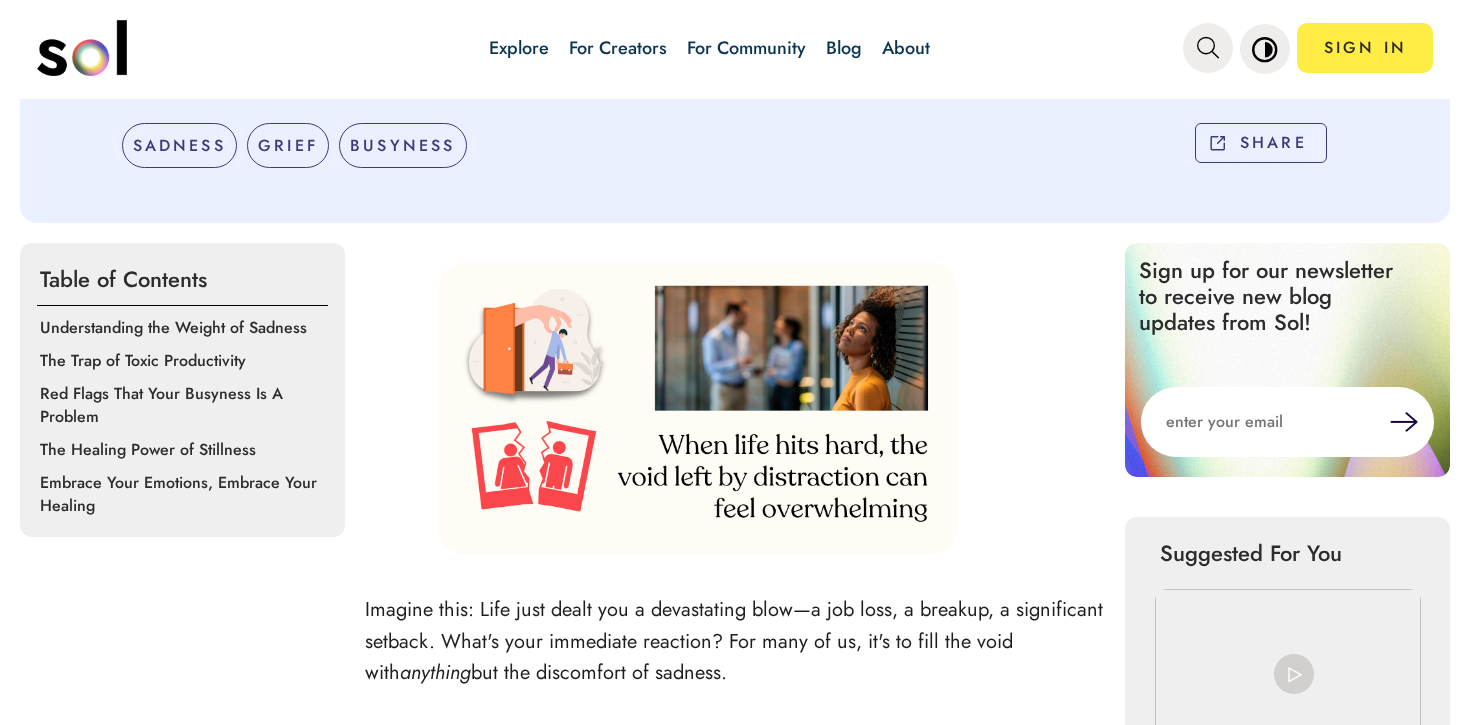 scroll, scrollTop: 0, scrollLeft: 0, axis: both 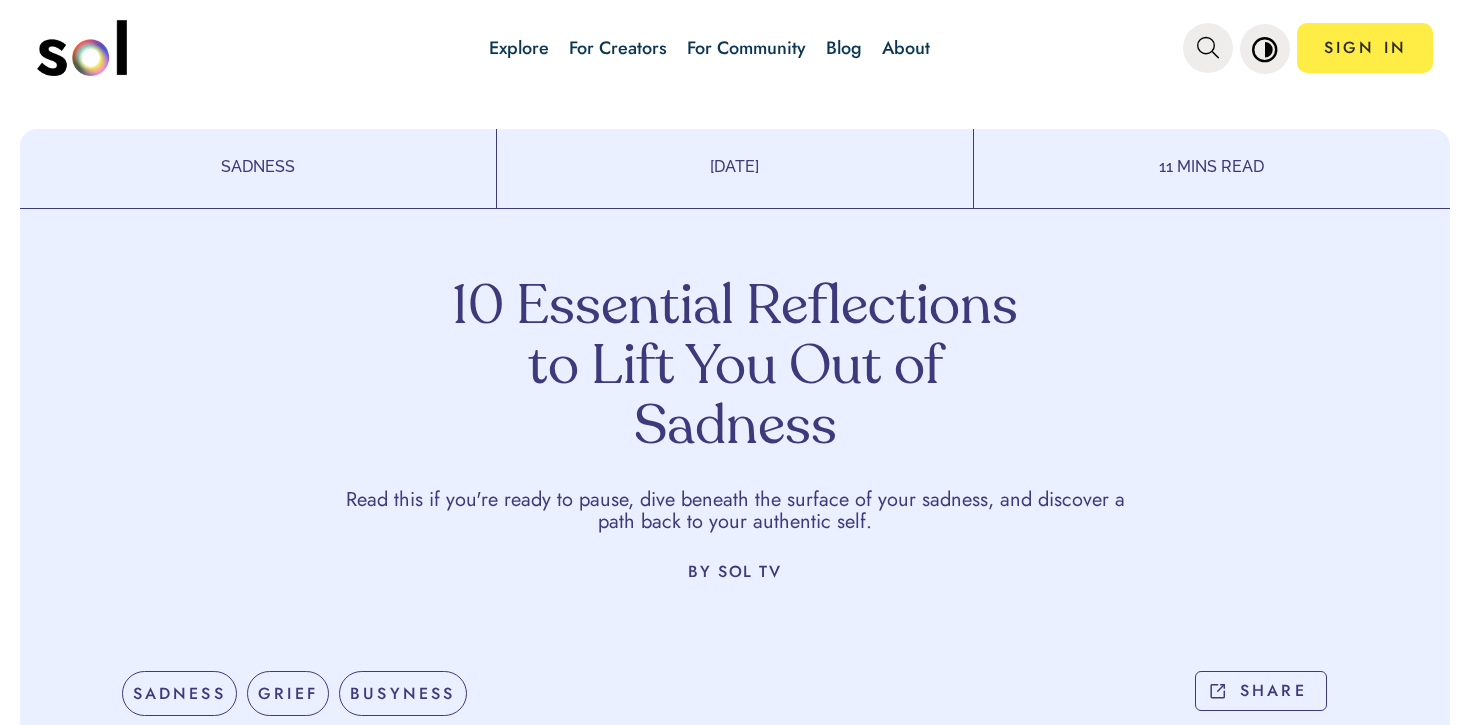 click on "10 Essential Reflections to Lift You Out of Sadness" at bounding box center (735, 369) 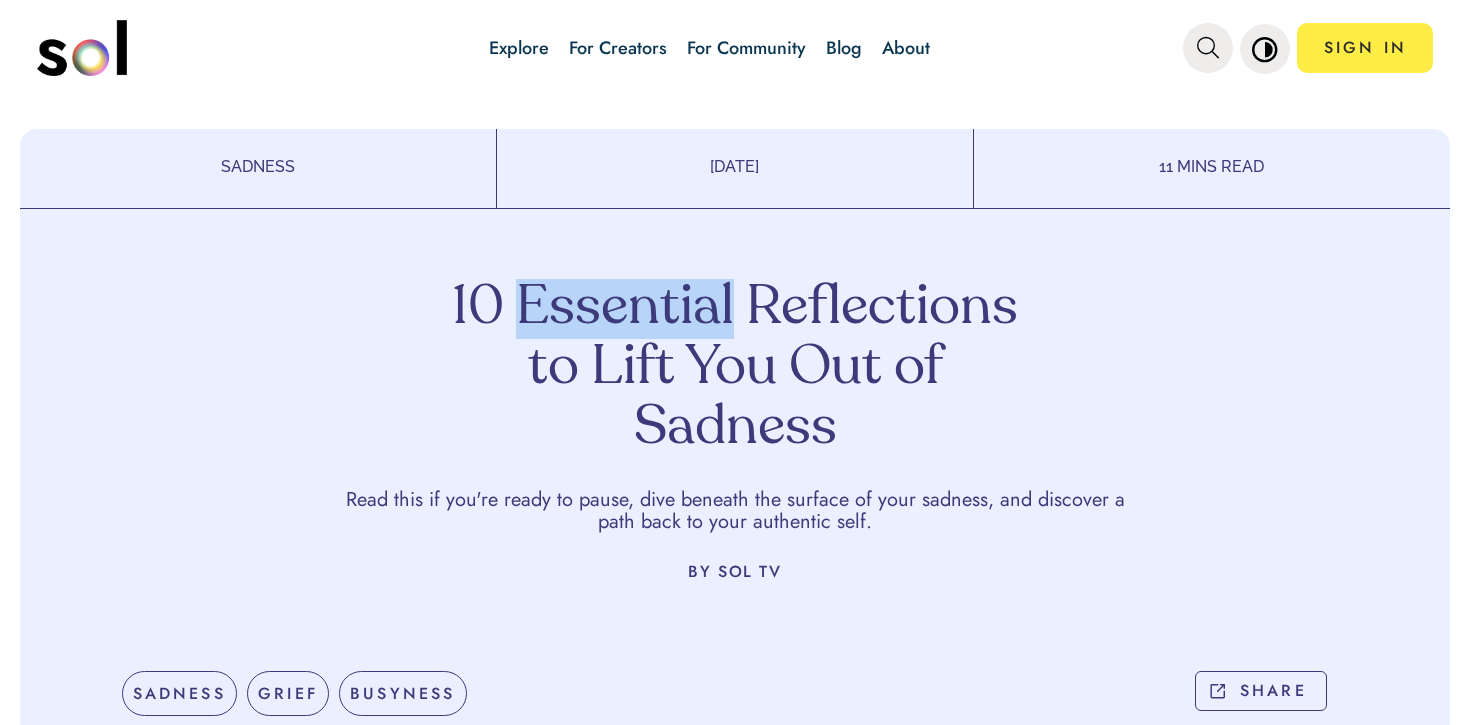 click on "10 Essential Reflections to Lift You Out of Sadness" at bounding box center (735, 369) 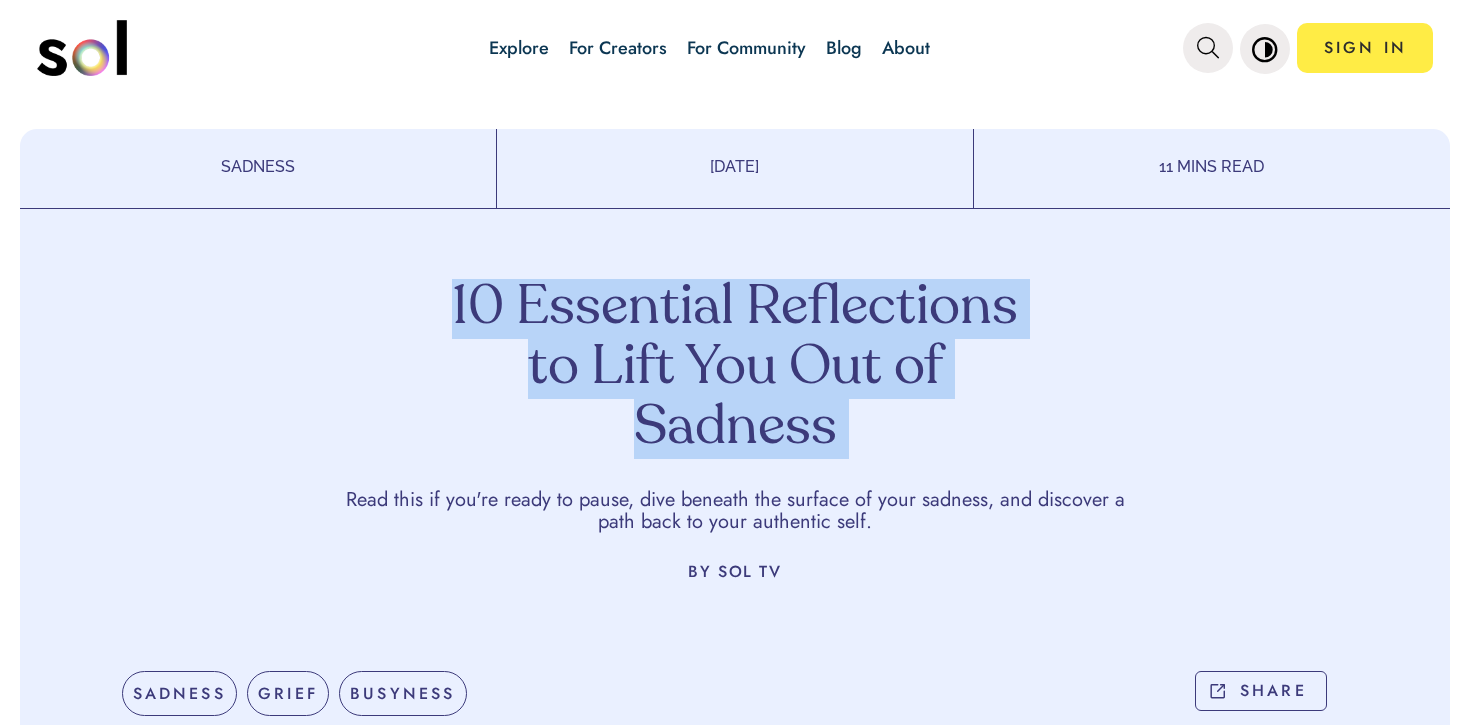 click on "10 Essential Reflections to Lift You Out of Sadness" at bounding box center [735, 369] 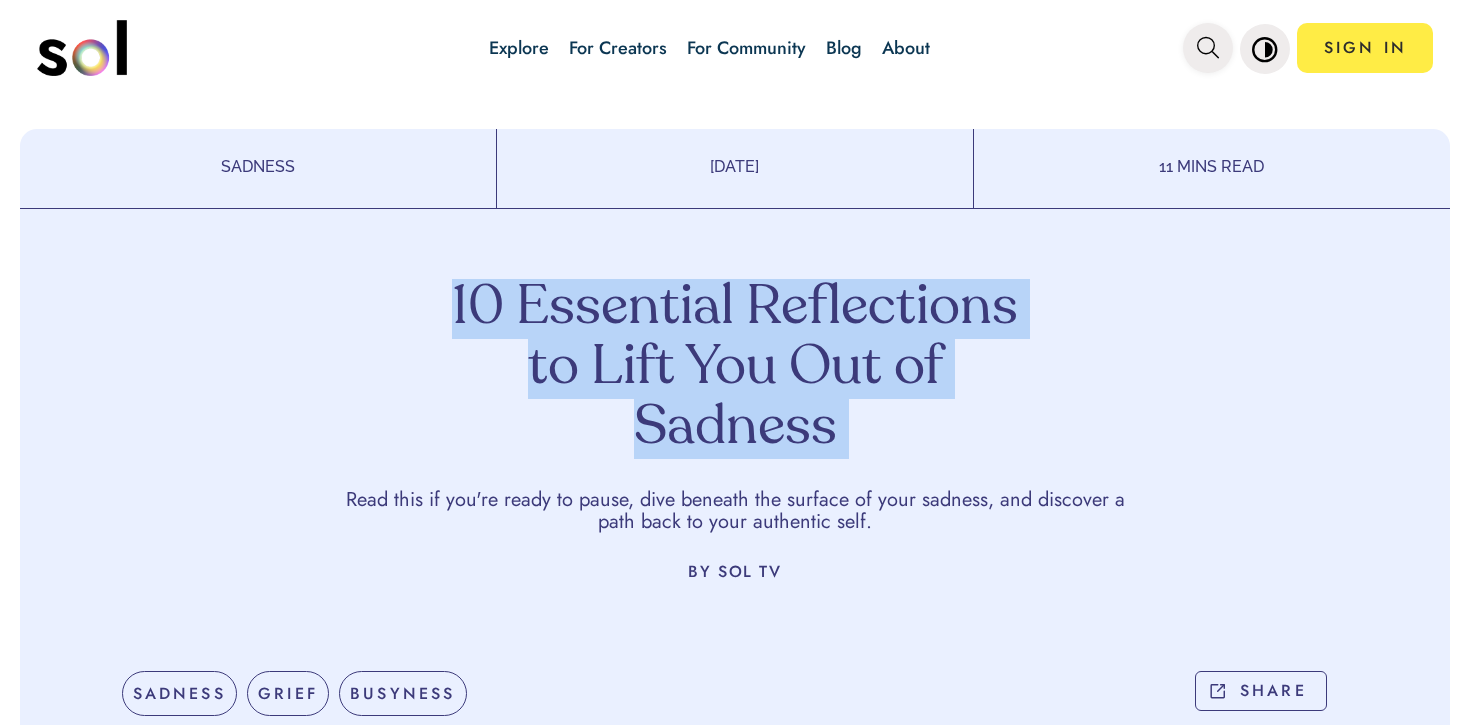 click at bounding box center [1208, 48] 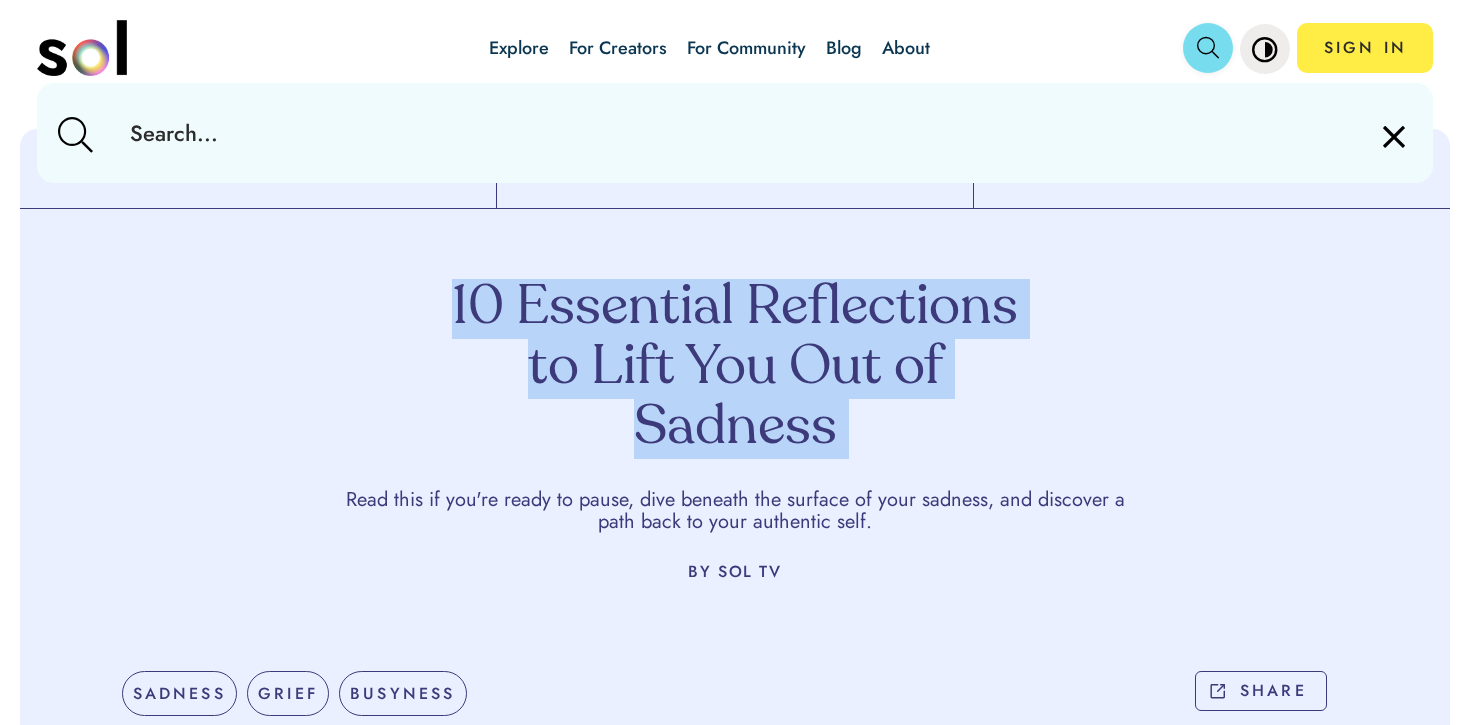 click at bounding box center [1208, 48] 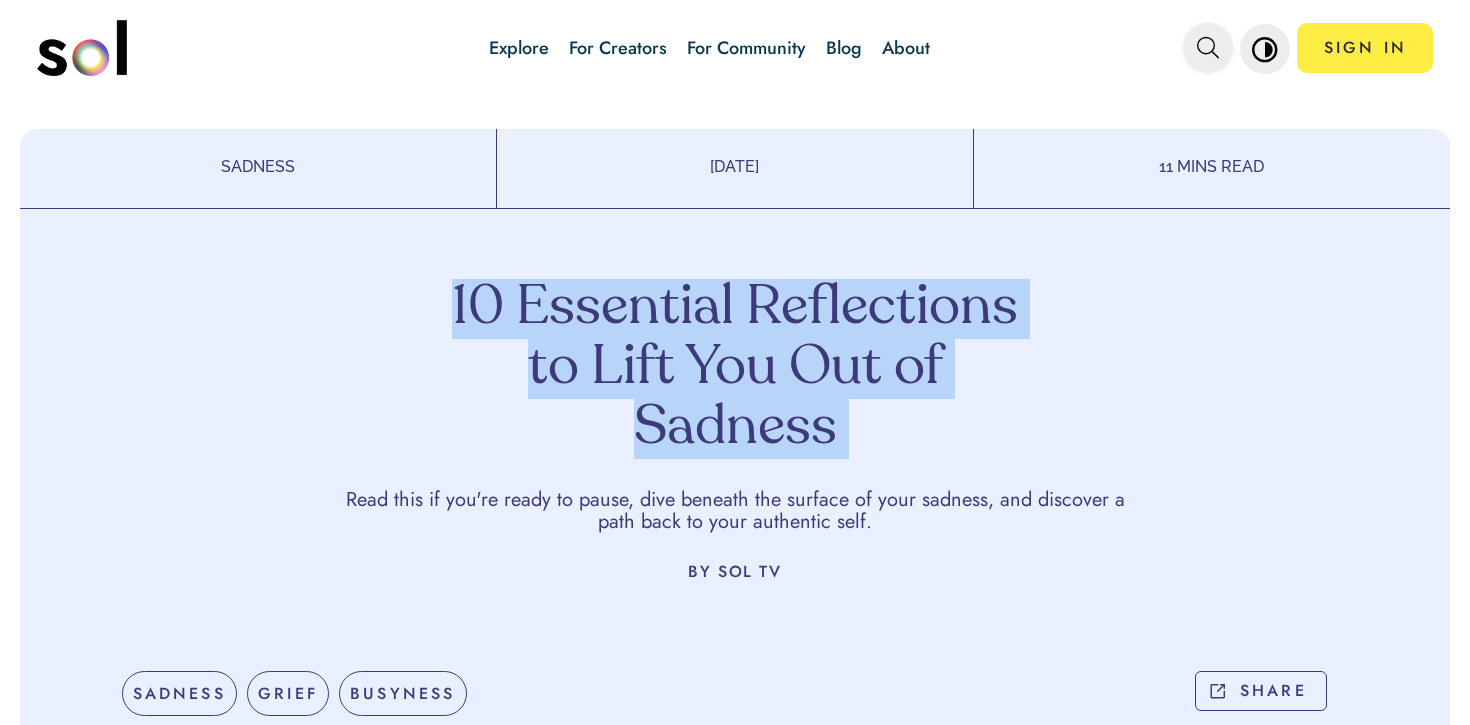 click at bounding box center [1208, 48] 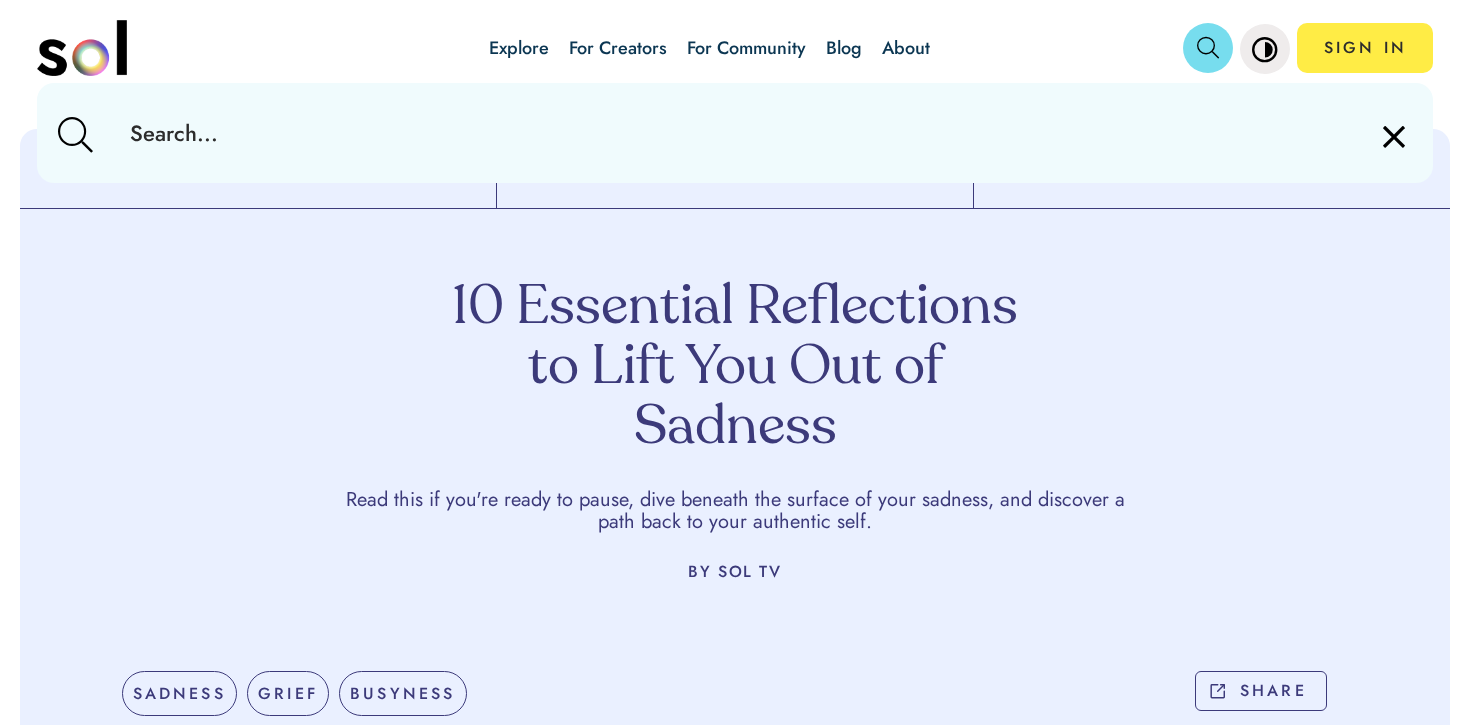 click at bounding box center [734, 133] 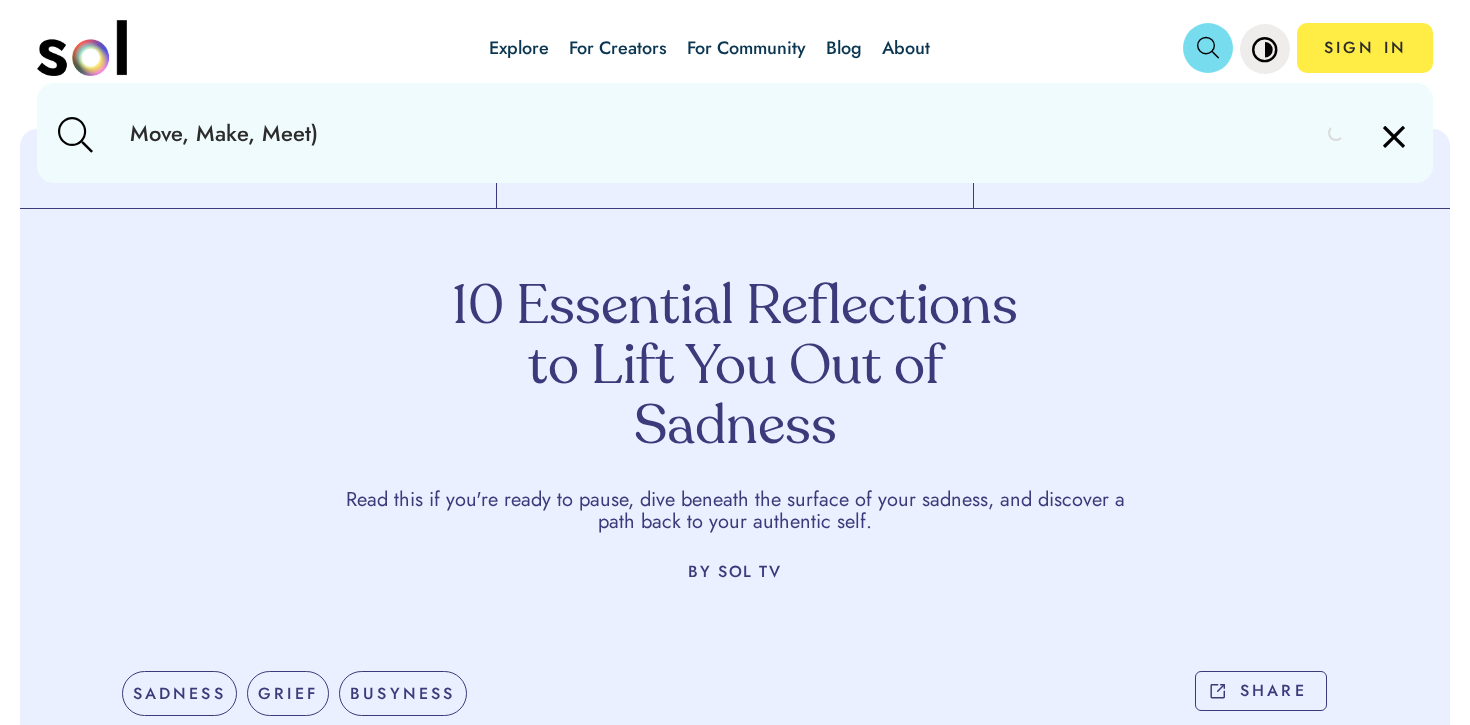 type on "Move, Make, Meet" 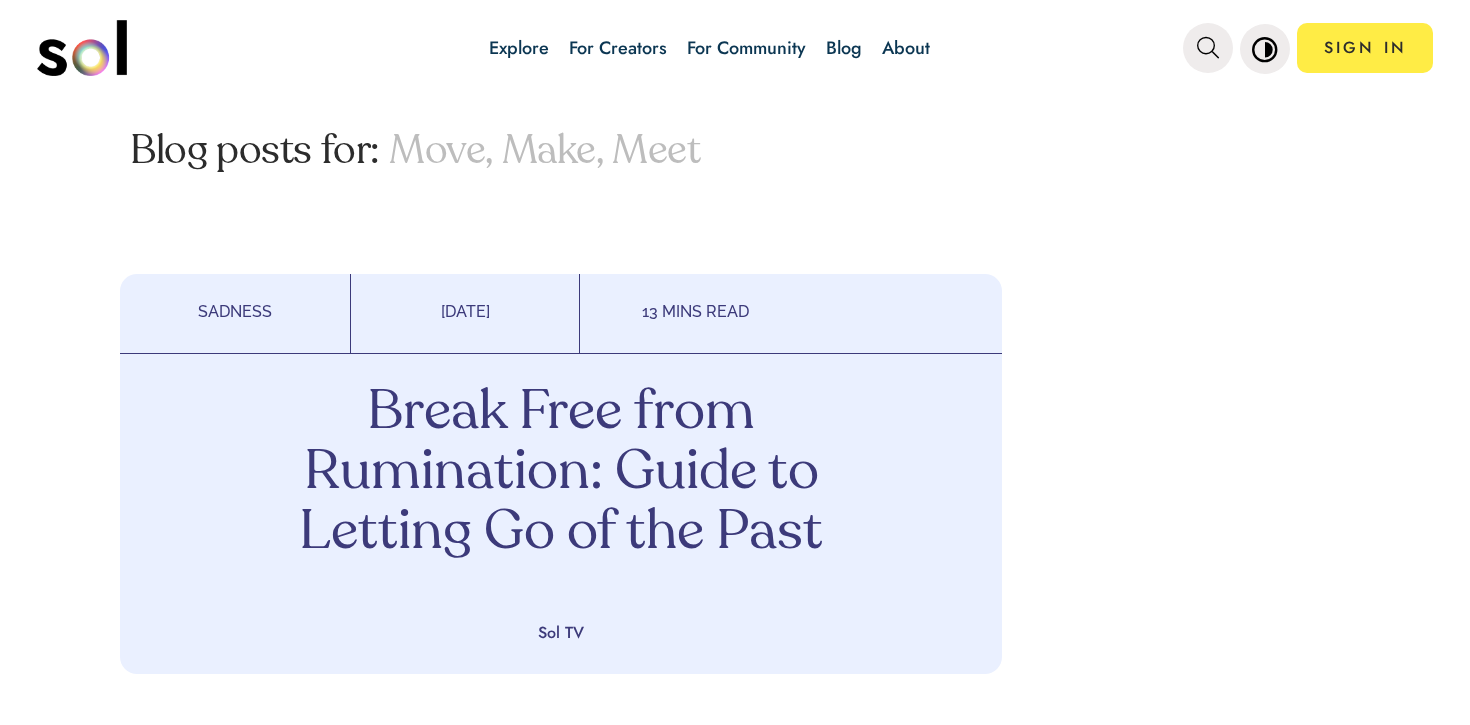 scroll, scrollTop: 2765, scrollLeft: 0, axis: vertical 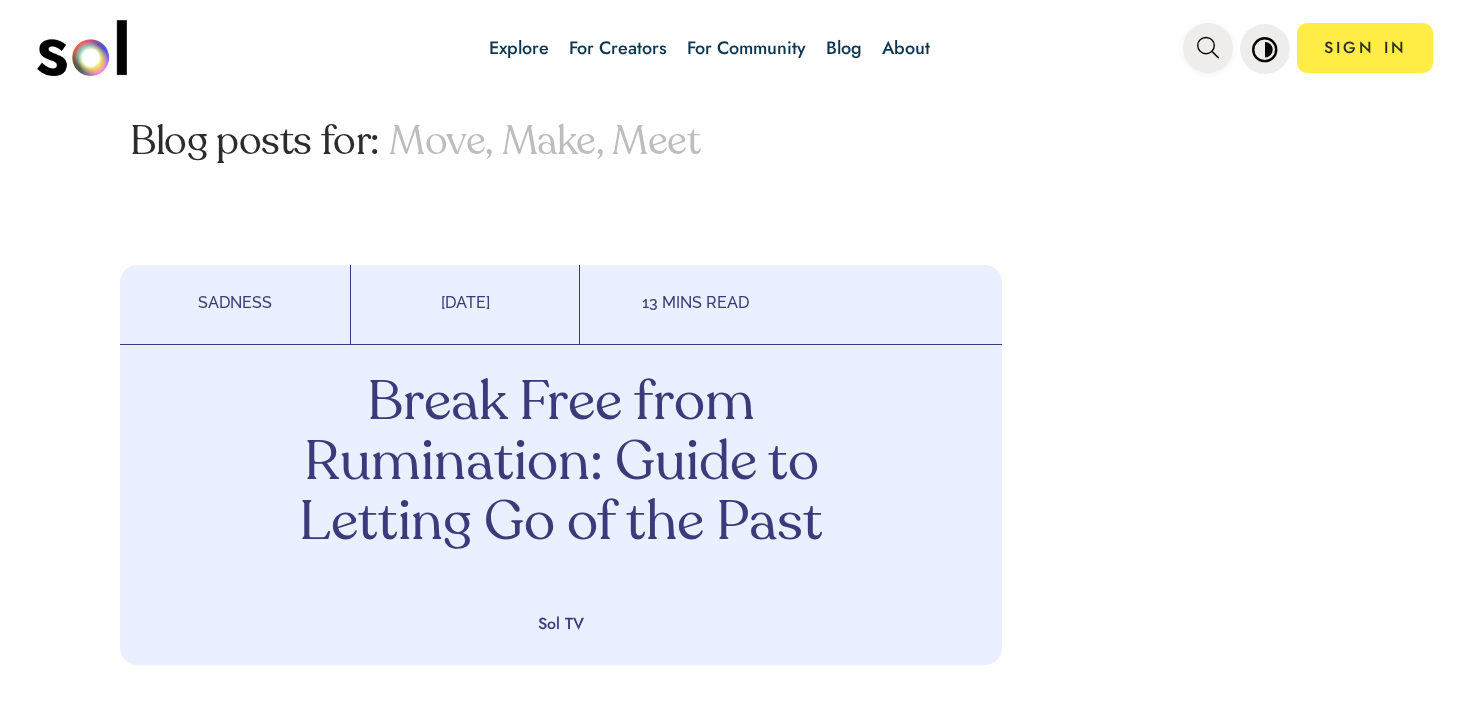 click at bounding box center [1208, 48] 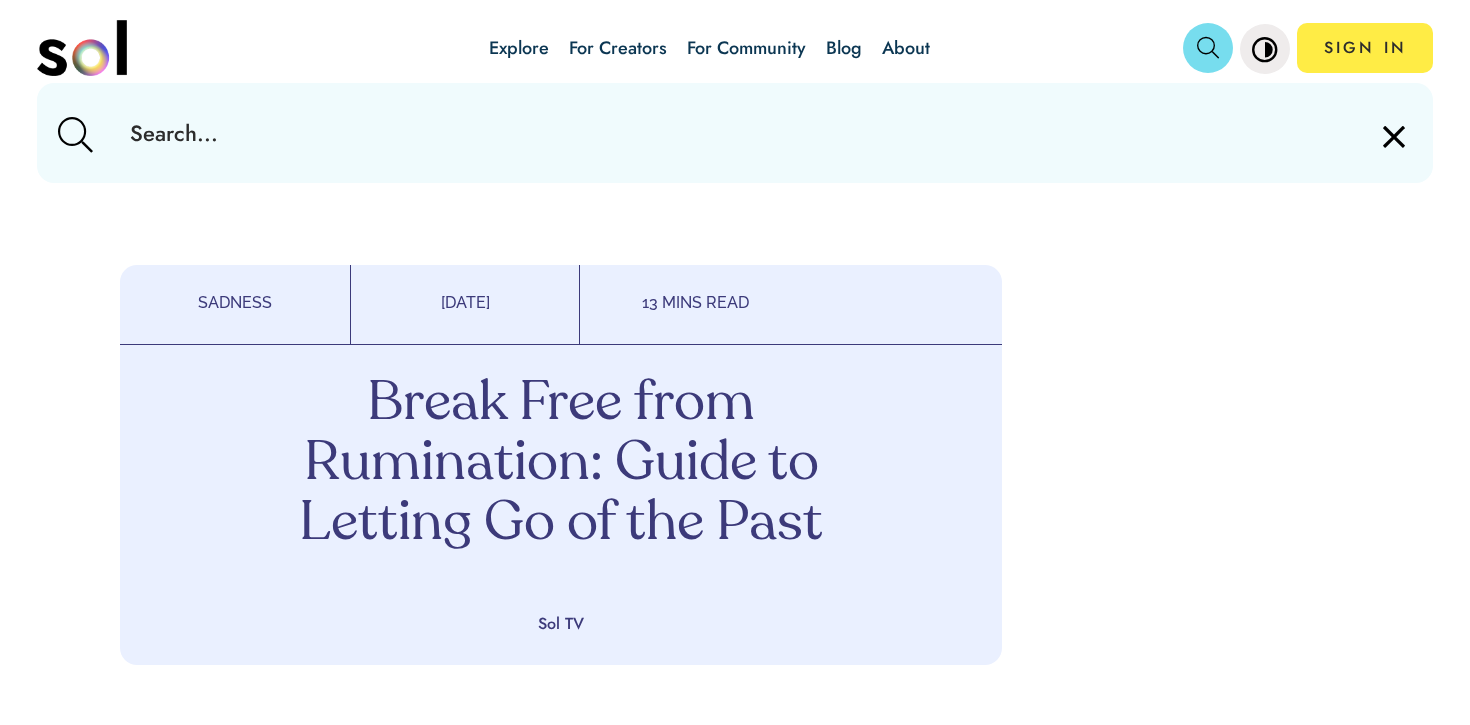 click at bounding box center [734, 133] 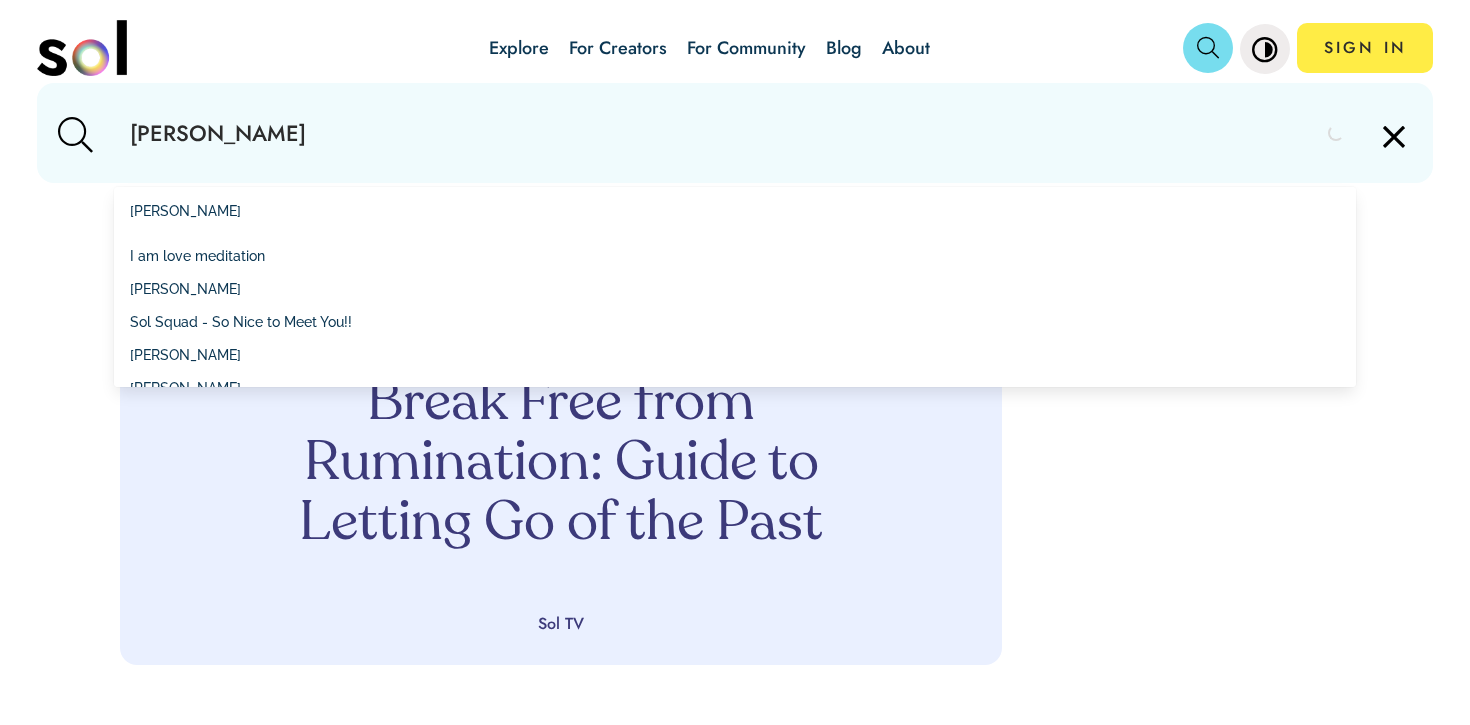 type on "seth godin" 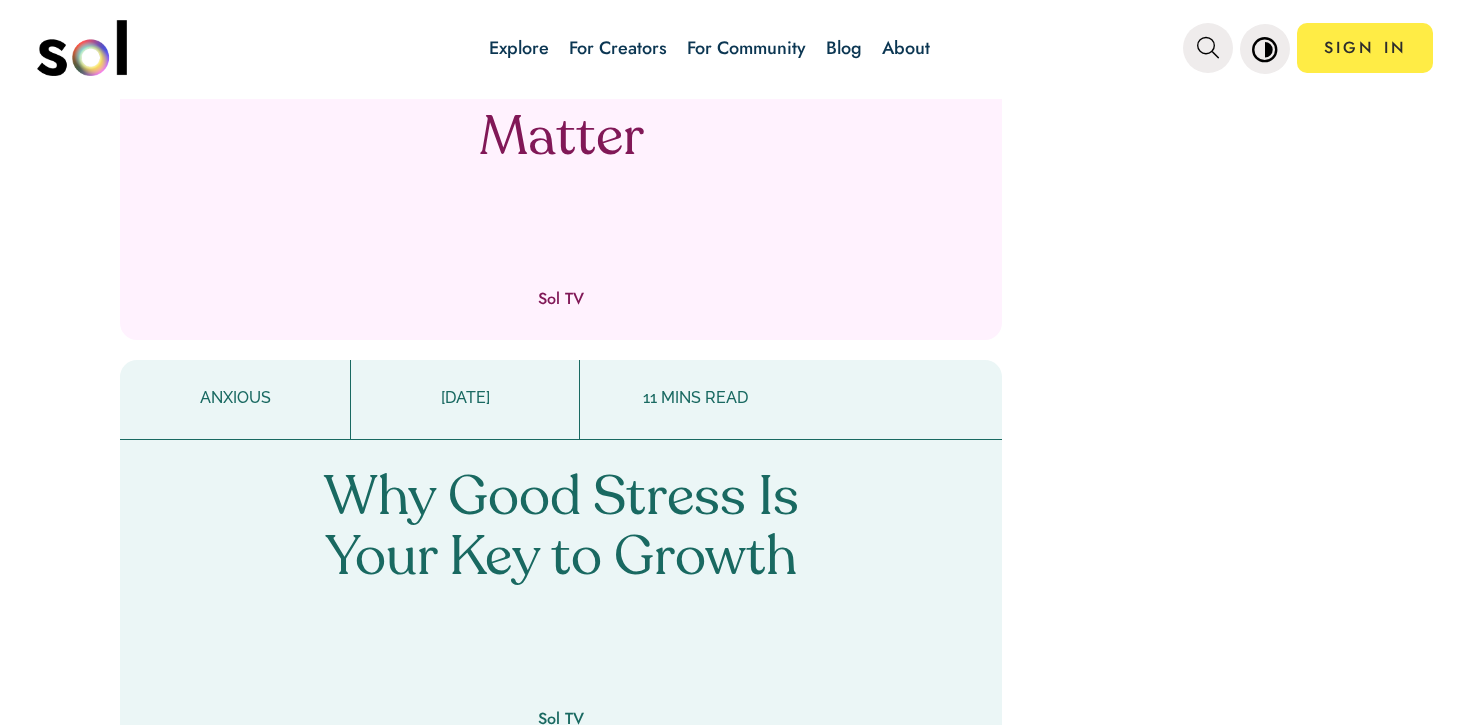 scroll, scrollTop: 2334, scrollLeft: 0, axis: vertical 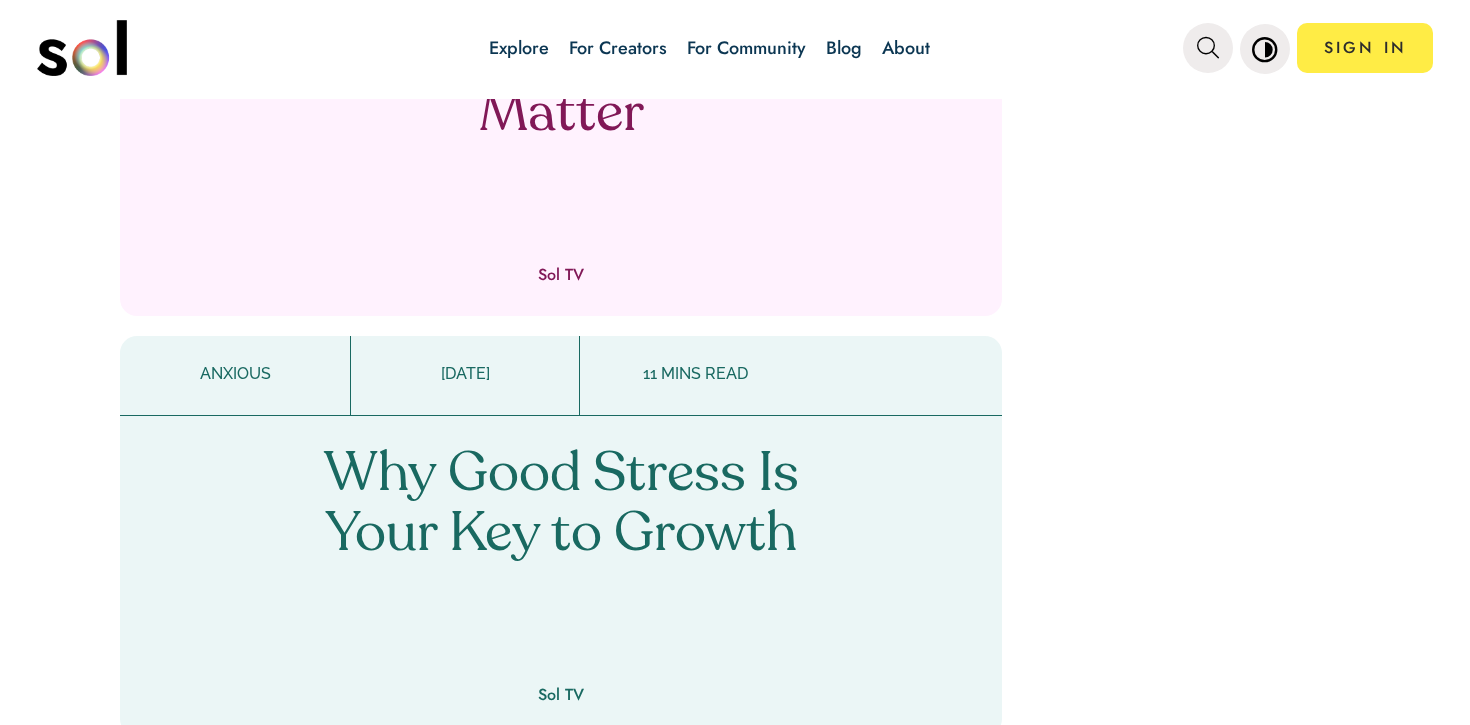 click on "How to Set Goals That Matter   Sol TV" at bounding box center [561, 141] 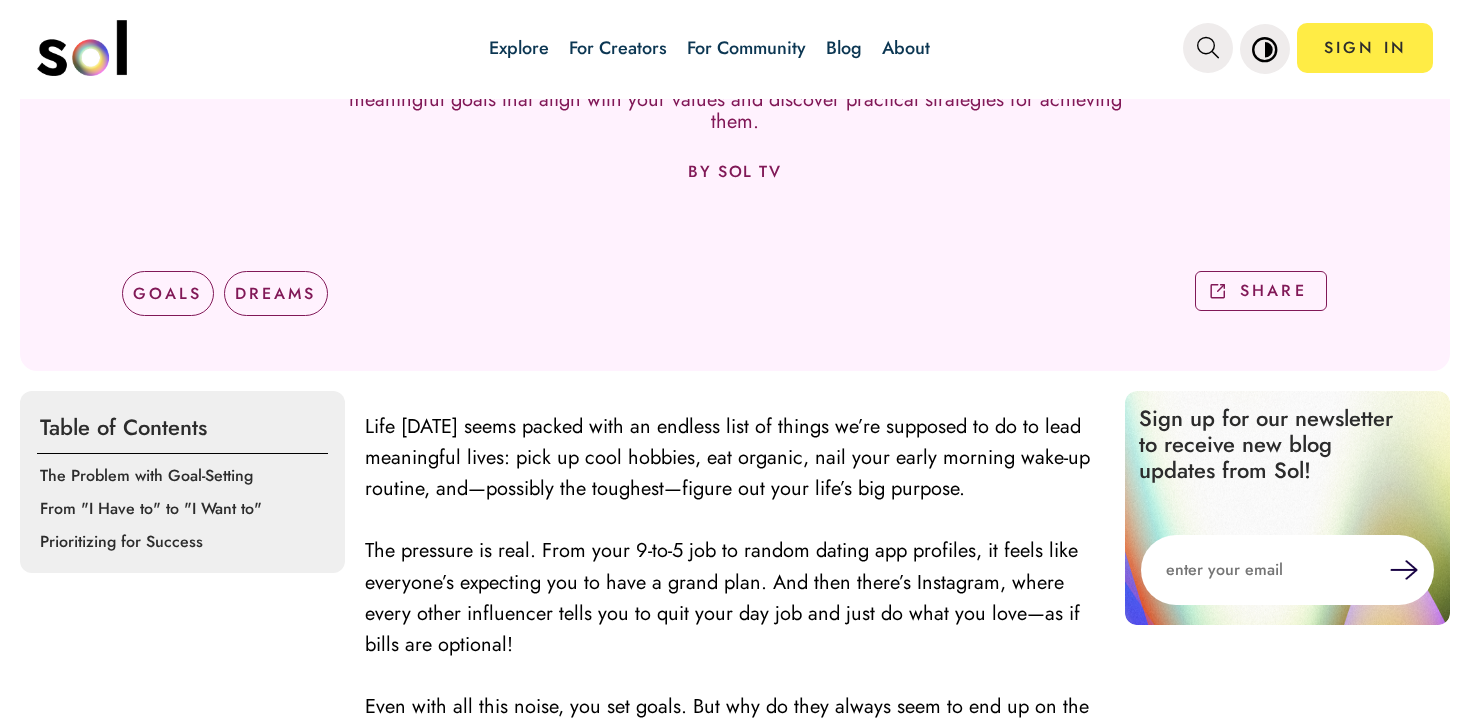 scroll, scrollTop: 0, scrollLeft: 0, axis: both 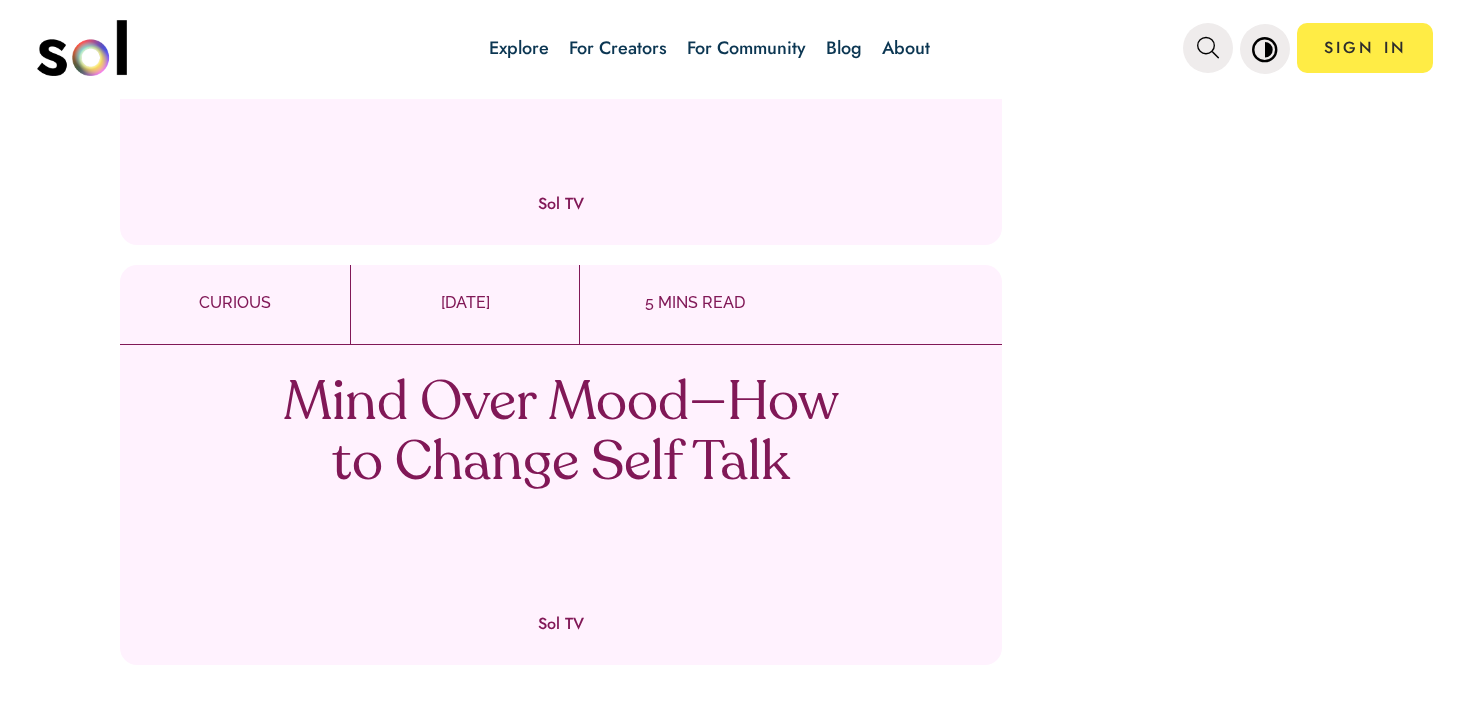 click at bounding box center [1211, 48] 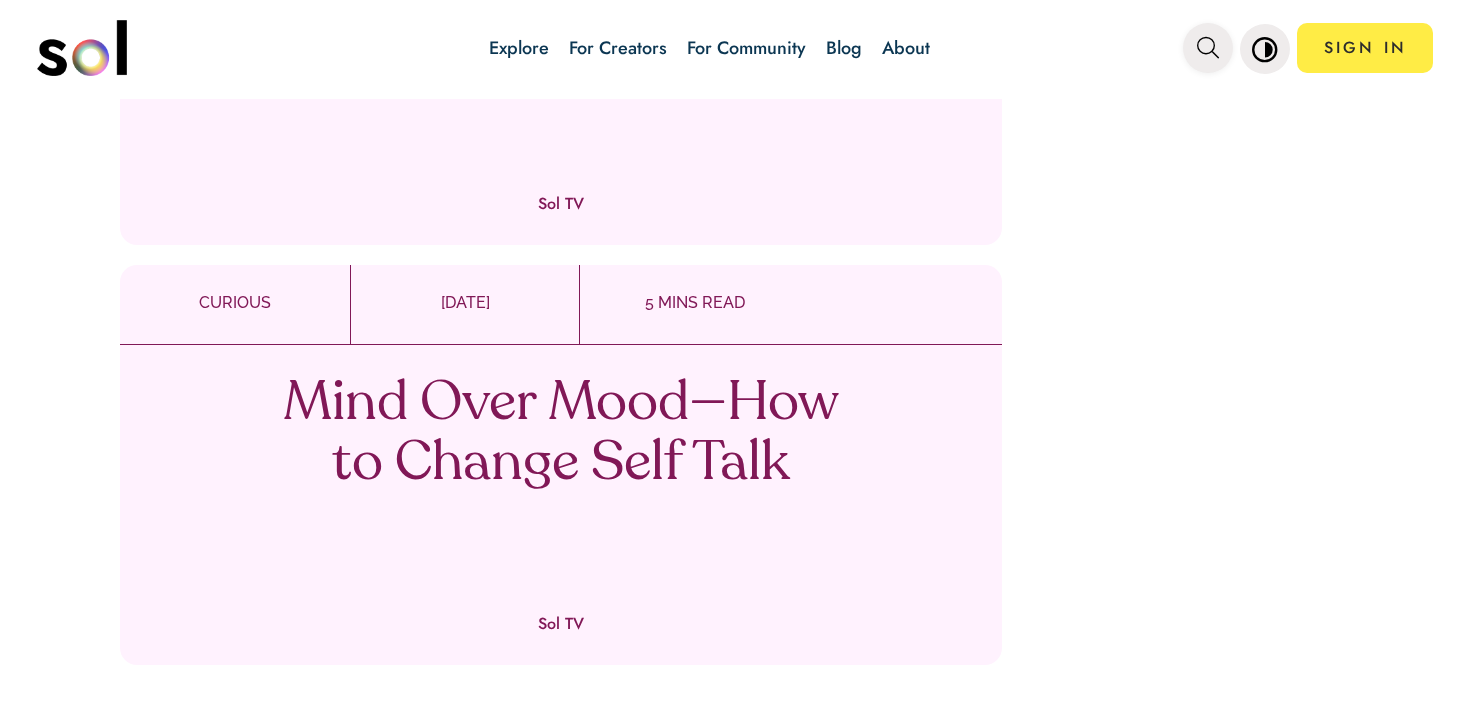 click at bounding box center [1208, 48] 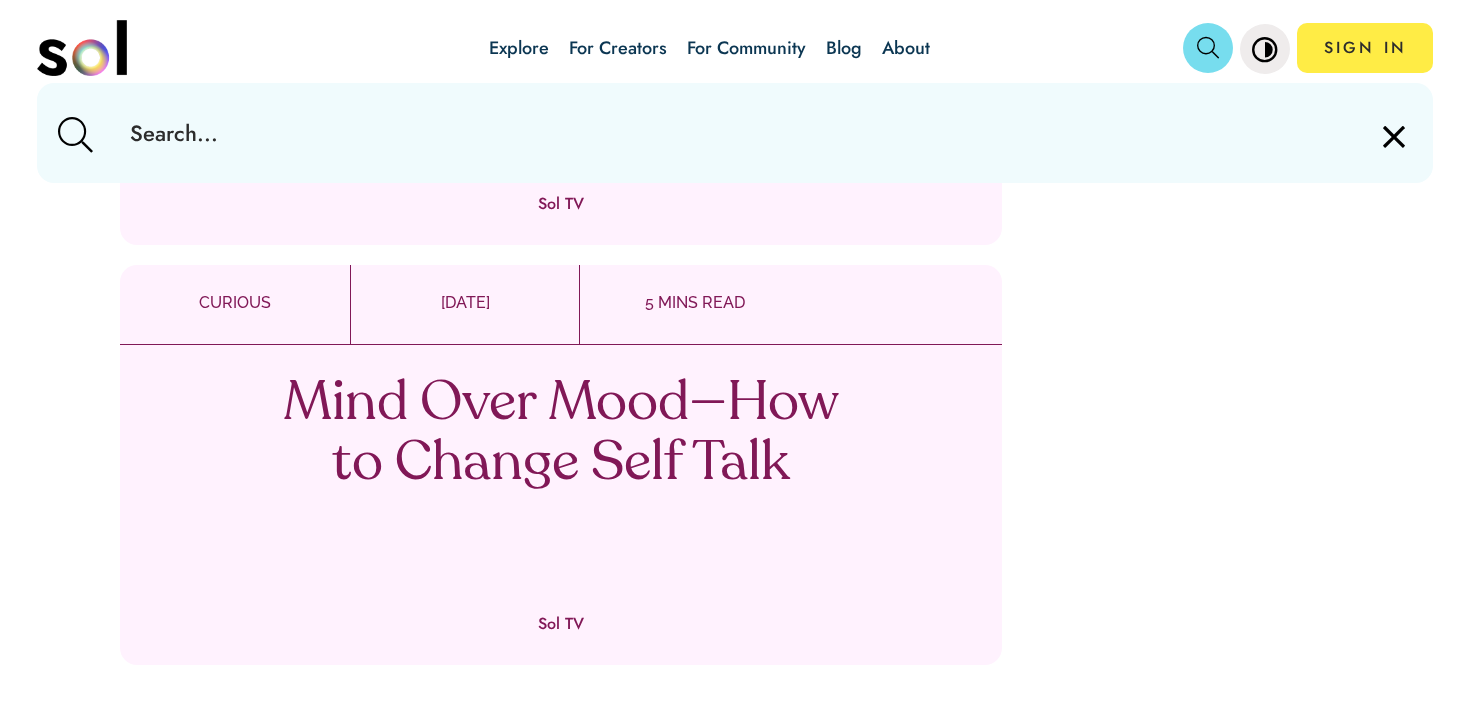 click at bounding box center [734, 133] 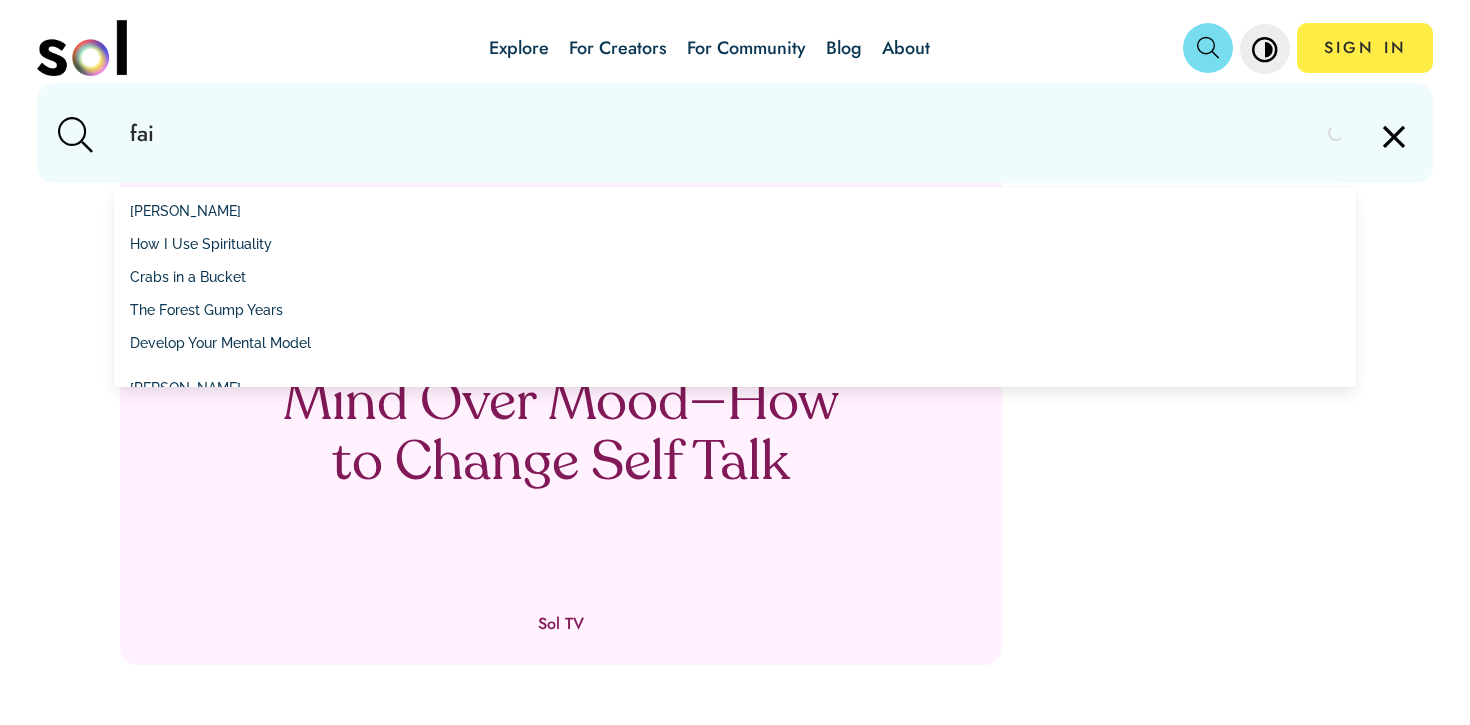 type on "fai" 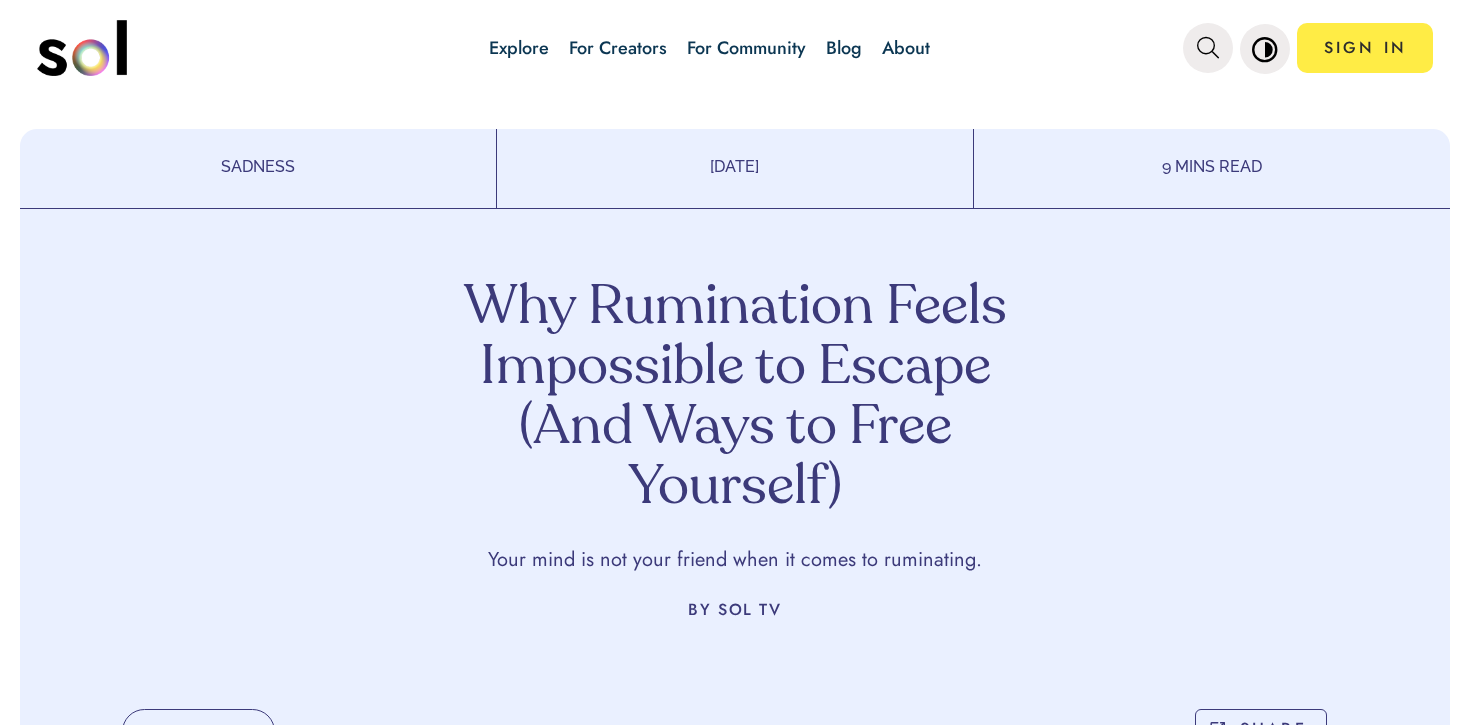 scroll, scrollTop: 0, scrollLeft: 0, axis: both 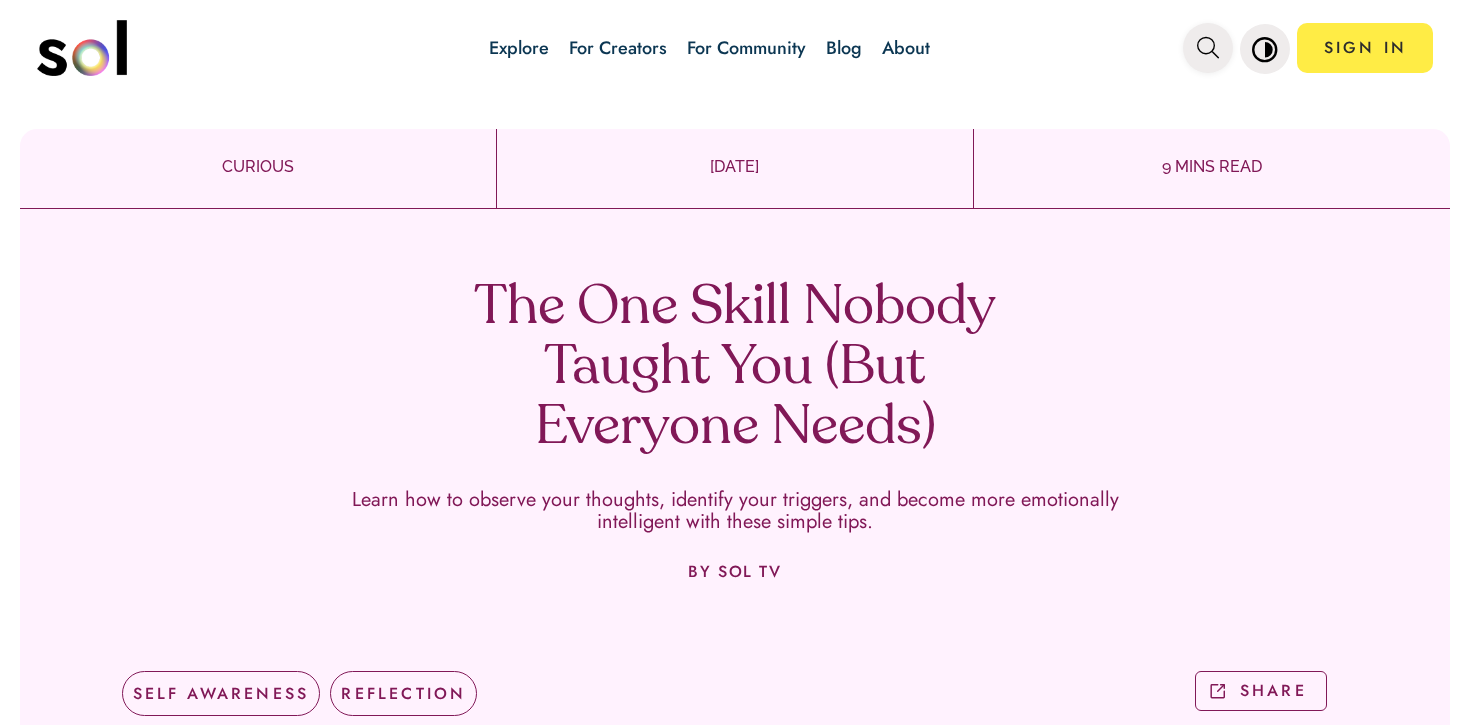 click at bounding box center [1208, 48] 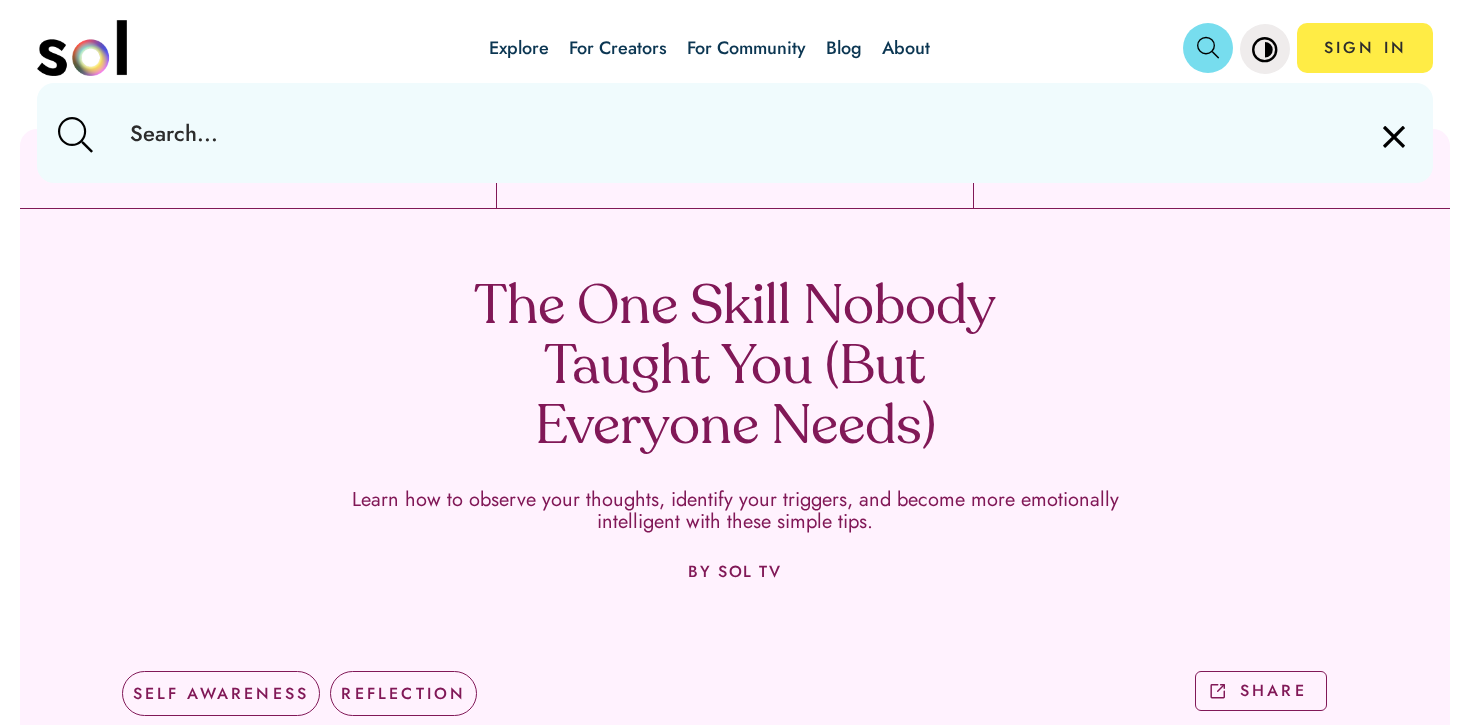 click at bounding box center (734, 133) 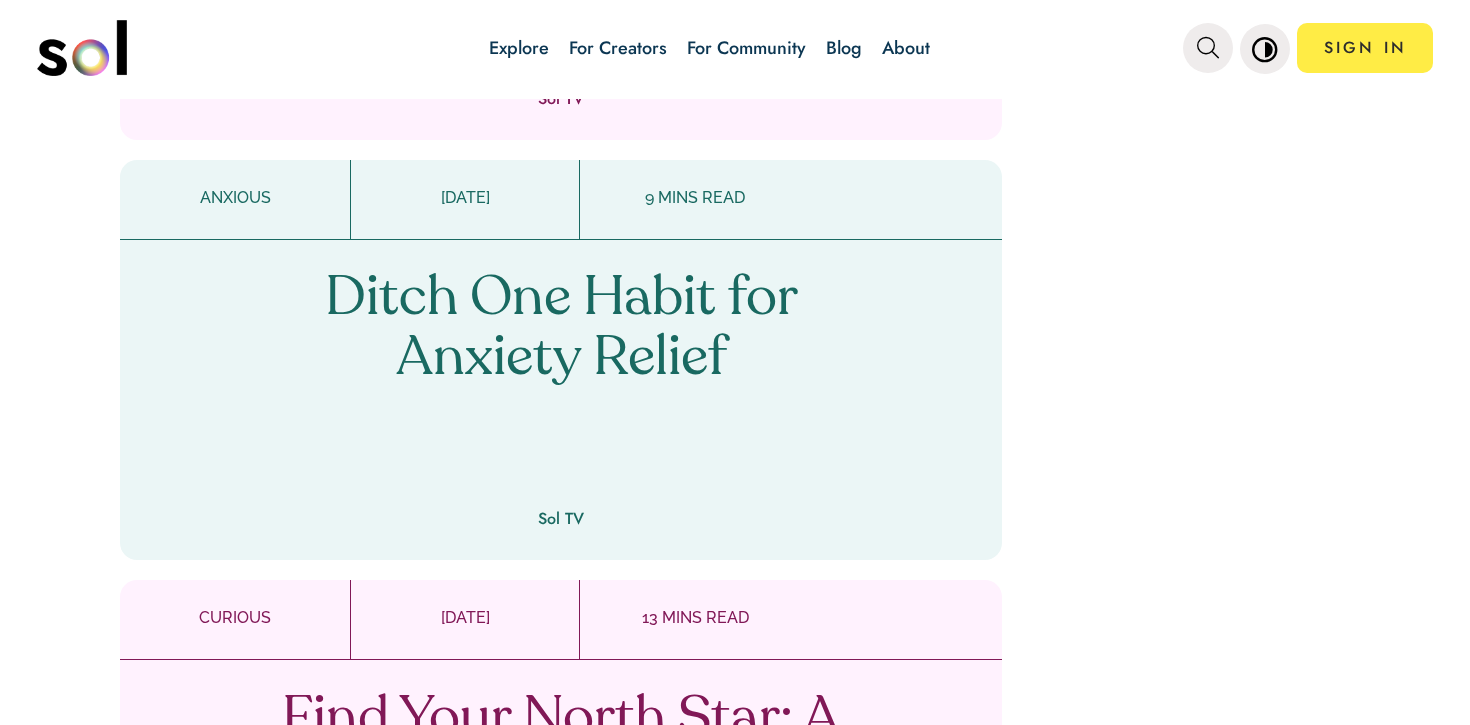 scroll, scrollTop: 2506, scrollLeft: 0, axis: vertical 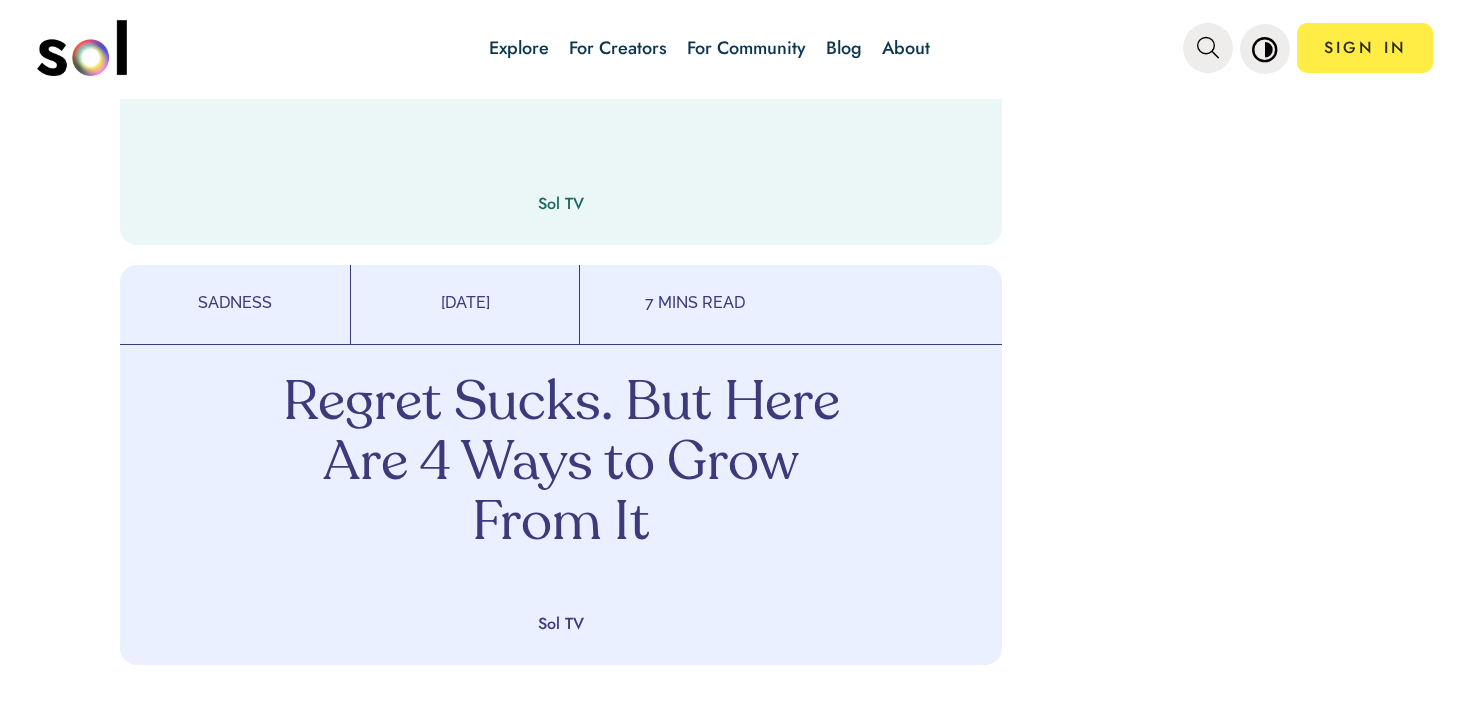drag, startPoint x: 644, startPoint y: 175, endPoint x: 727, endPoint y: 4, distance: 190.07893 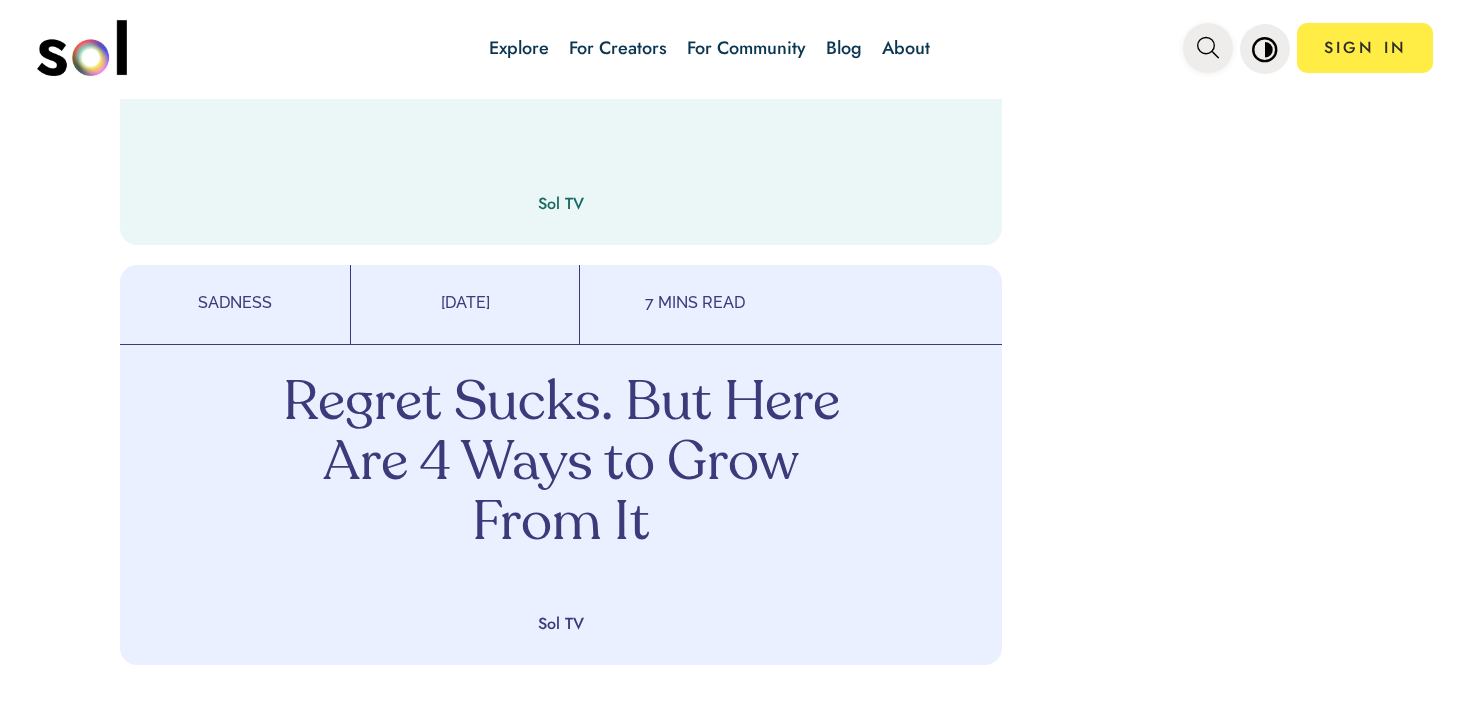 click at bounding box center (1208, 48) 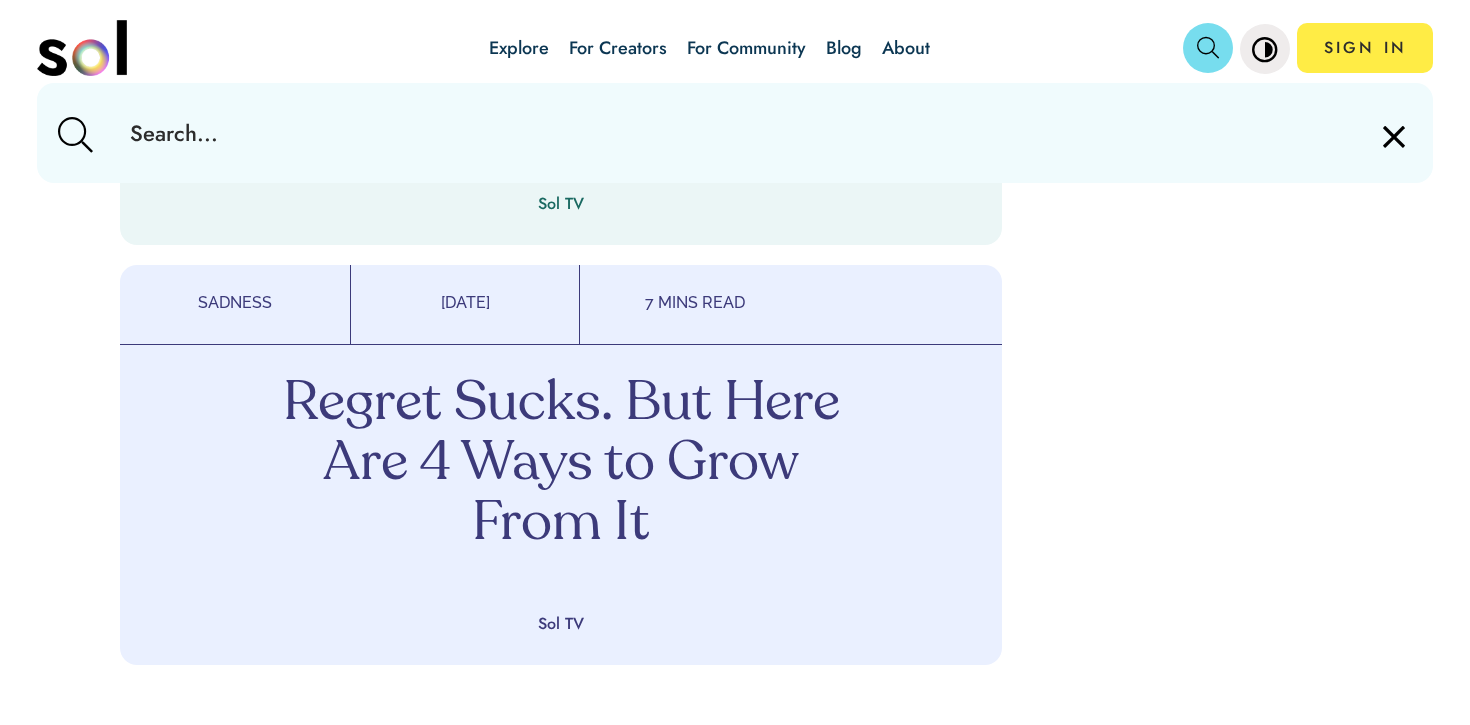 click at bounding box center [734, 133] 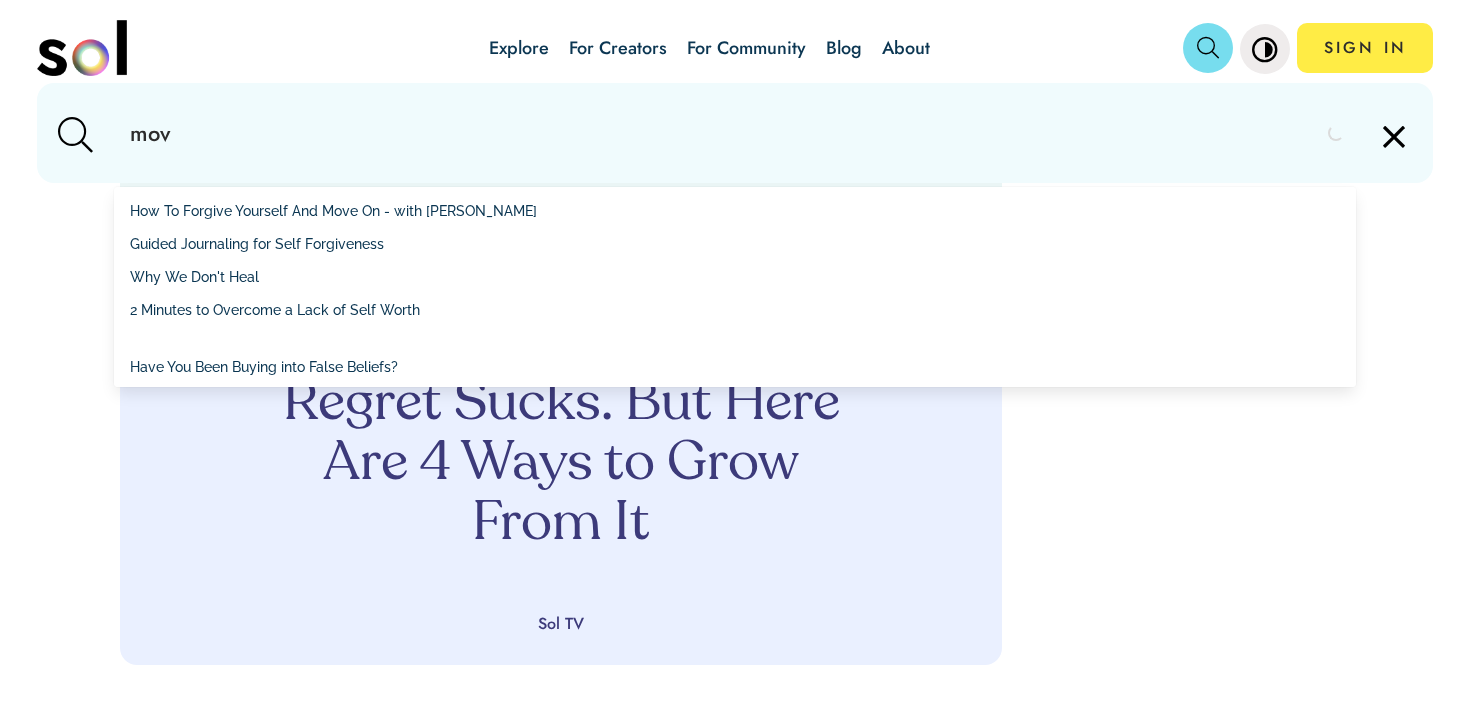 type on "move" 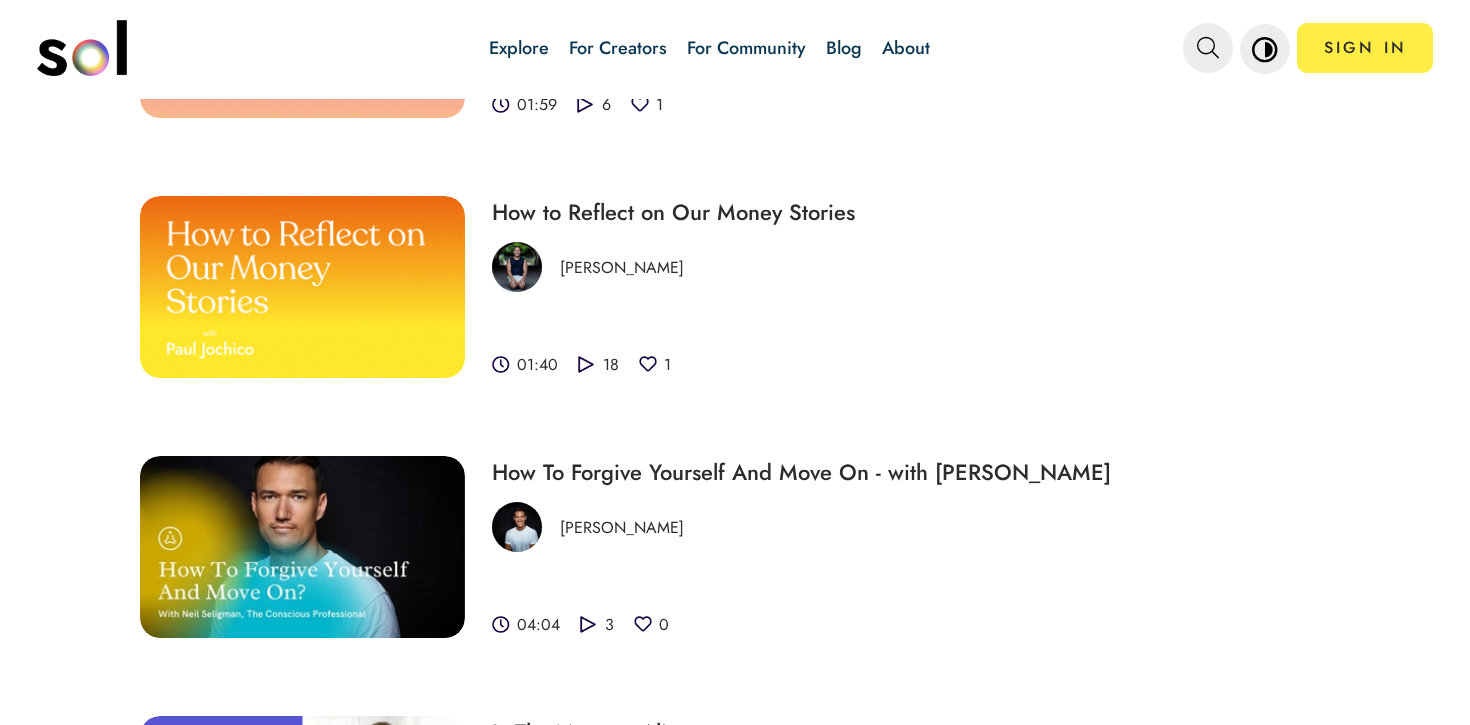scroll, scrollTop: 2515, scrollLeft: 0, axis: vertical 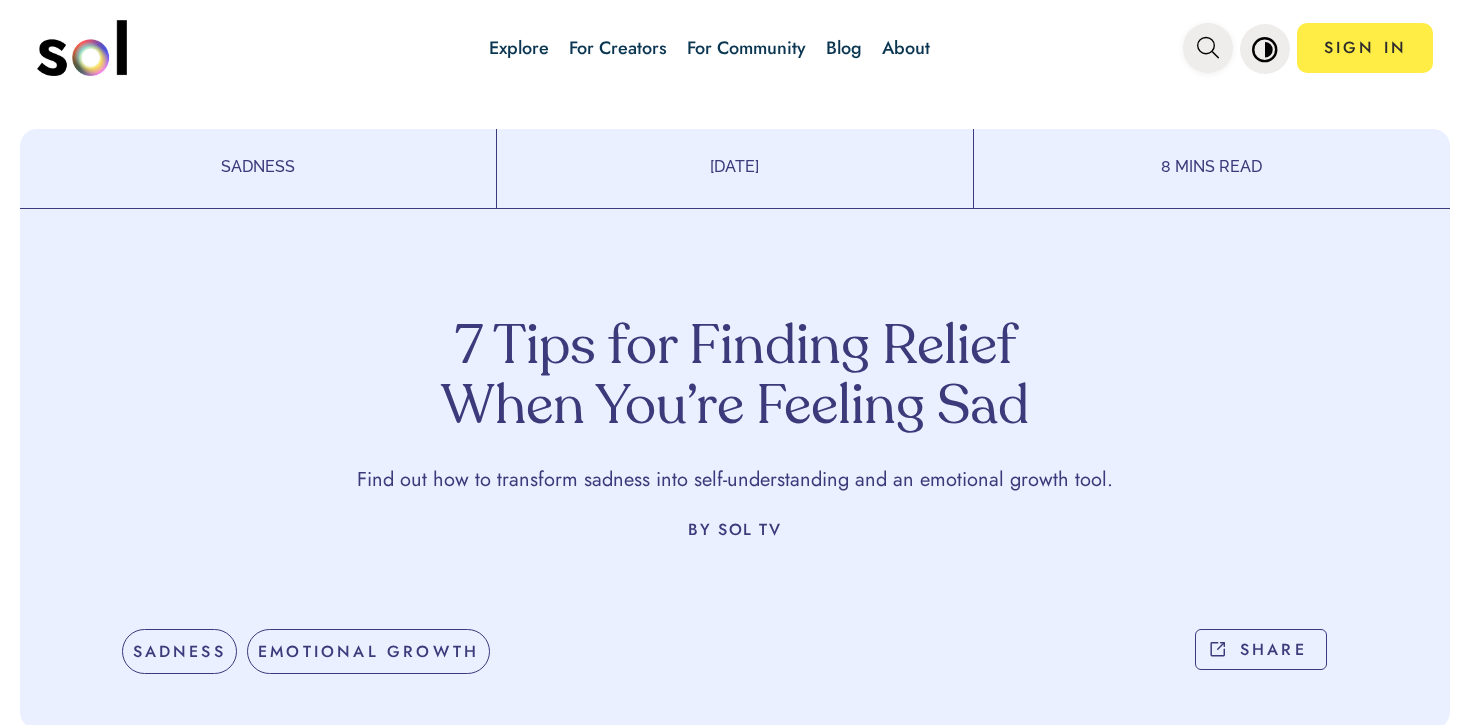 click at bounding box center [1208, 48] 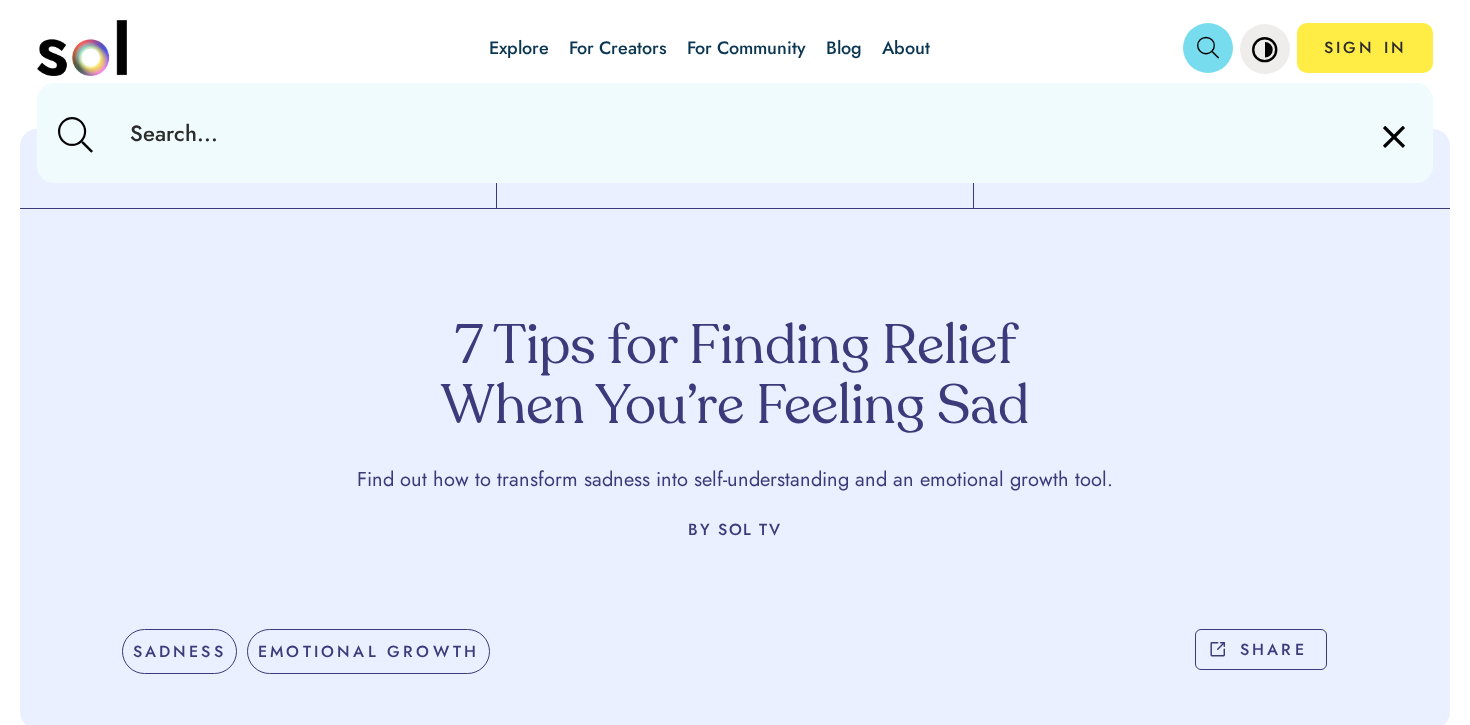 click at bounding box center [734, 133] 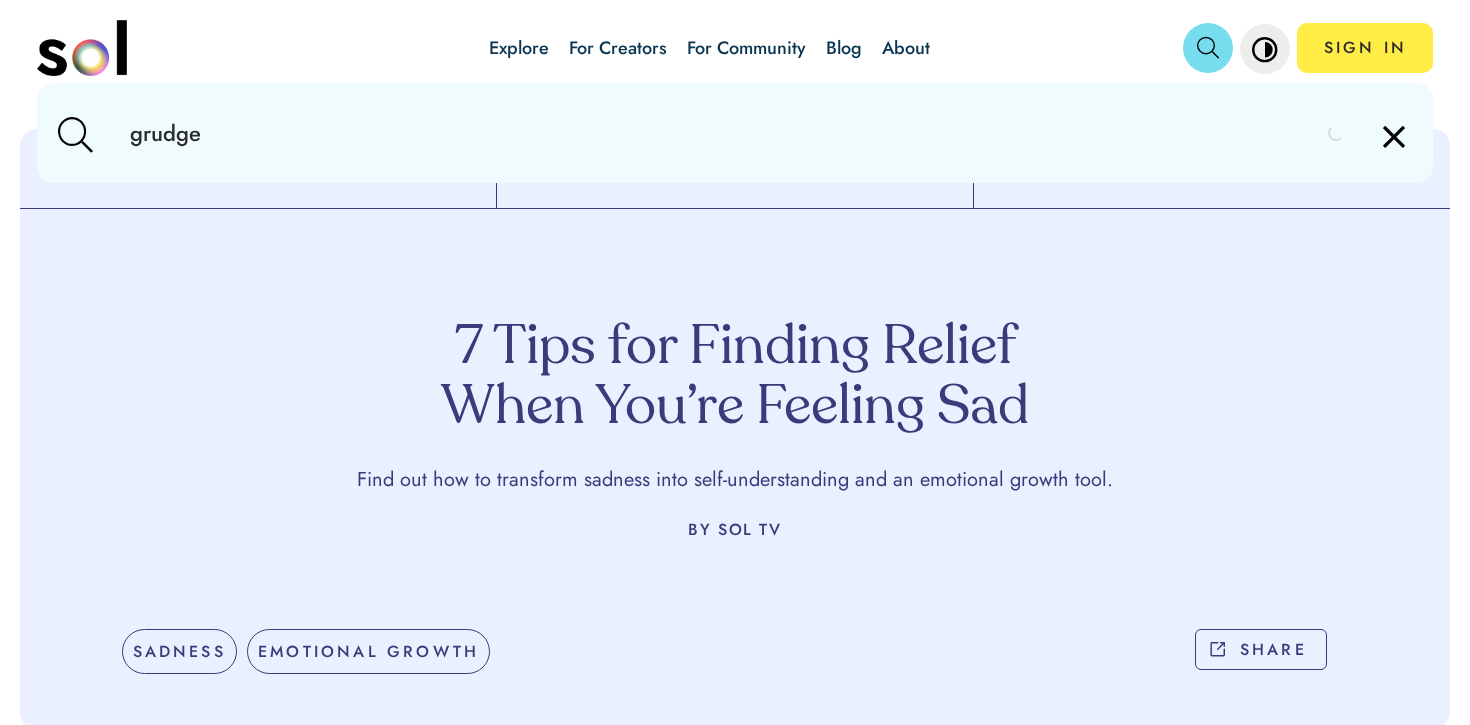 type on "grudges" 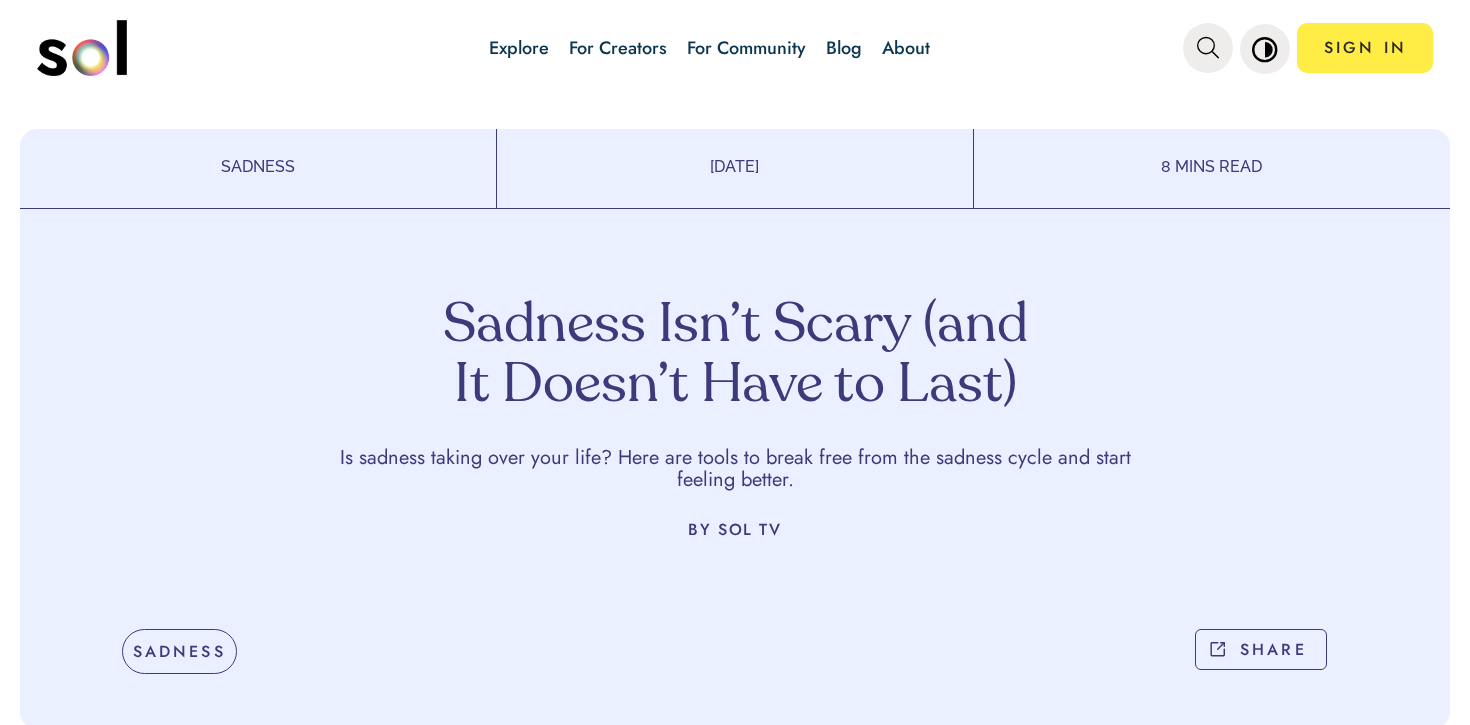 scroll, scrollTop: 0, scrollLeft: 0, axis: both 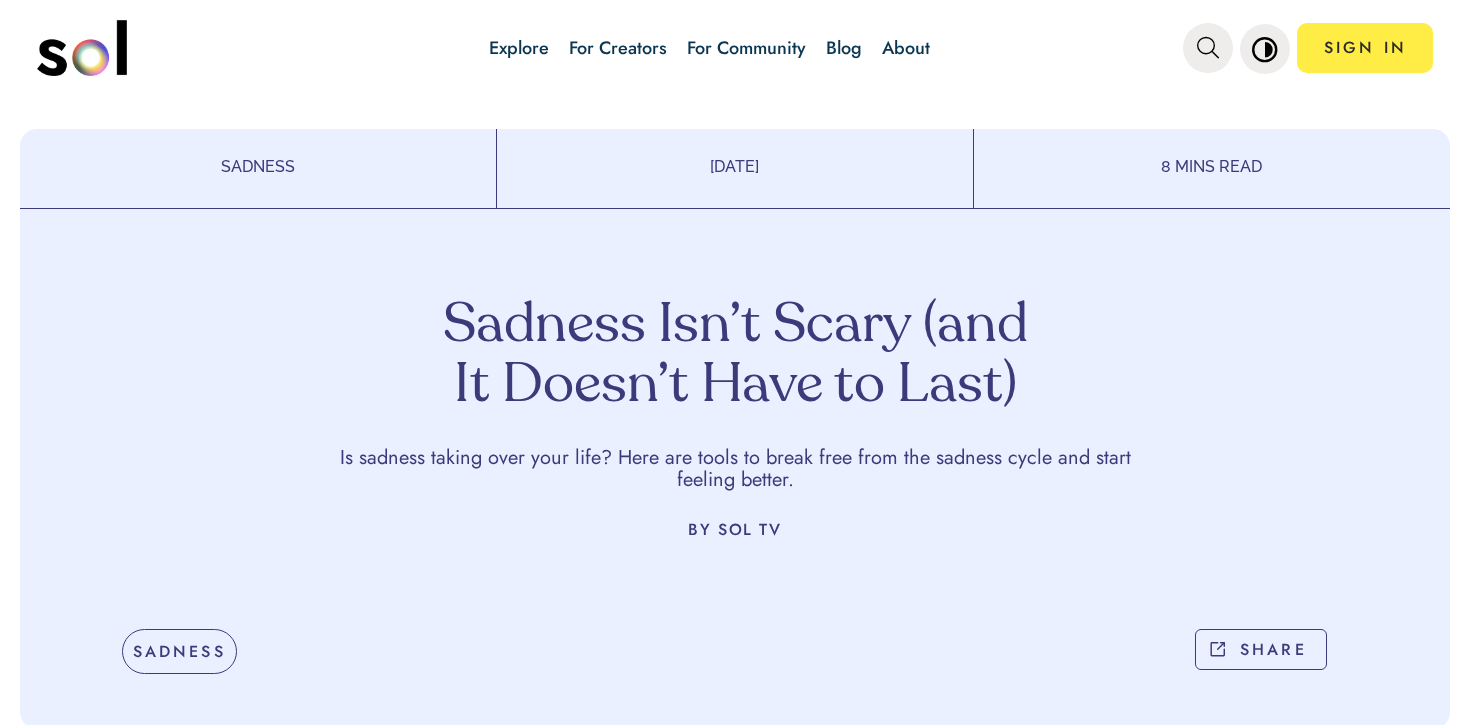 click on "Blog" at bounding box center (844, 48) 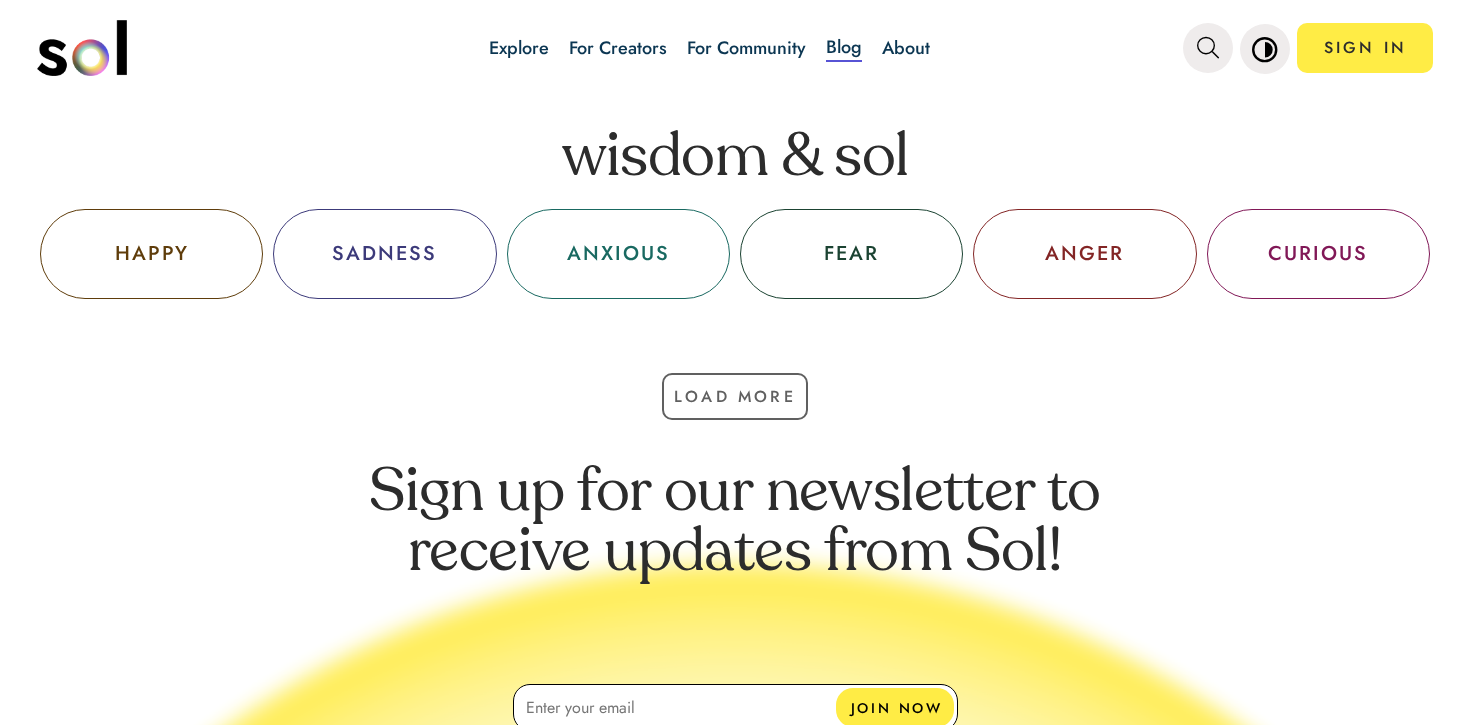 click on "ANGER" at bounding box center [1084, 254] 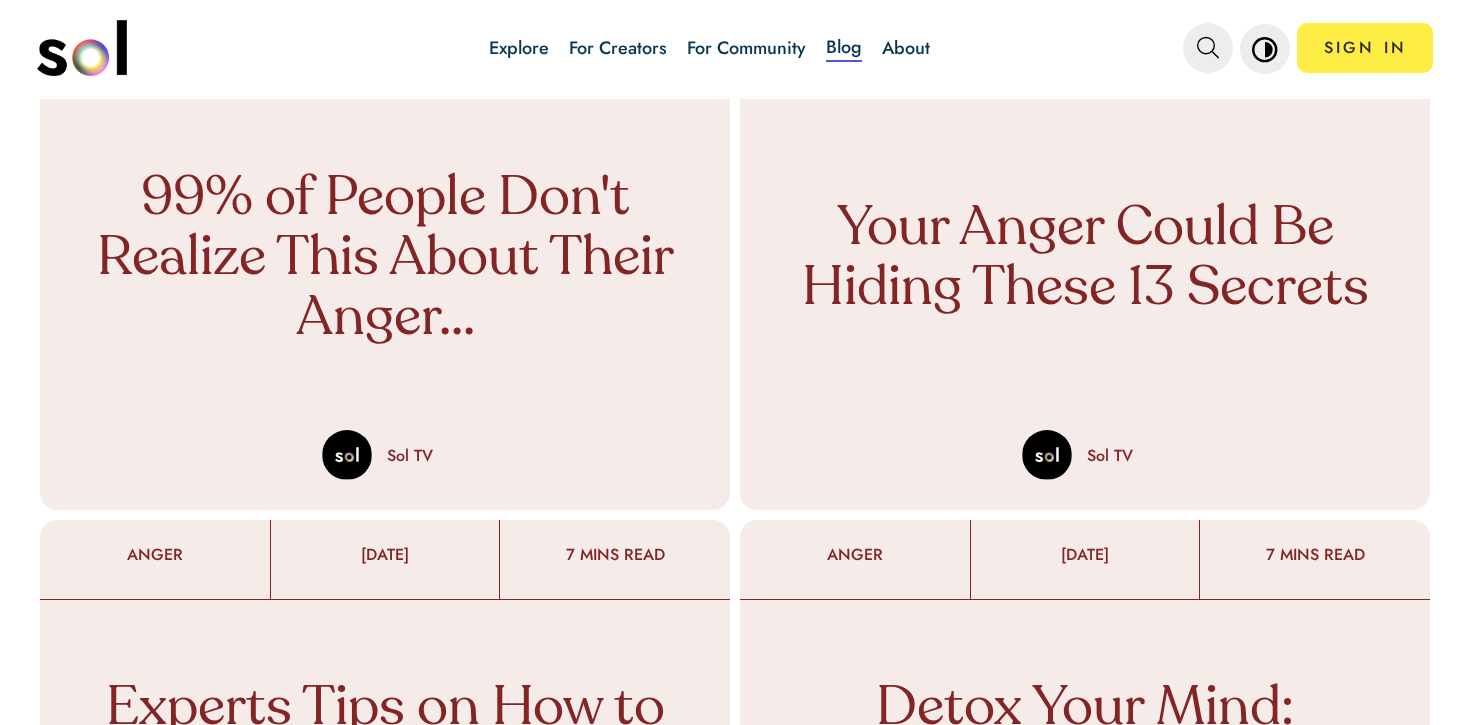 scroll, scrollTop: 1378, scrollLeft: 0, axis: vertical 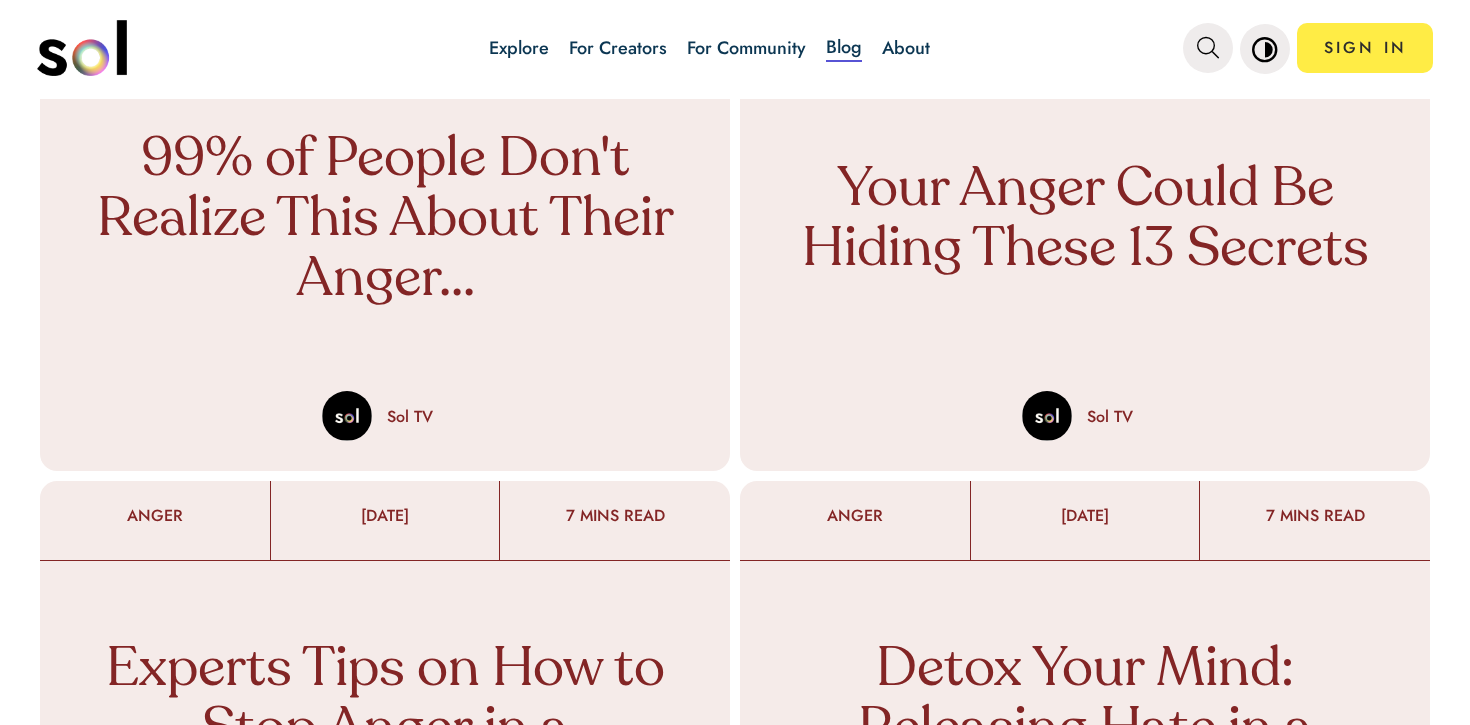 click on "Explore For Creators For Community Blog About" at bounding box center [710, 48] 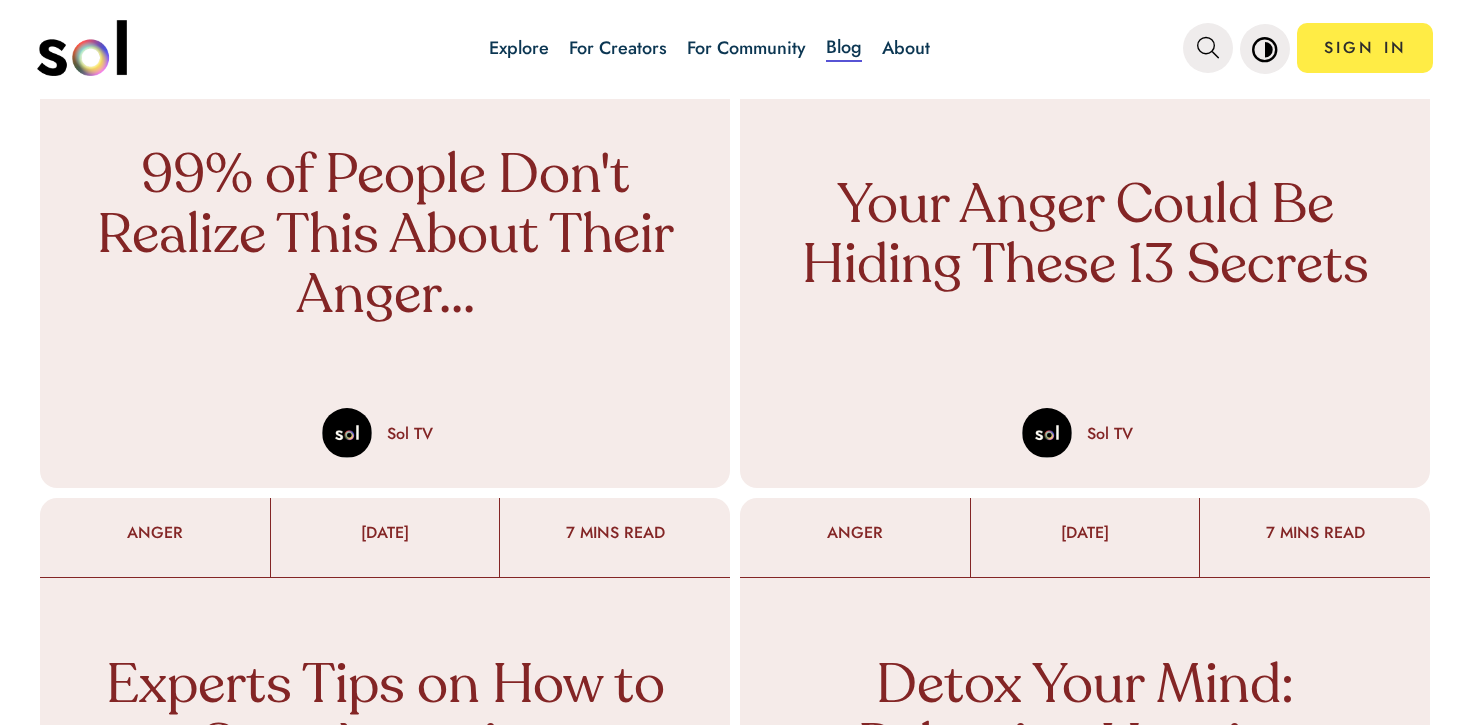 scroll, scrollTop: 1274, scrollLeft: 0, axis: vertical 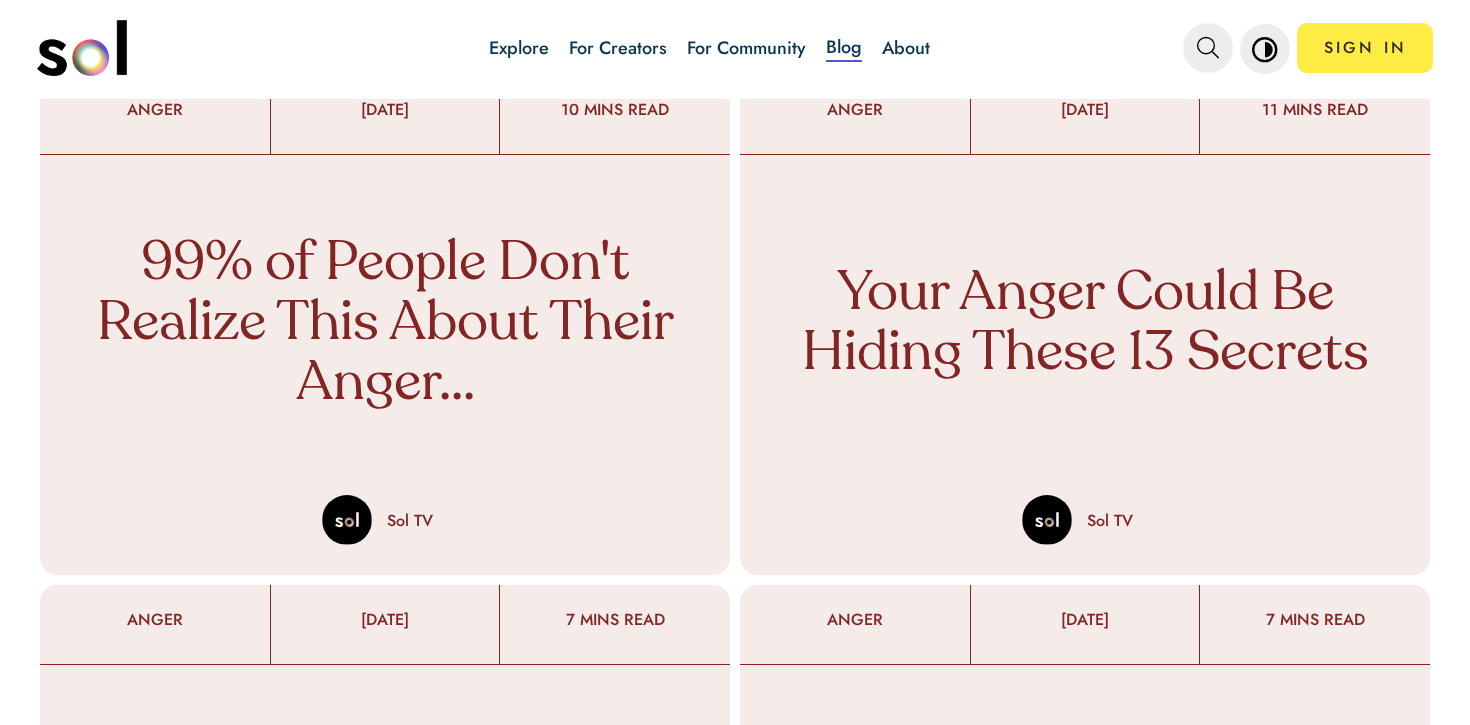 click on "99% of People Don't Realize This About Their Anger..." at bounding box center (385, 325) 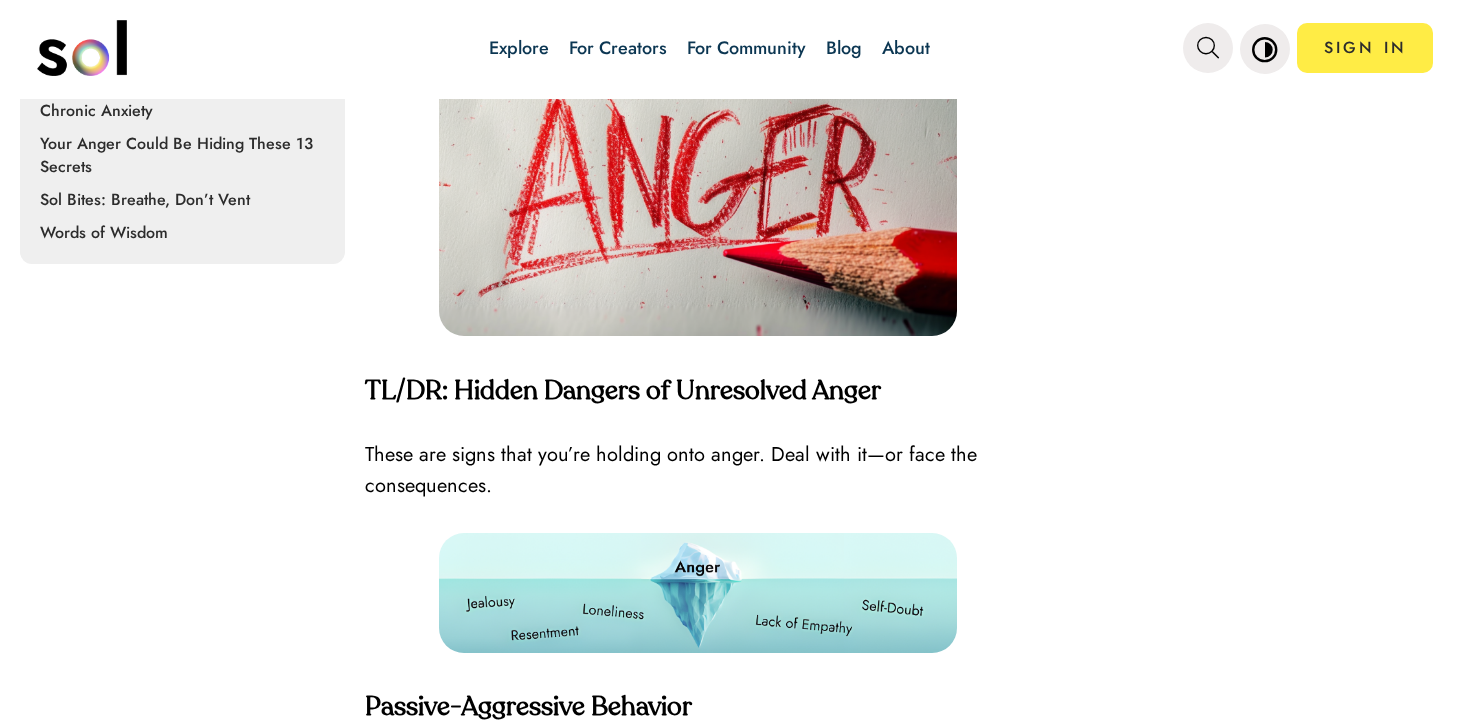 scroll, scrollTop: 929, scrollLeft: 0, axis: vertical 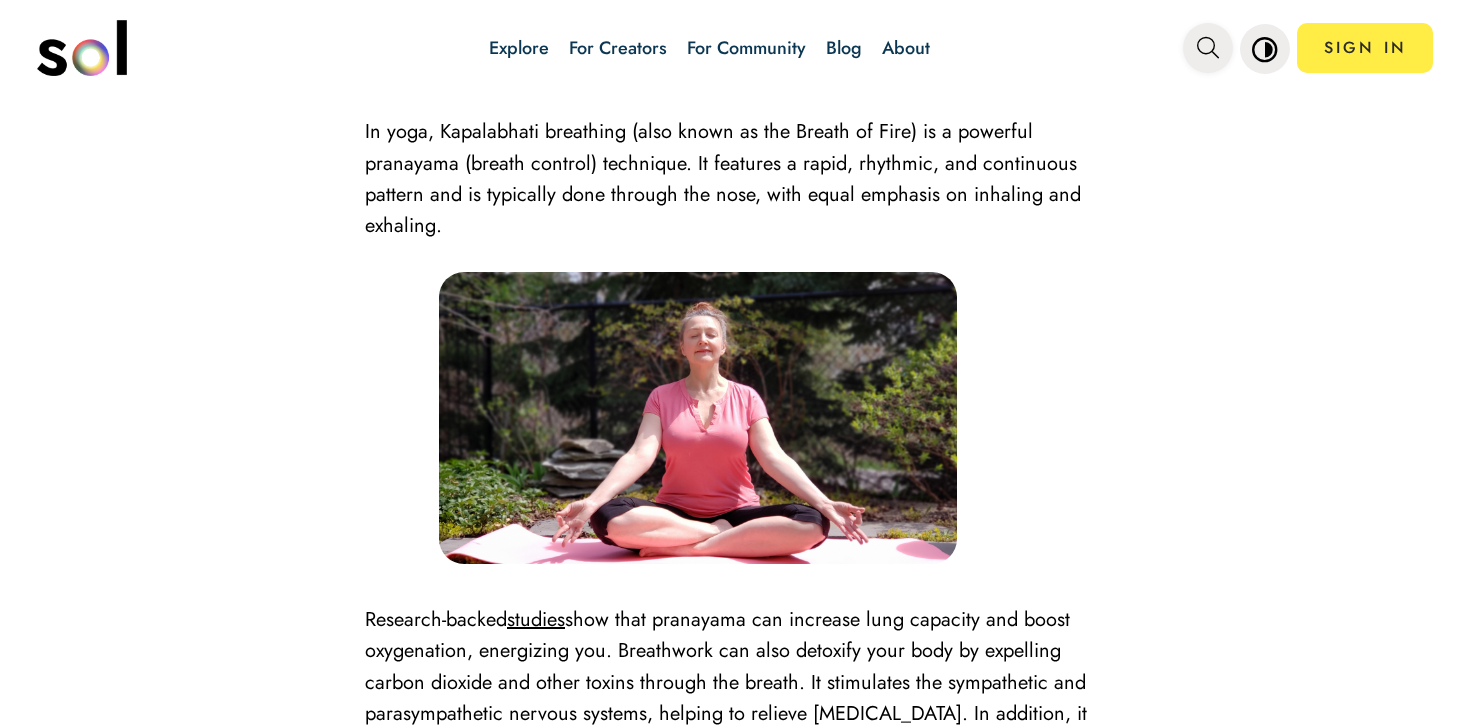 click at bounding box center [1208, 48] 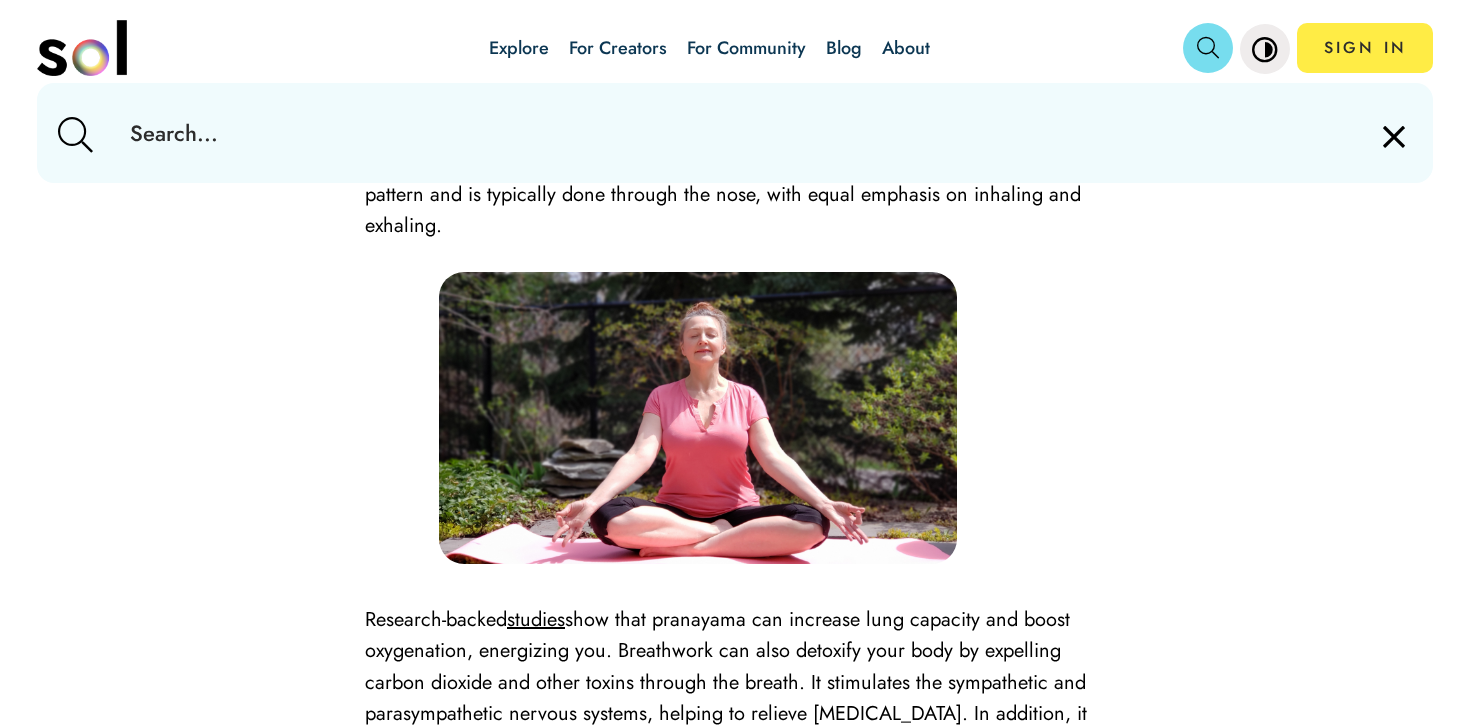 click at bounding box center [734, 133] 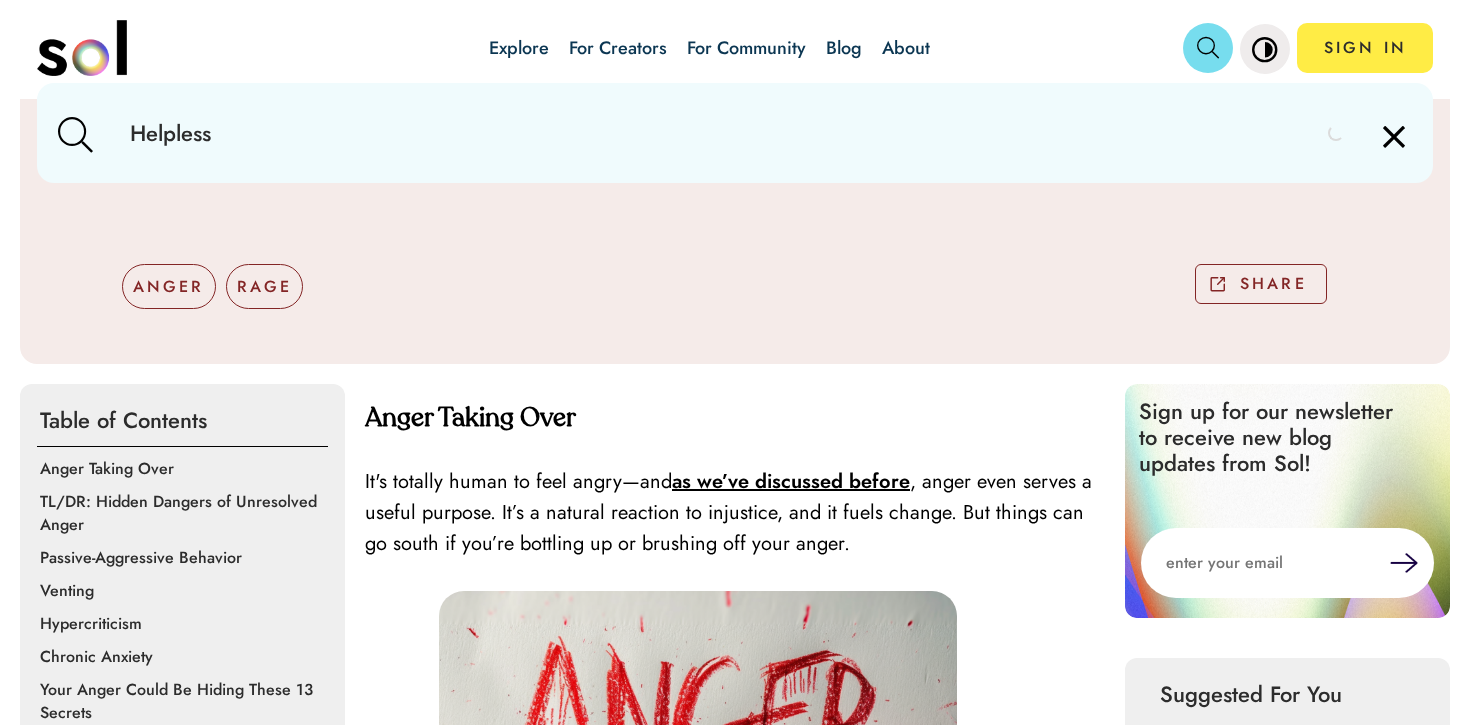 scroll, scrollTop: 0, scrollLeft: 0, axis: both 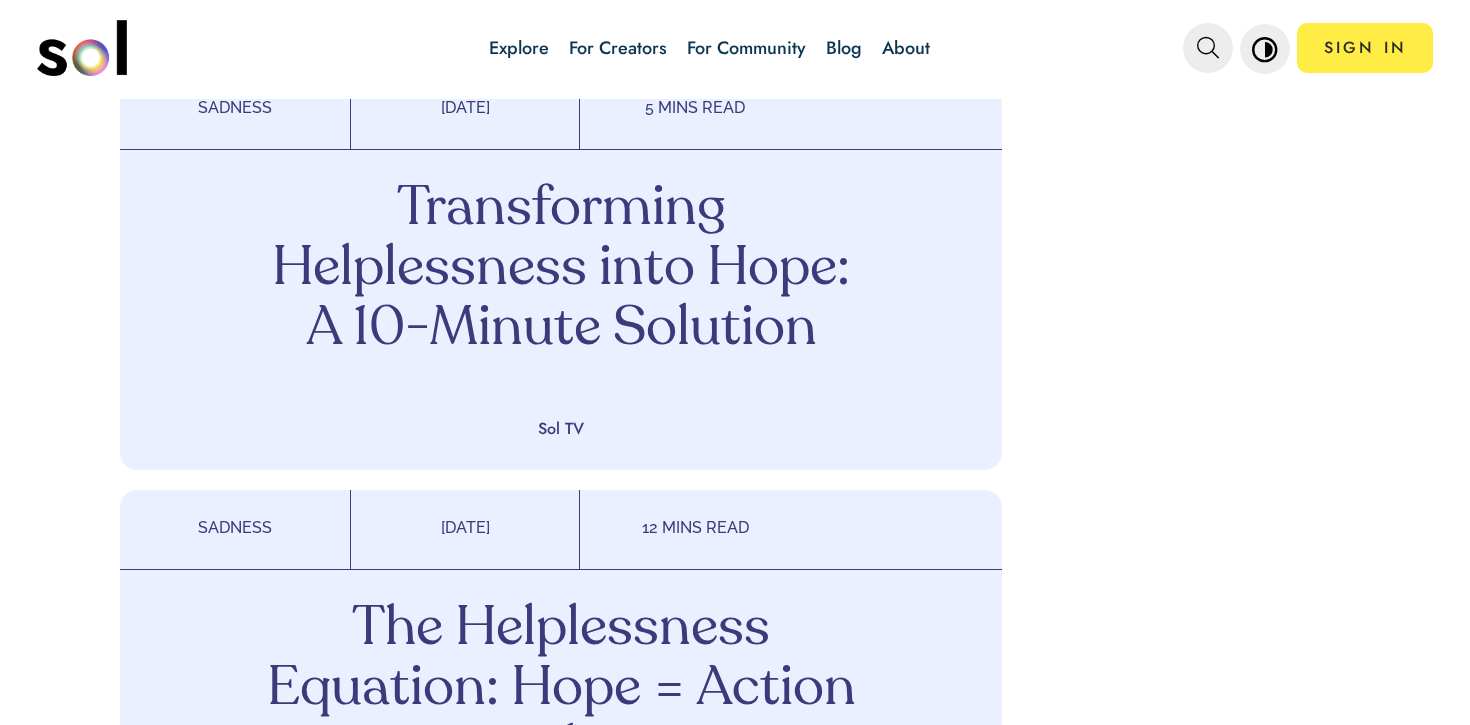click on "Transforming Helplessness into Hope: A 10-Minute Solution" at bounding box center (561, 270) 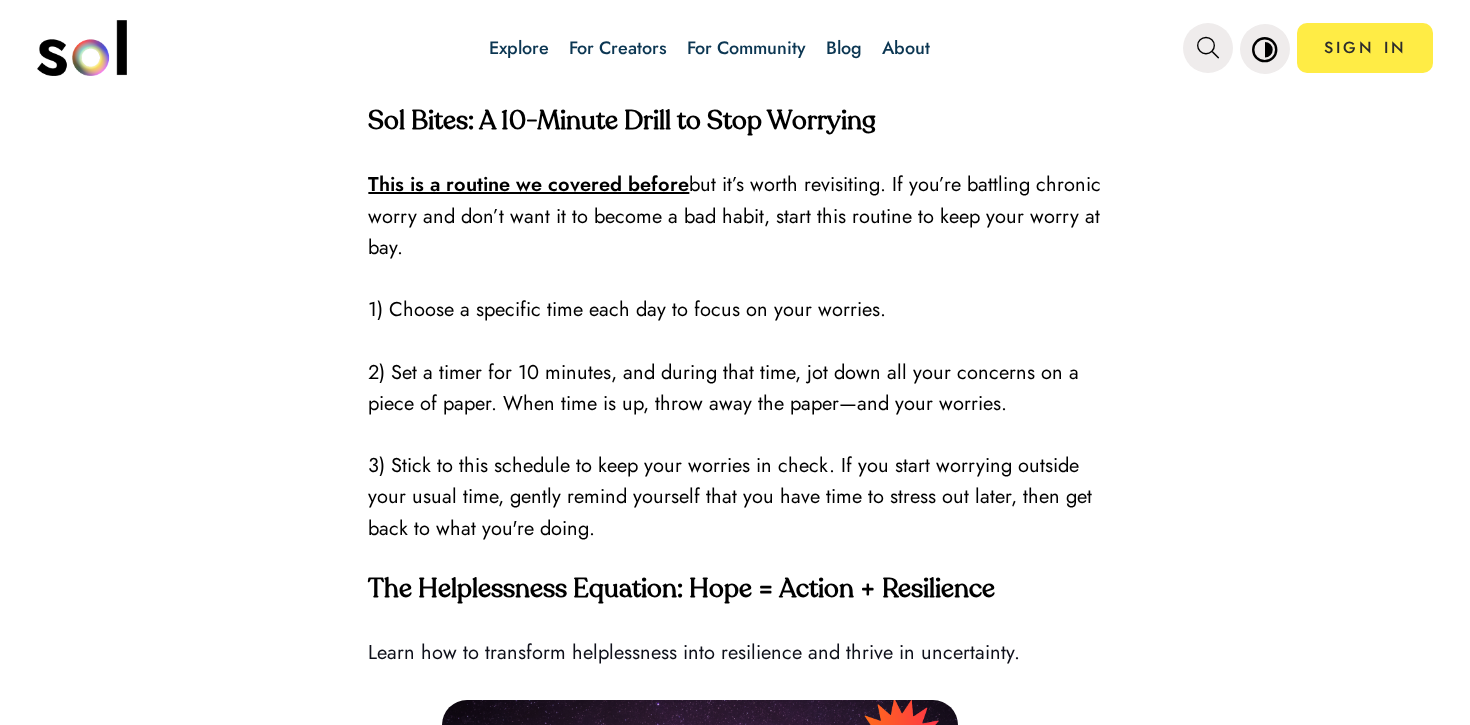 scroll, scrollTop: 2368, scrollLeft: 0, axis: vertical 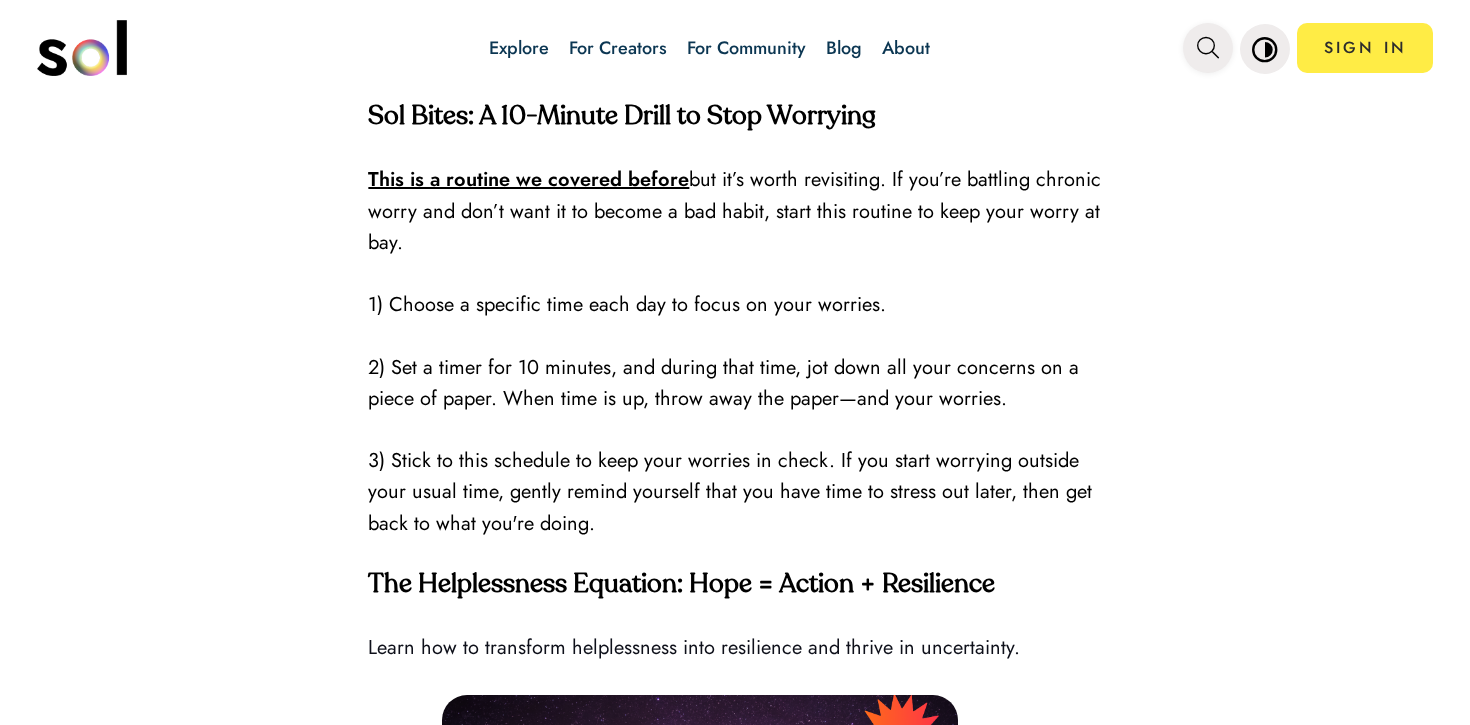click at bounding box center (1208, 48) 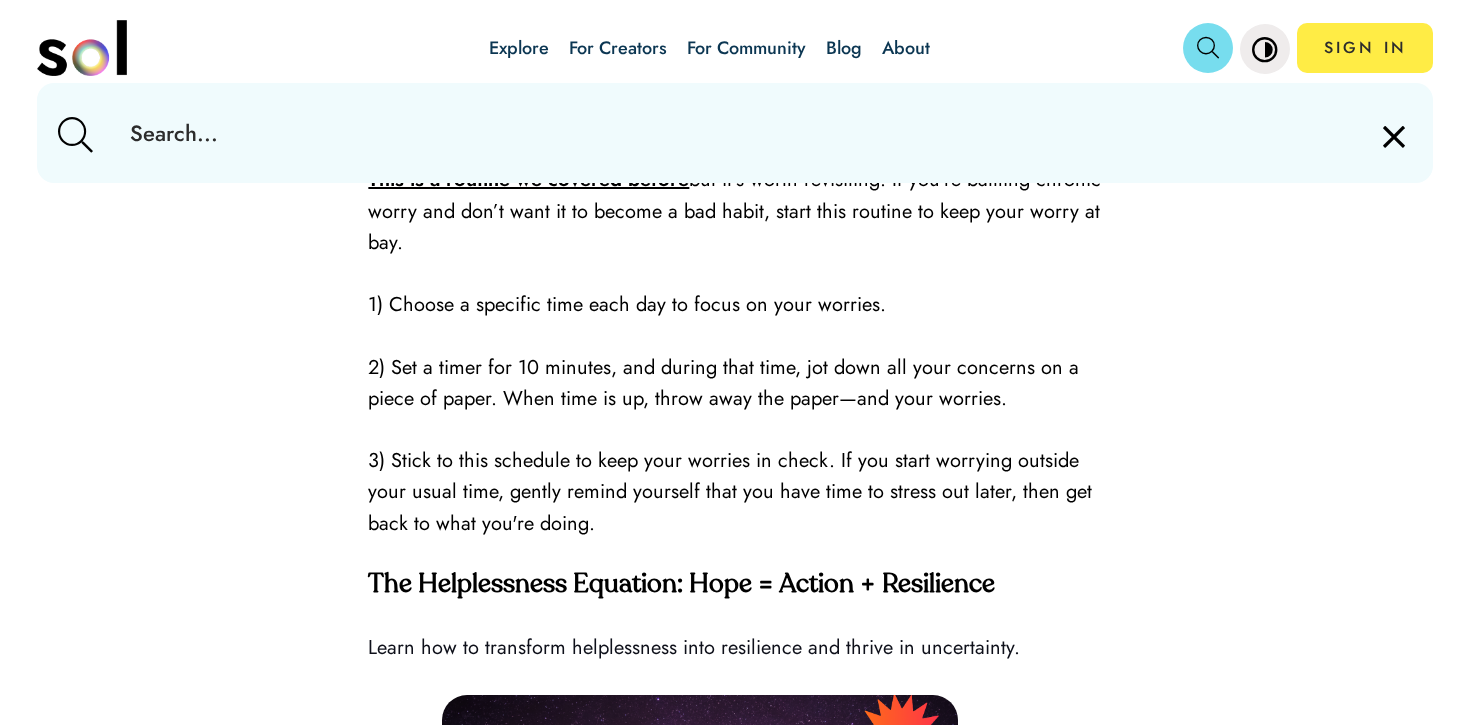 click at bounding box center [734, 133] 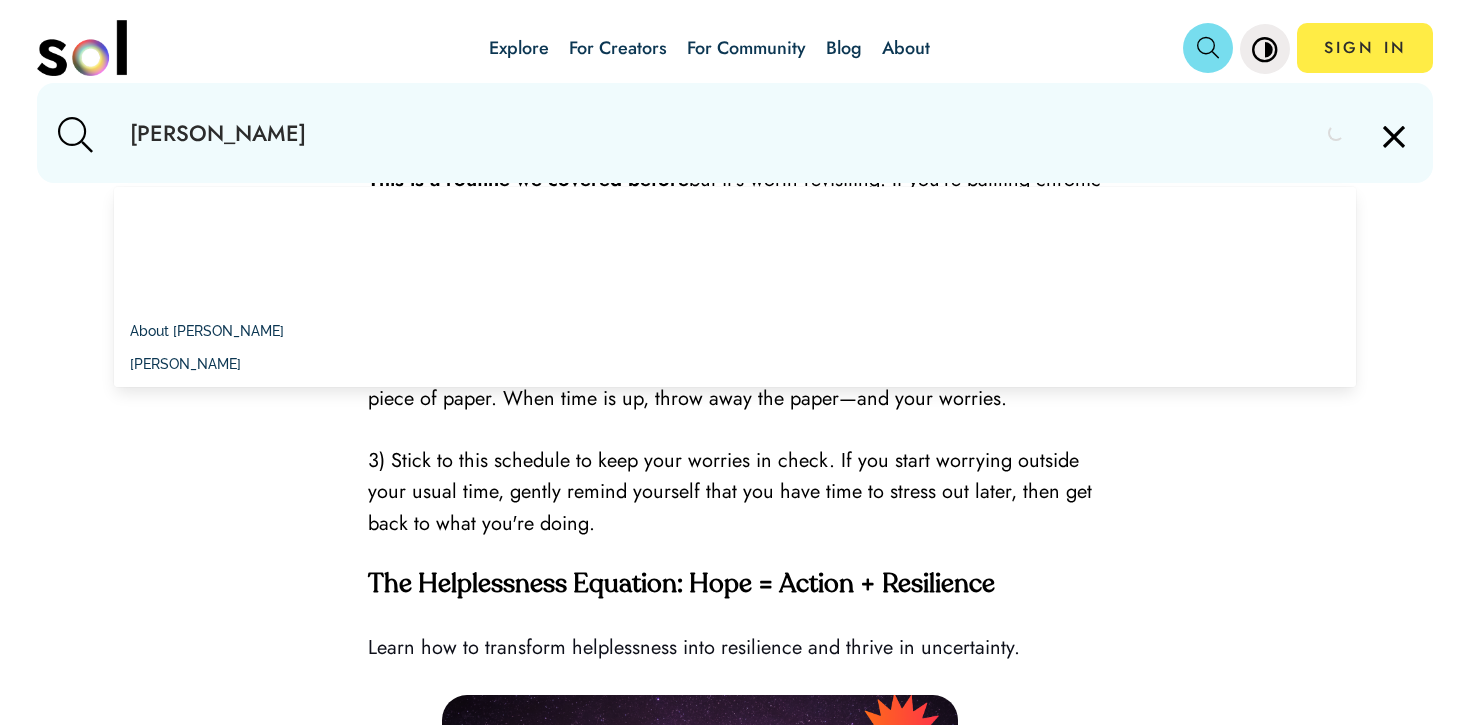type on "seth pepper" 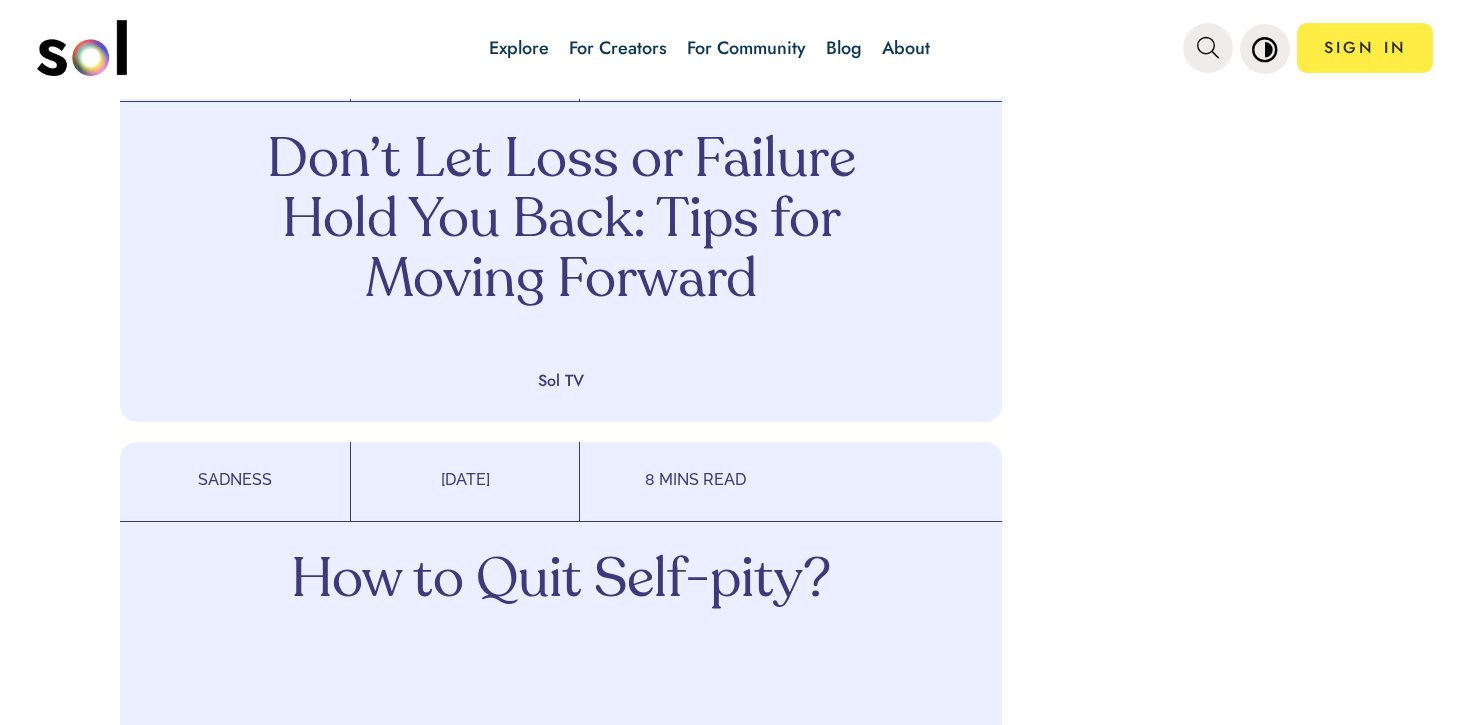 scroll, scrollTop: 1937, scrollLeft: 0, axis: vertical 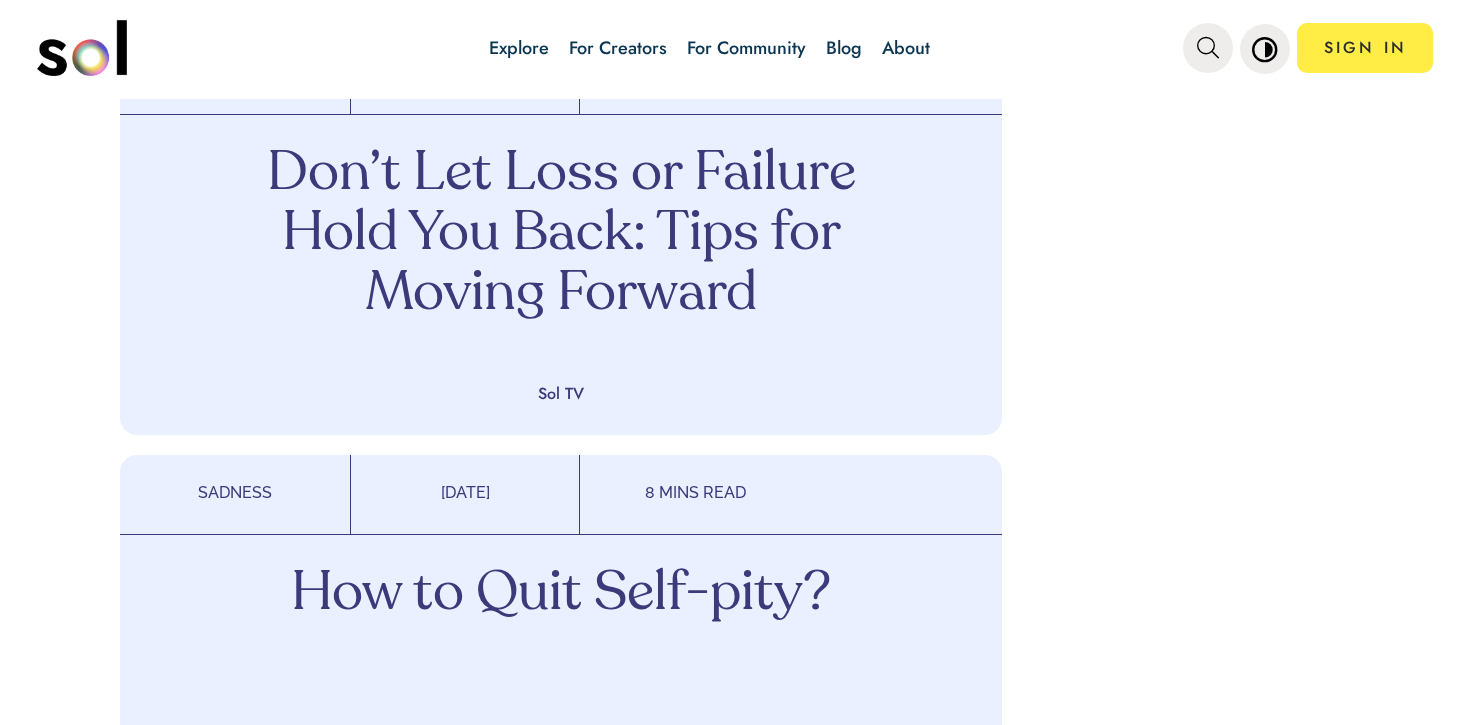 drag, startPoint x: 720, startPoint y: 187, endPoint x: 764, endPoint y: 15, distance: 177.53873 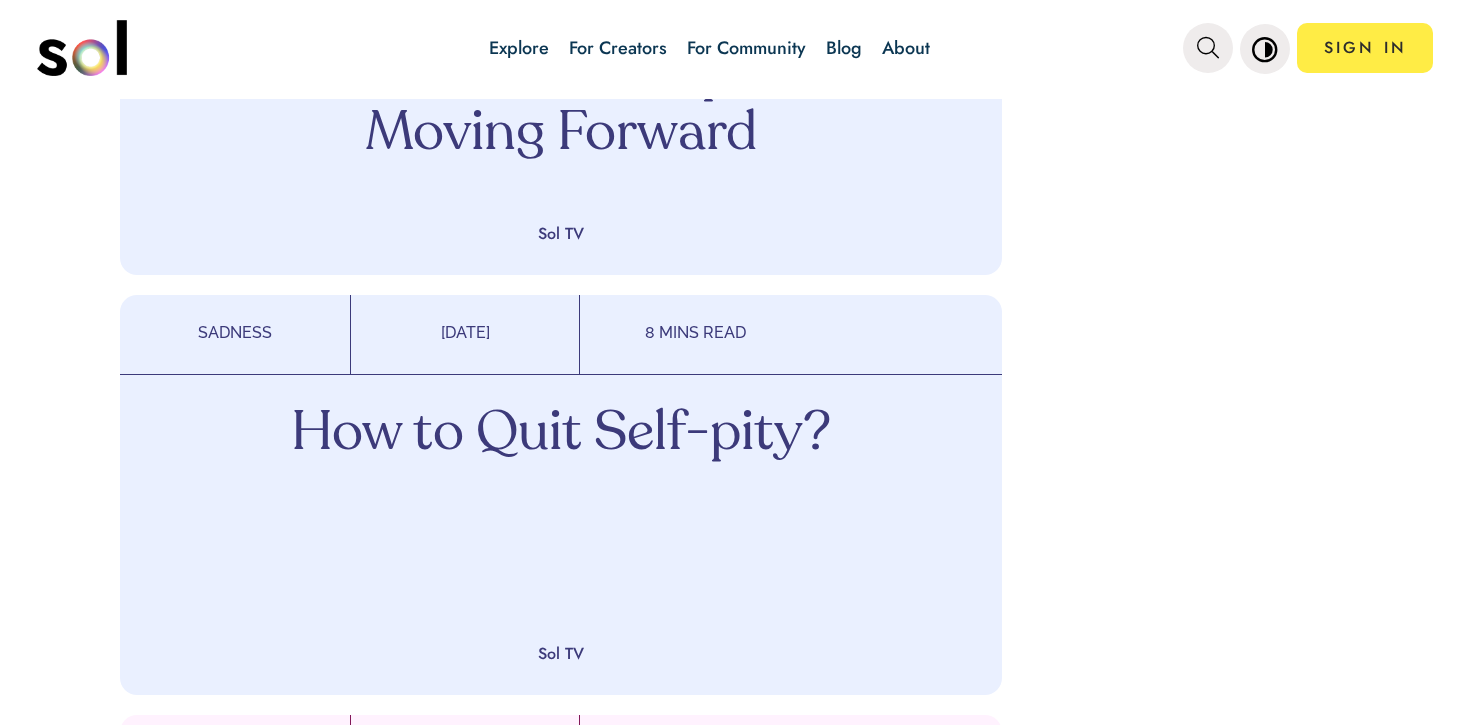 scroll, scrollTop: 2369, scrollLeft: 0, axis: vertical 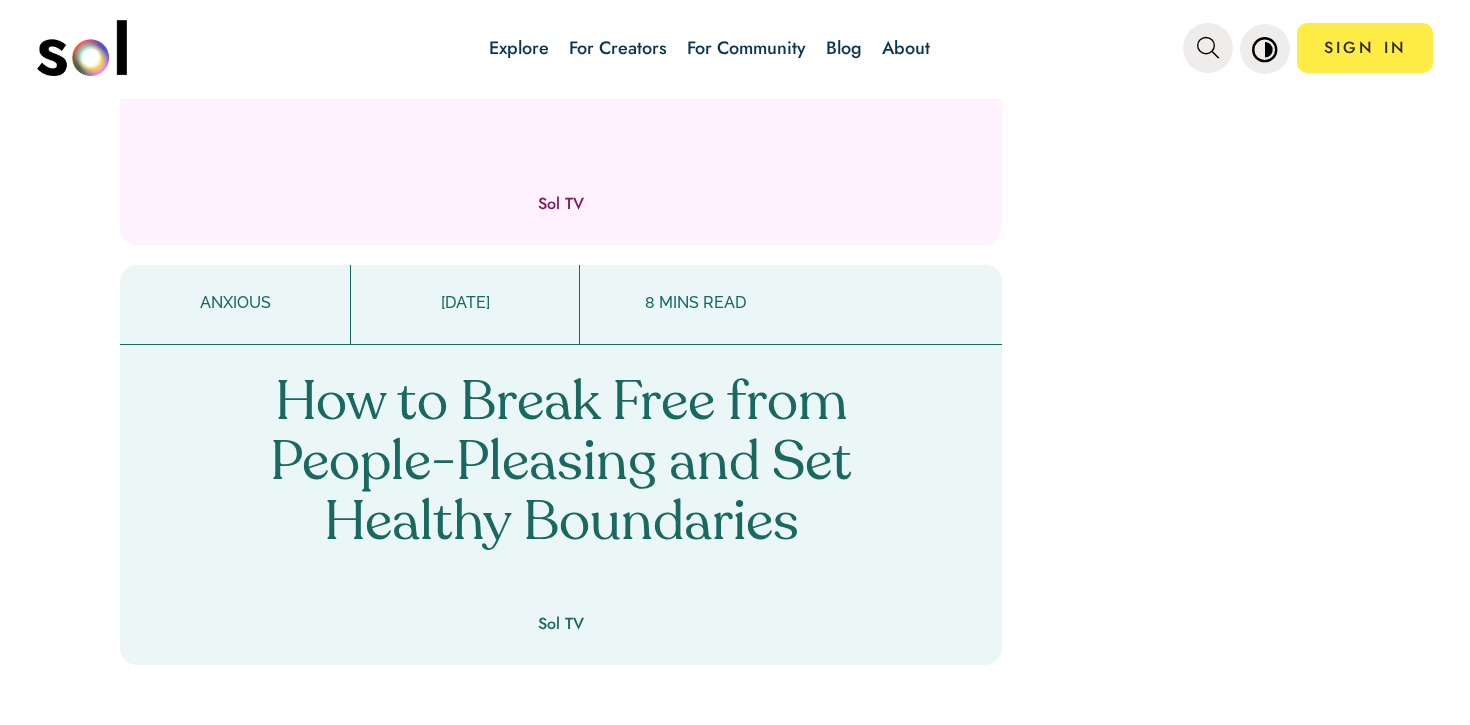 drag, startPoint x: 764, startPoint y: 248, endPoint x: 885, endPoint y: 4, distance: 272.35455 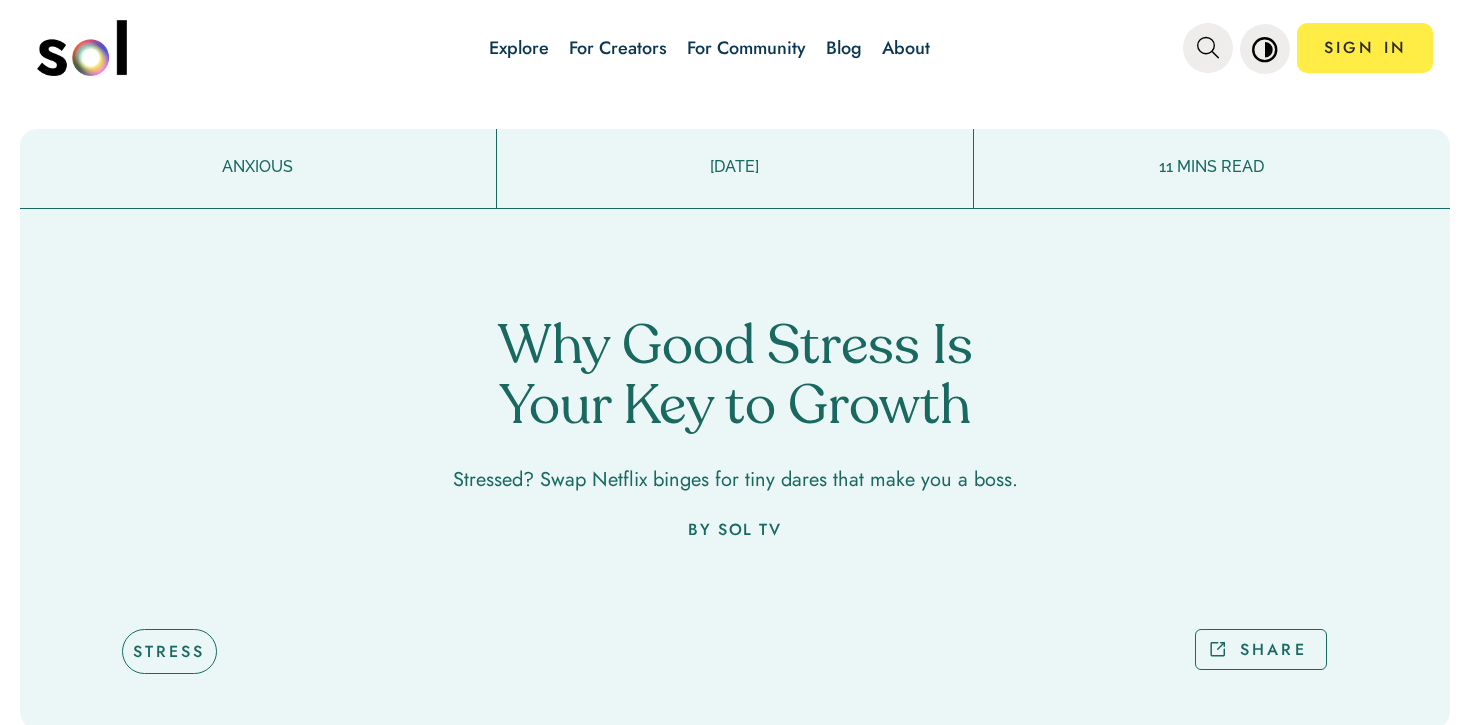 scroll, scrollTop: 0, scrollLeft: 0, axis: both 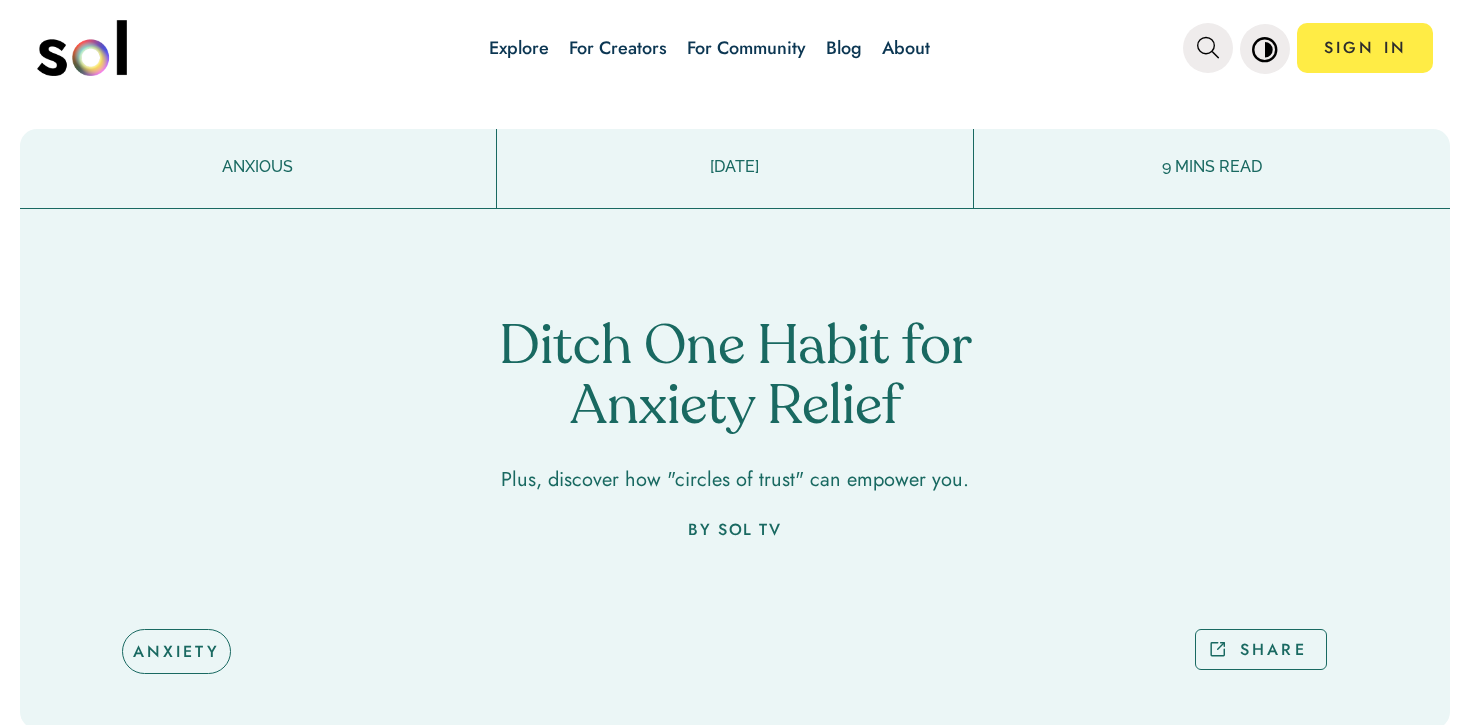 click on "Explore For Creators For Community Blog About  SIGN IN" at bounding box center (835, 48) 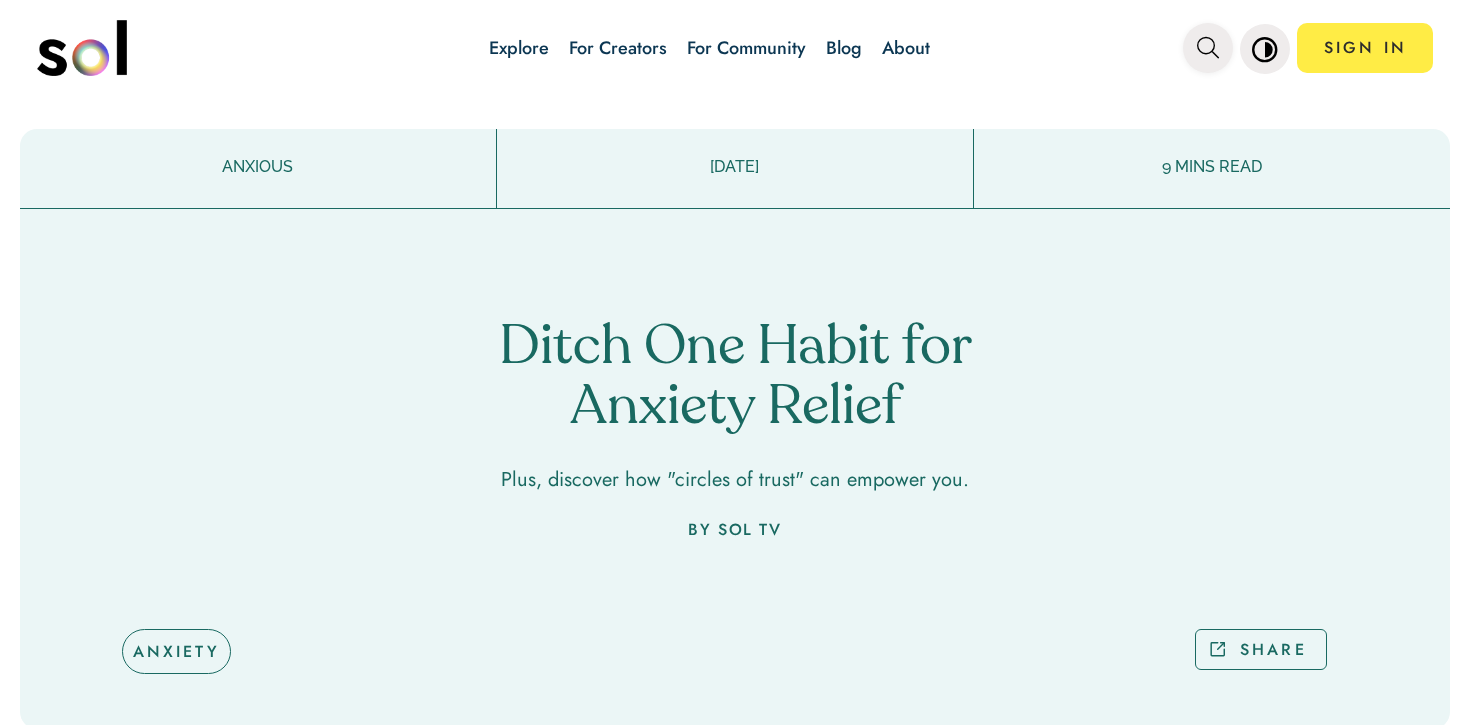 click at bounding box center [1208, 48] 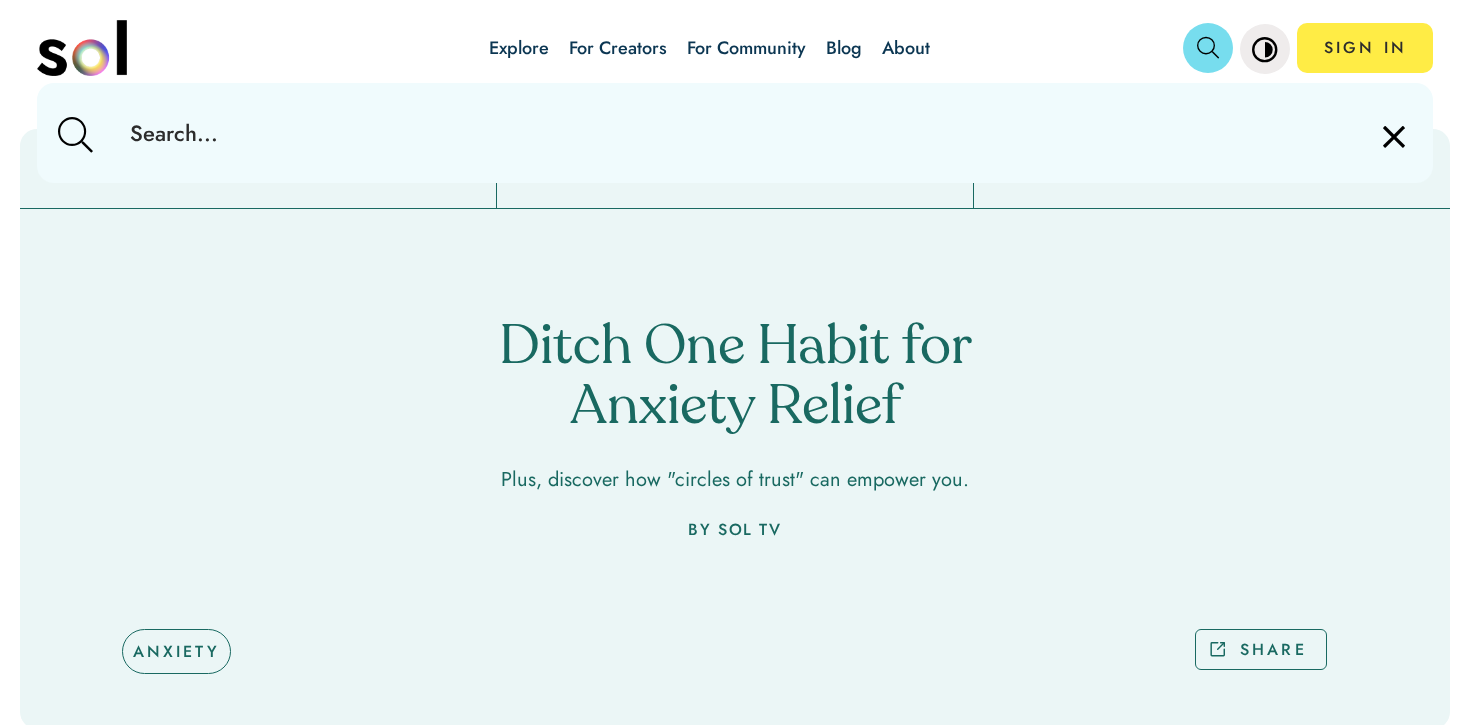 click at bounding box center [734, 133] 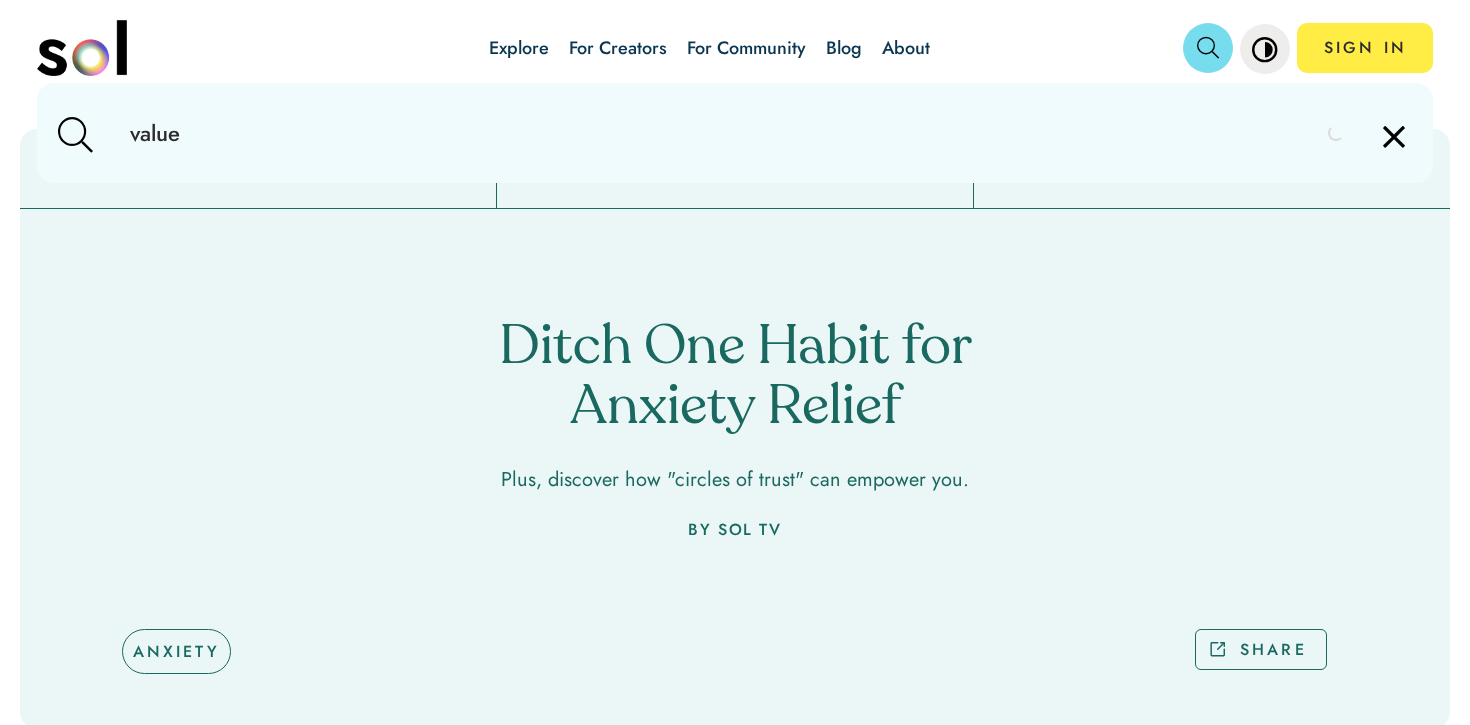 type on "values" 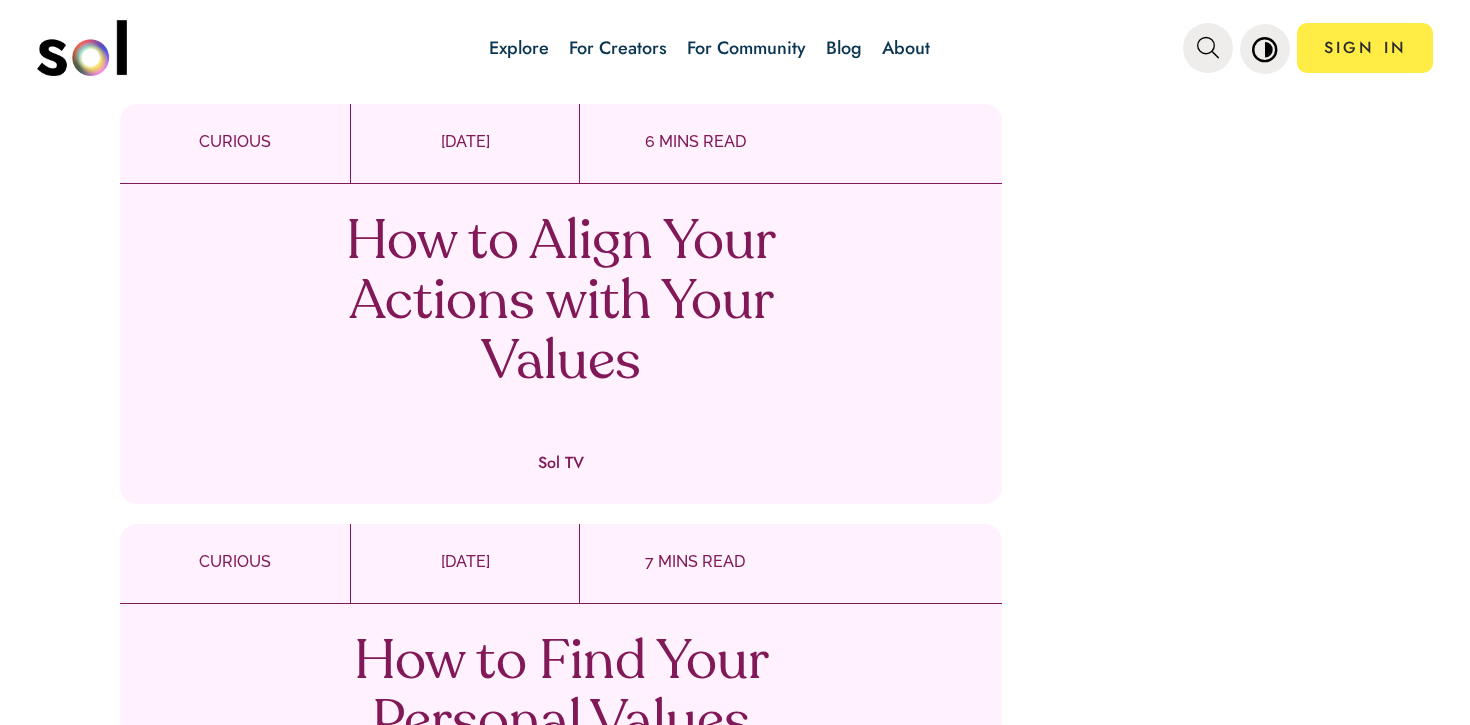 scroll, scrollTop: 753, scrollLeft: 0, axis: vertical 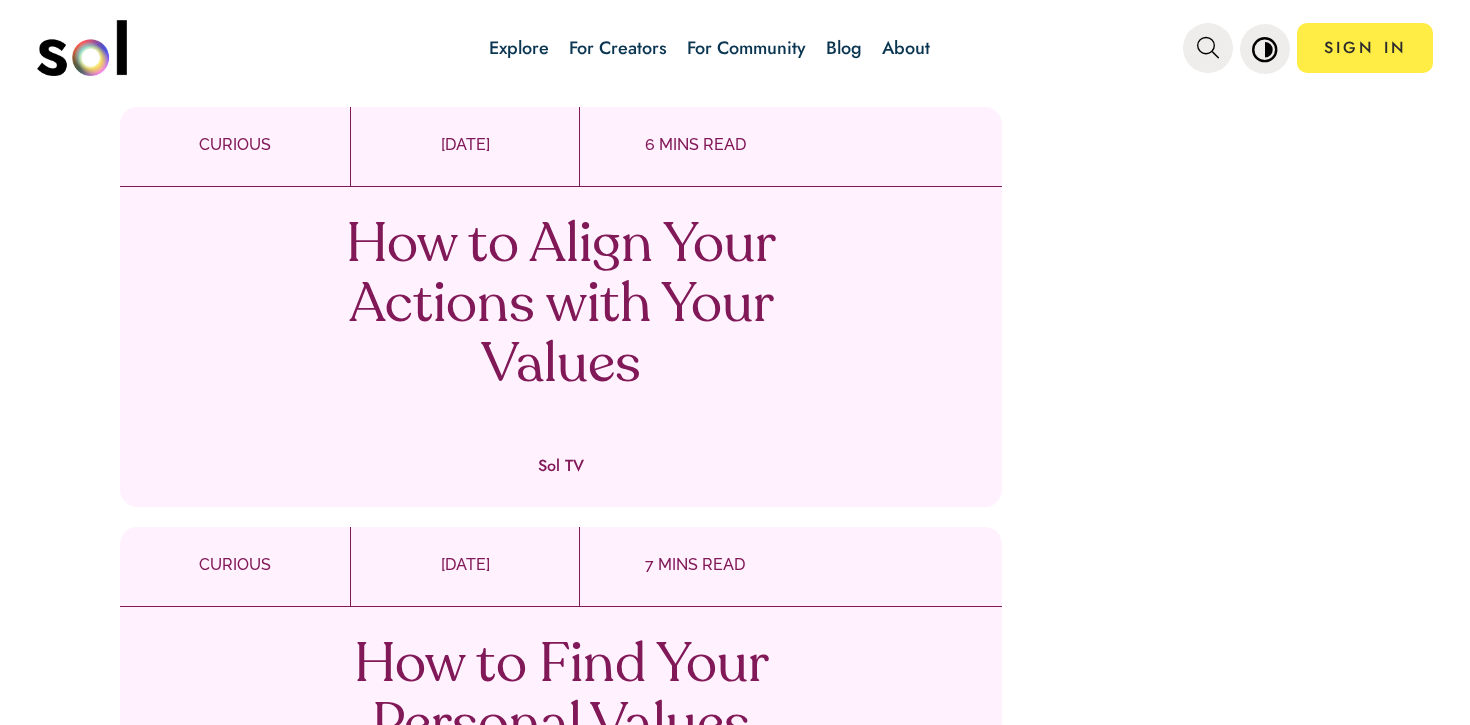 click on "How to Align Your Actions with Your Values" at bounding box center (561, 307) 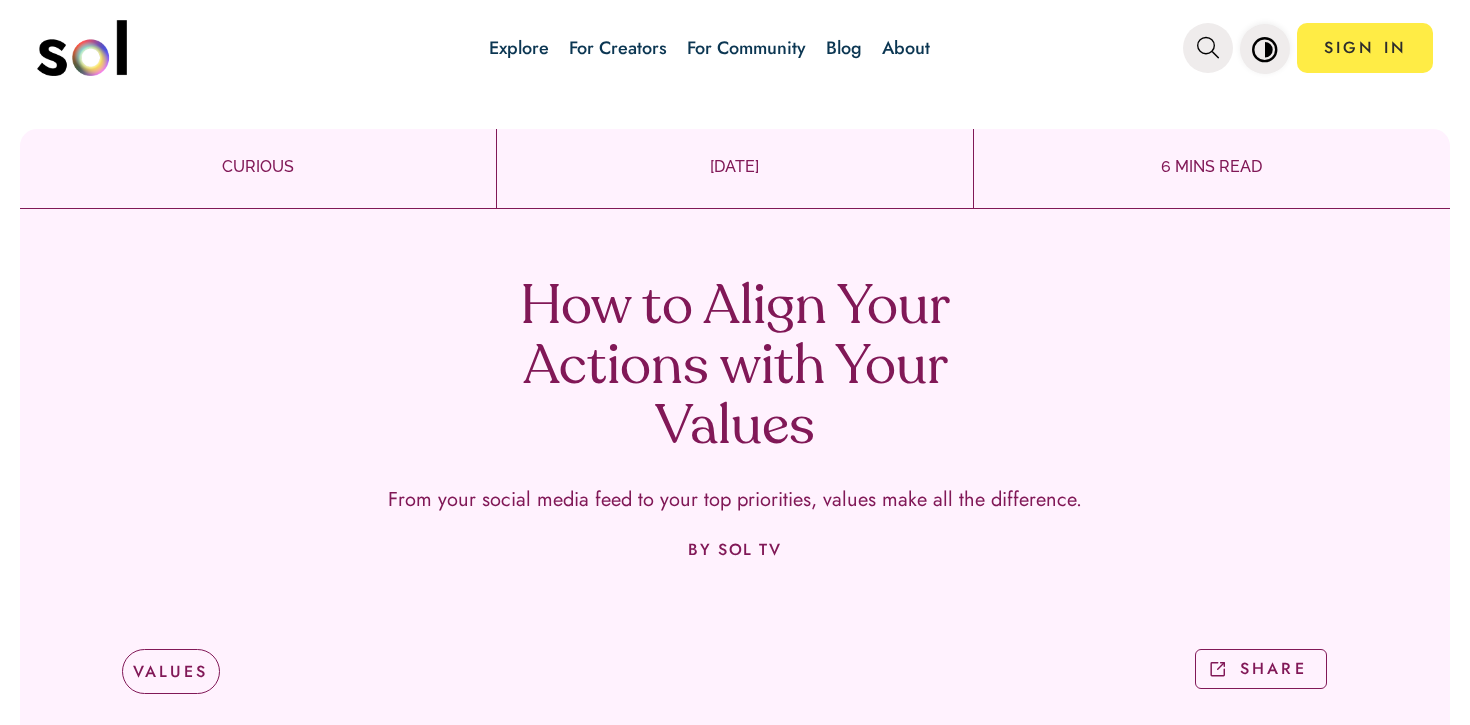 click at bounding box center [1265, 48] 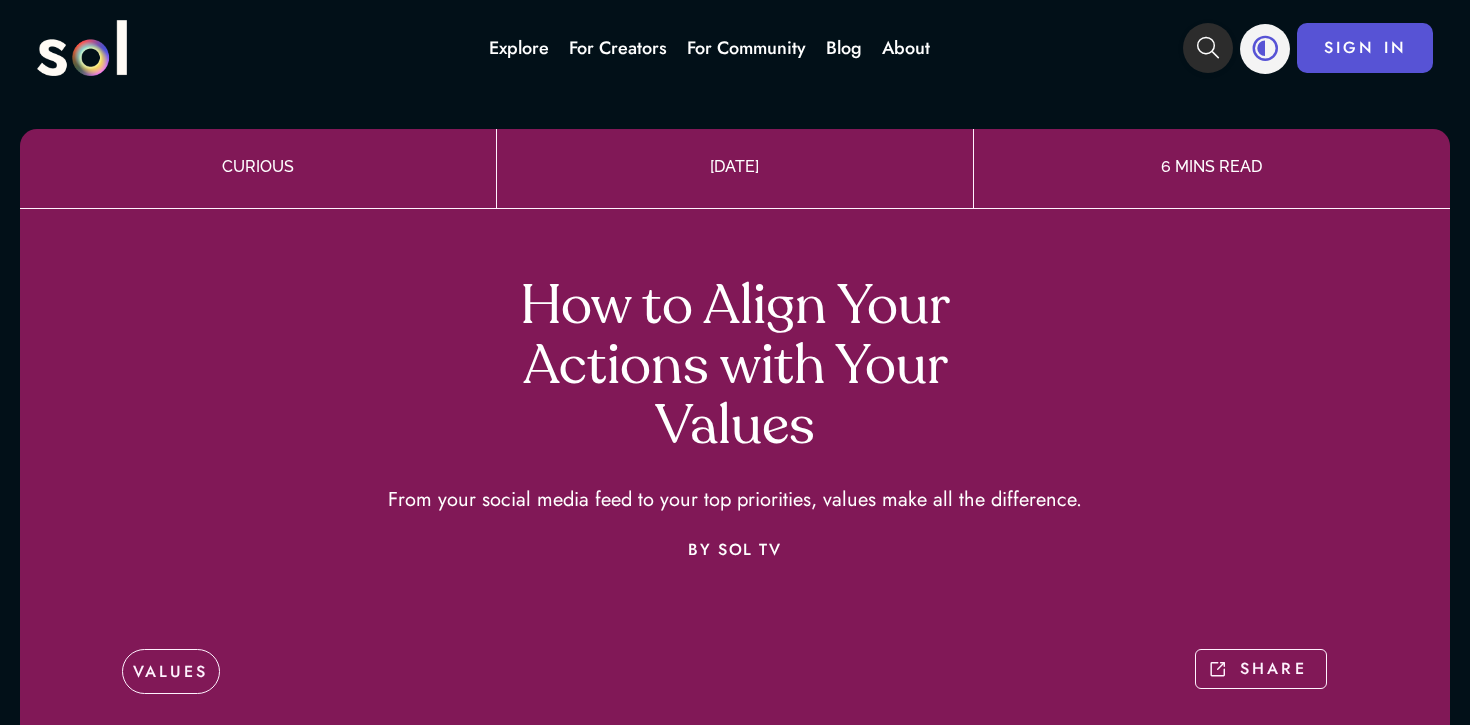 click at bounding box center (1208, 48) 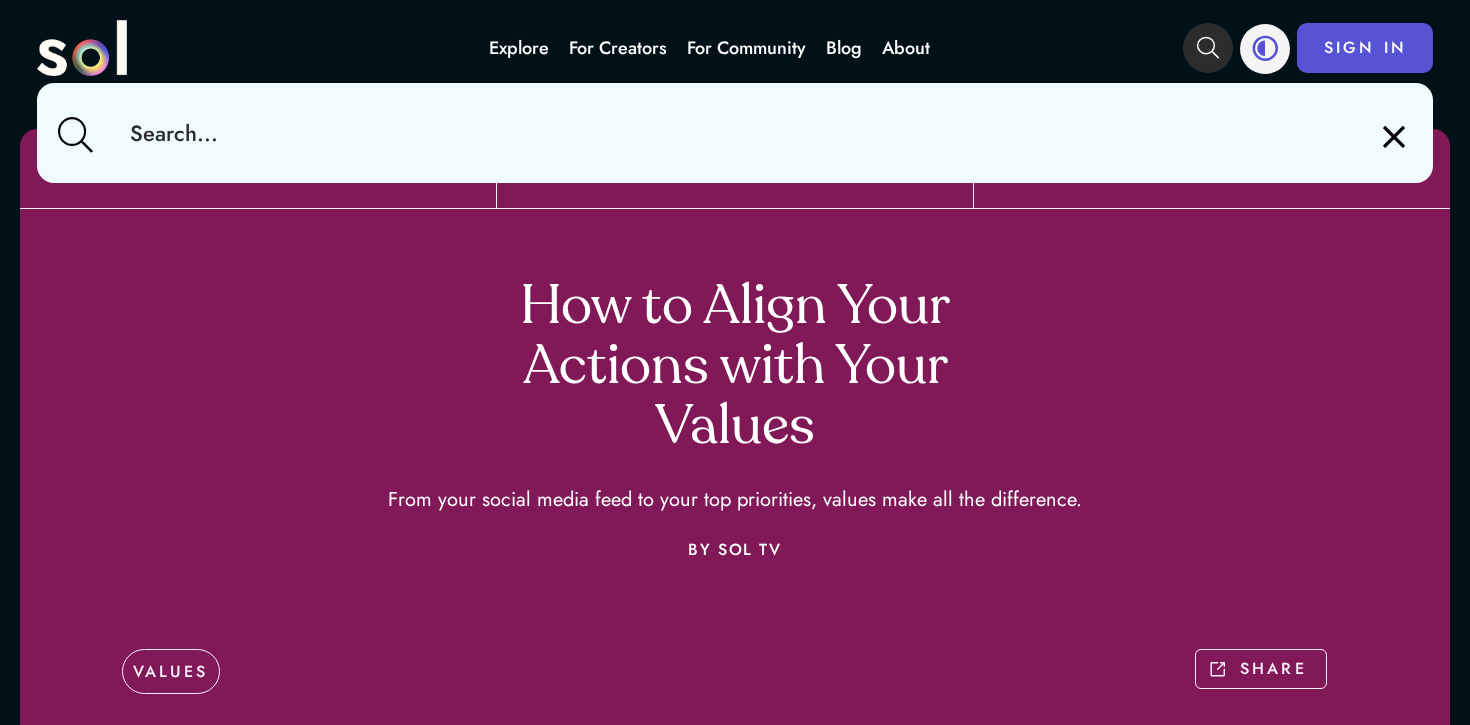 click at bounding box center [734, 133] 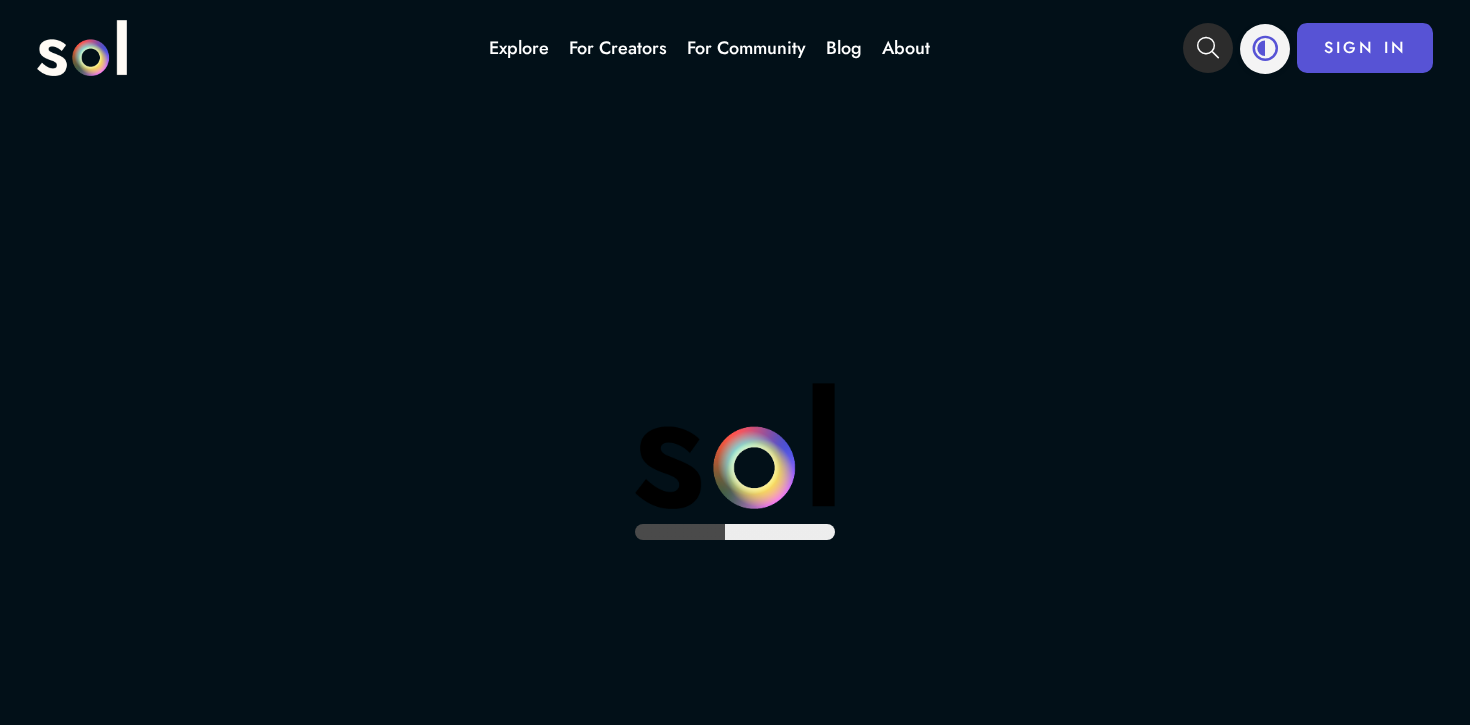 click at bounding box center [1265, 49] 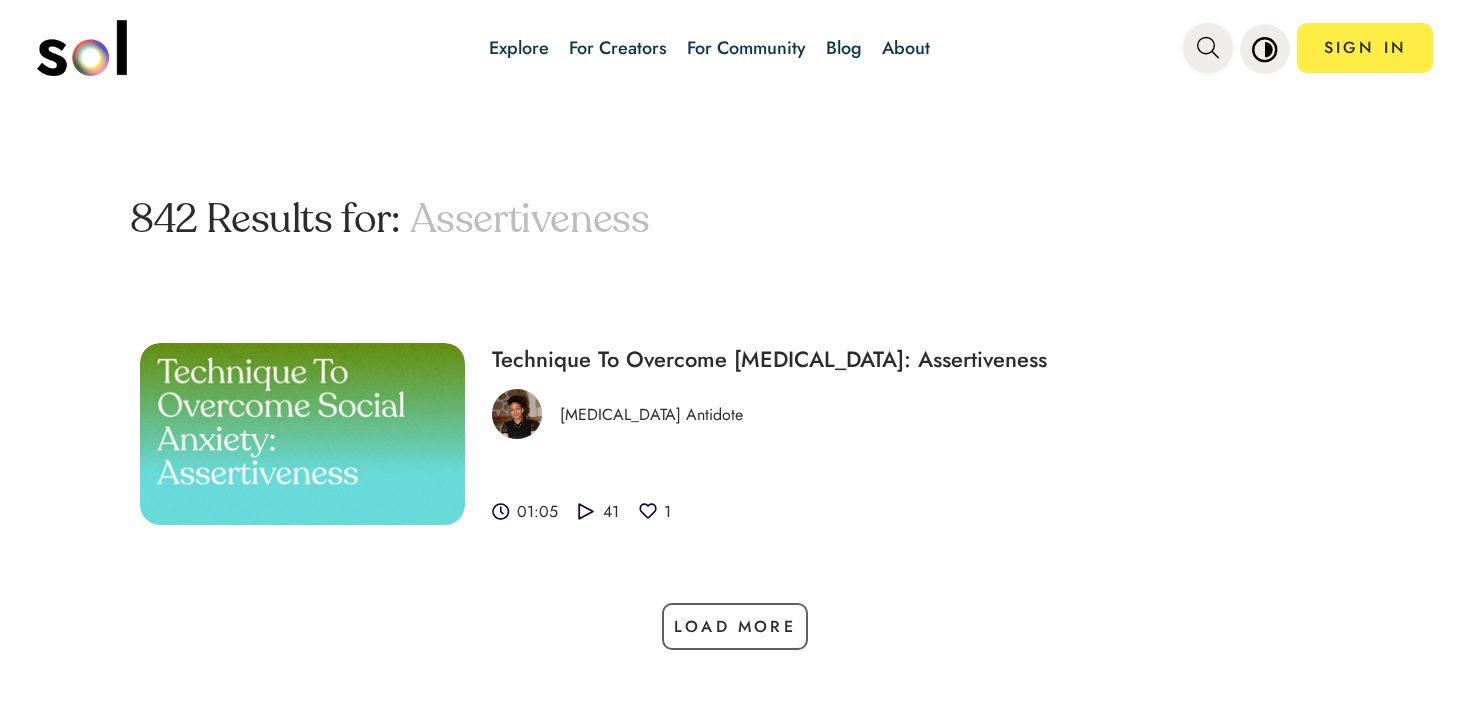 scroll, scrollTop: 100, scrollLeft: 0, axis: vertical 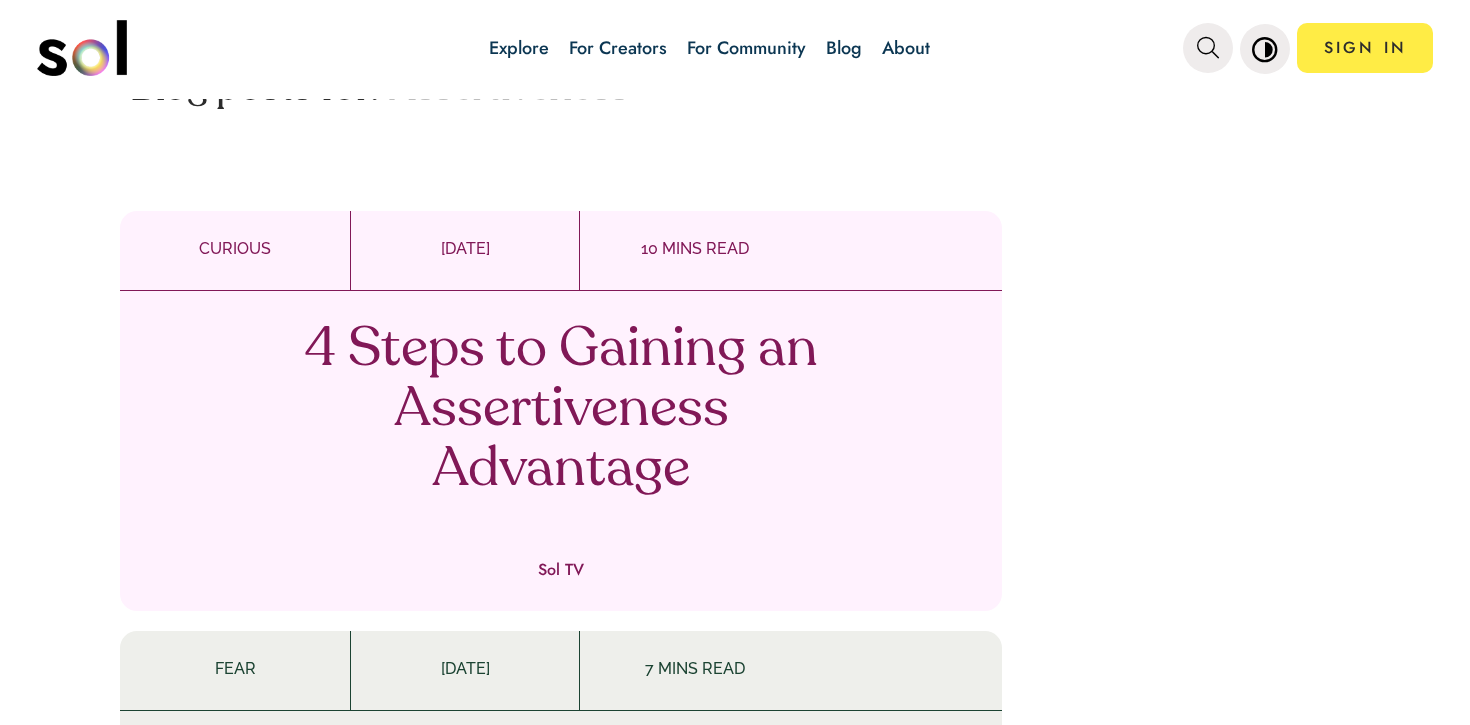 click on "4 Steps to Gaining an Assertiveness Advantage" at bounding box center [561, 411] 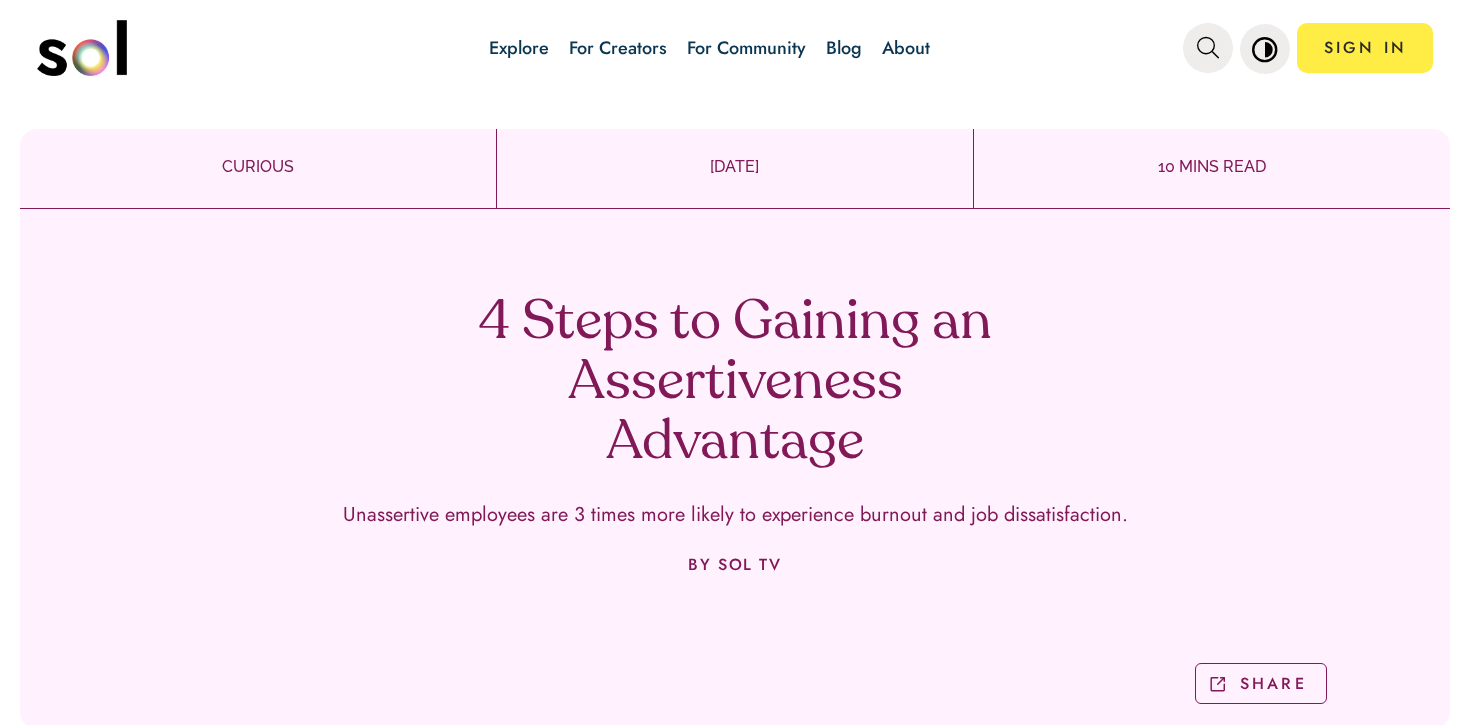 click on "4 Steps to Gaining an Assertiveness Advantage" at bounding box center (735, 384) 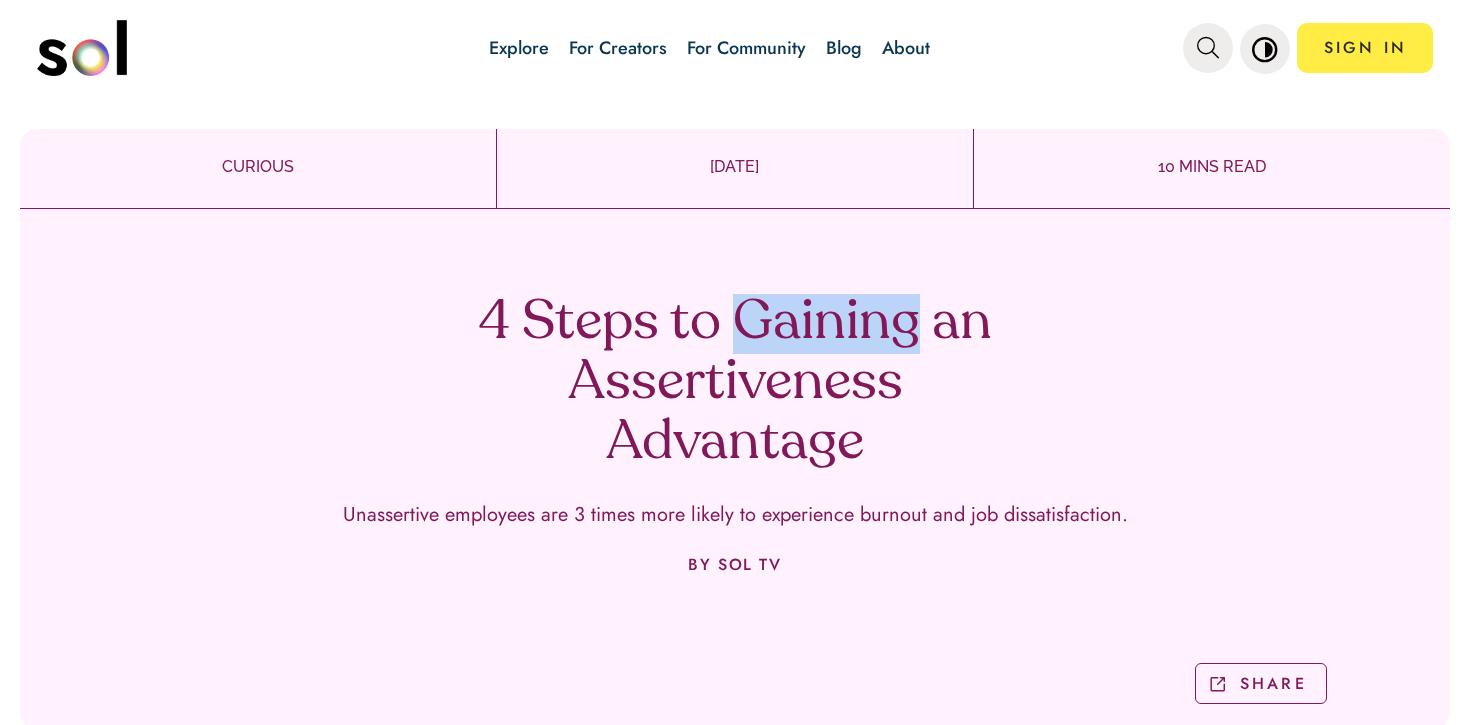 click on "4 Steps to Gaining an Assertiveness Advantage" at bounding box center (735, 384) 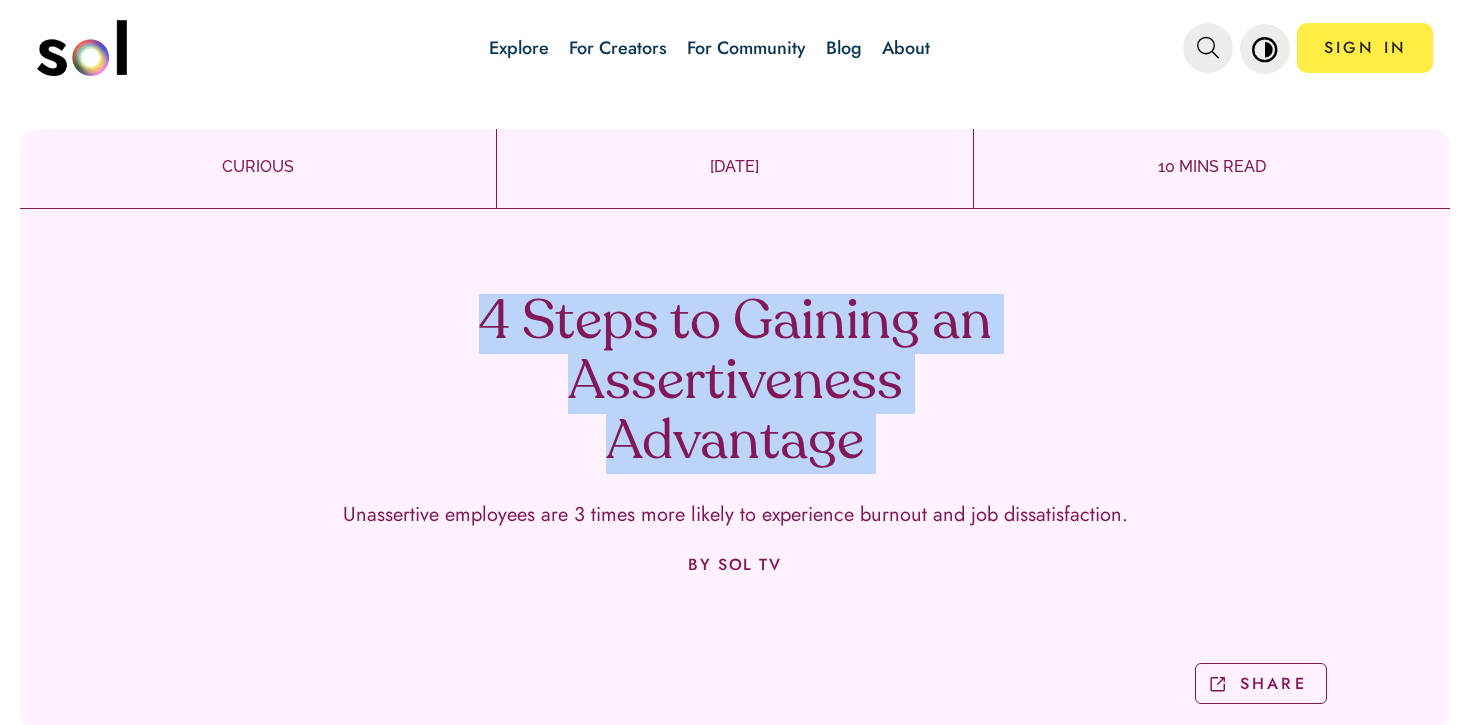 click on "4 Steps to Gaining an Assertiveness Advantage" at bounding box center (735, 384) 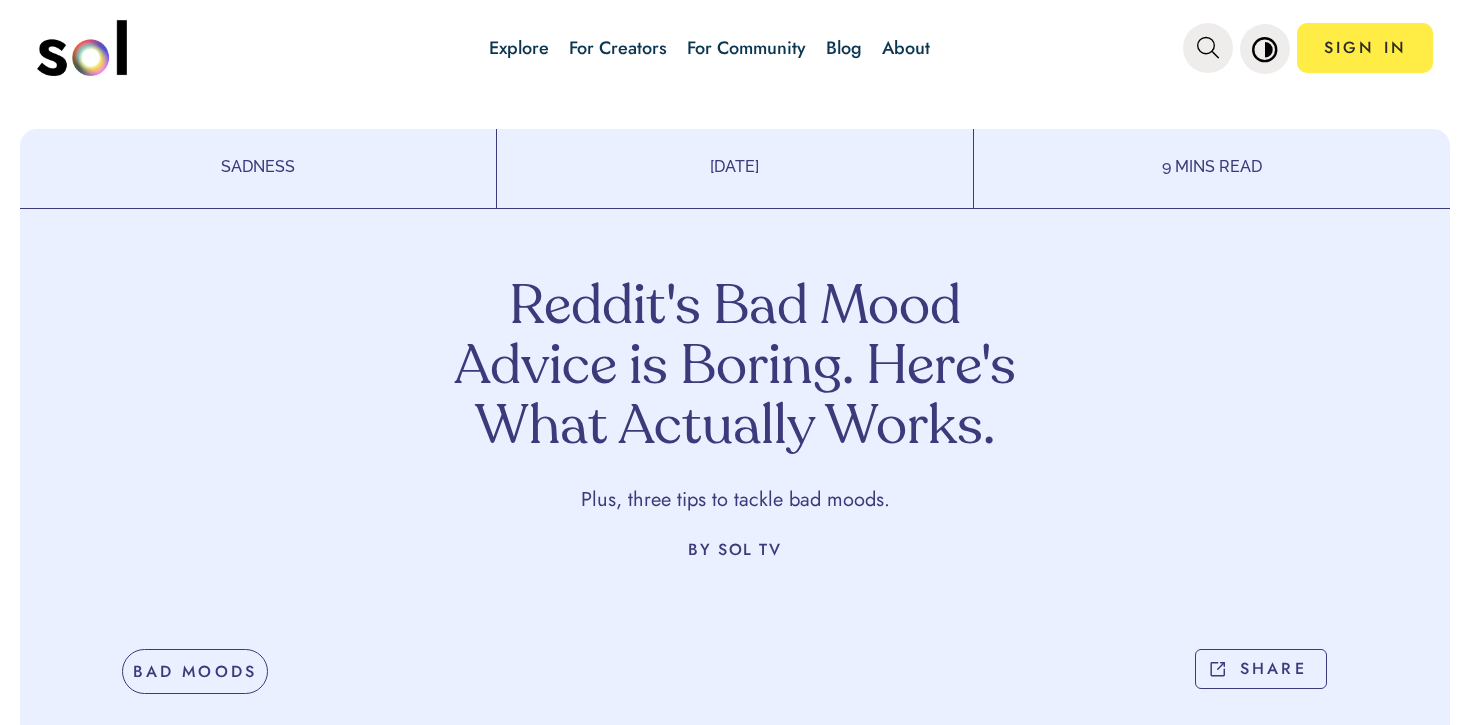 scroll, scrollTop: 0, scrollLeft: 0, axis: both 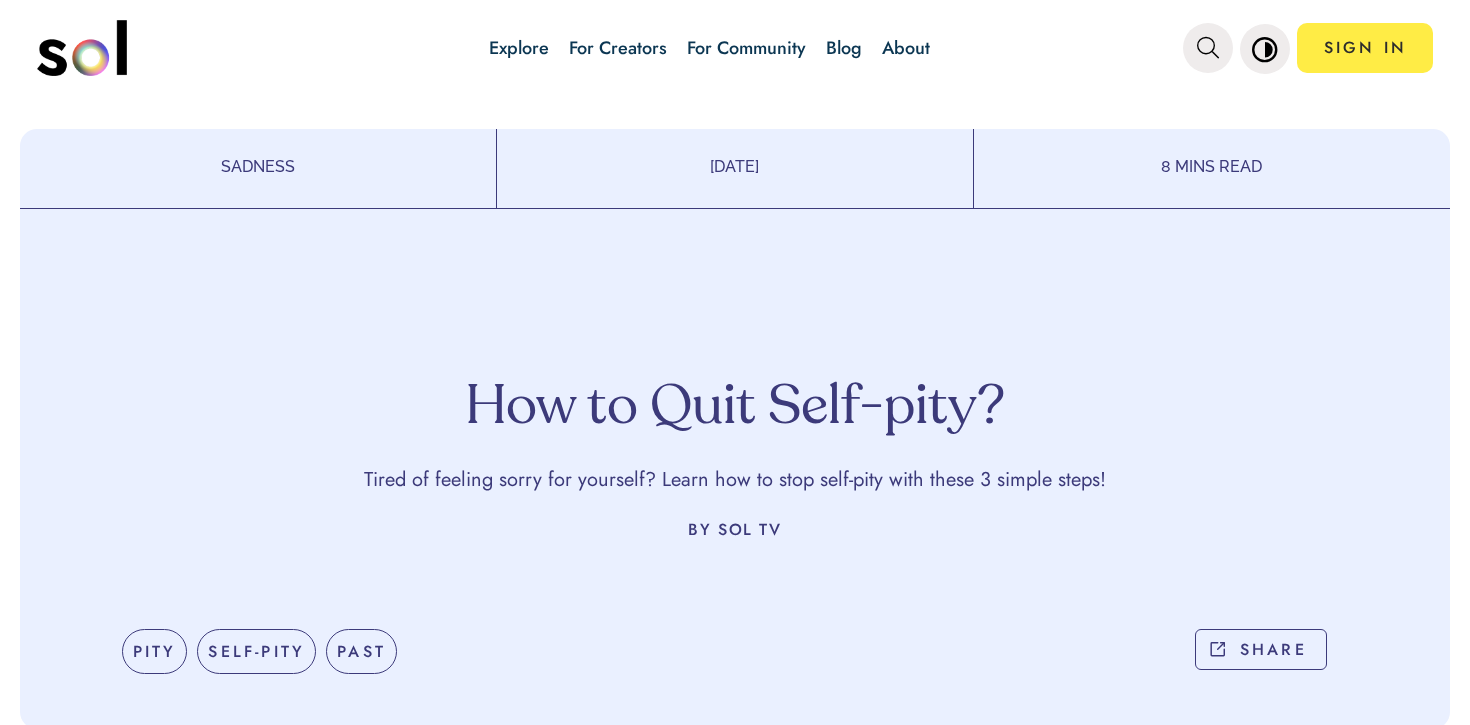 click on "How to Quit Self-pity?" at bounding box center [735, 409] 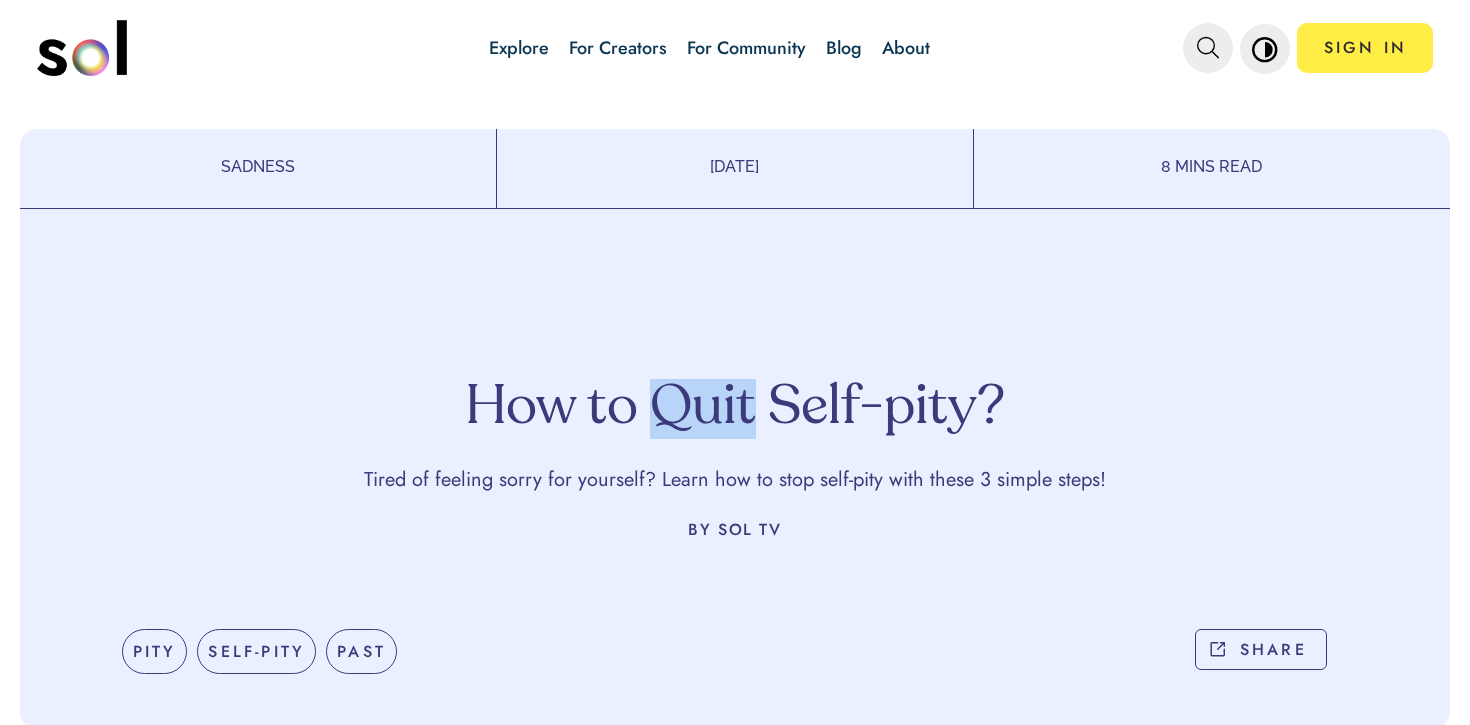 click on "How to Quit Self-pity?" at bounding box center [735, 409] 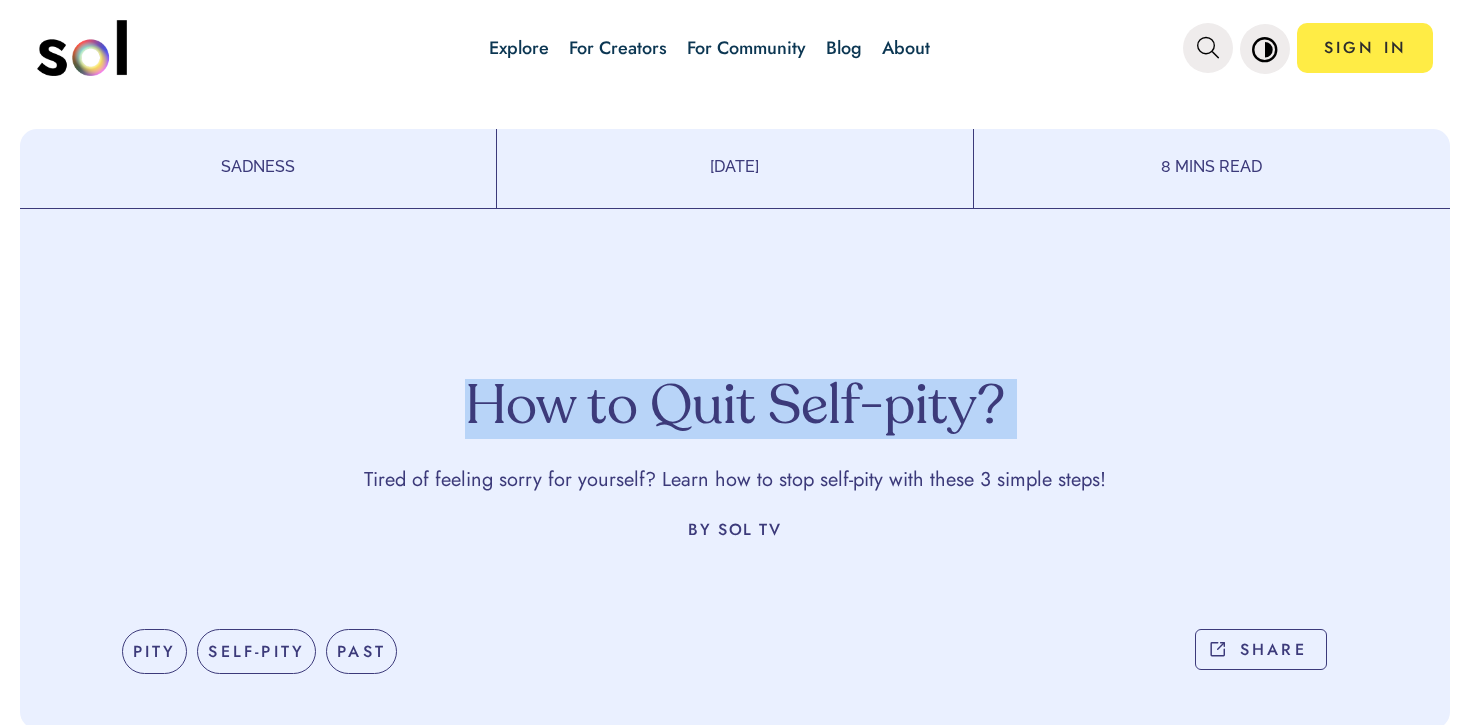 click on "How to Quit Self-pity?" at bounding box center (735, 409) 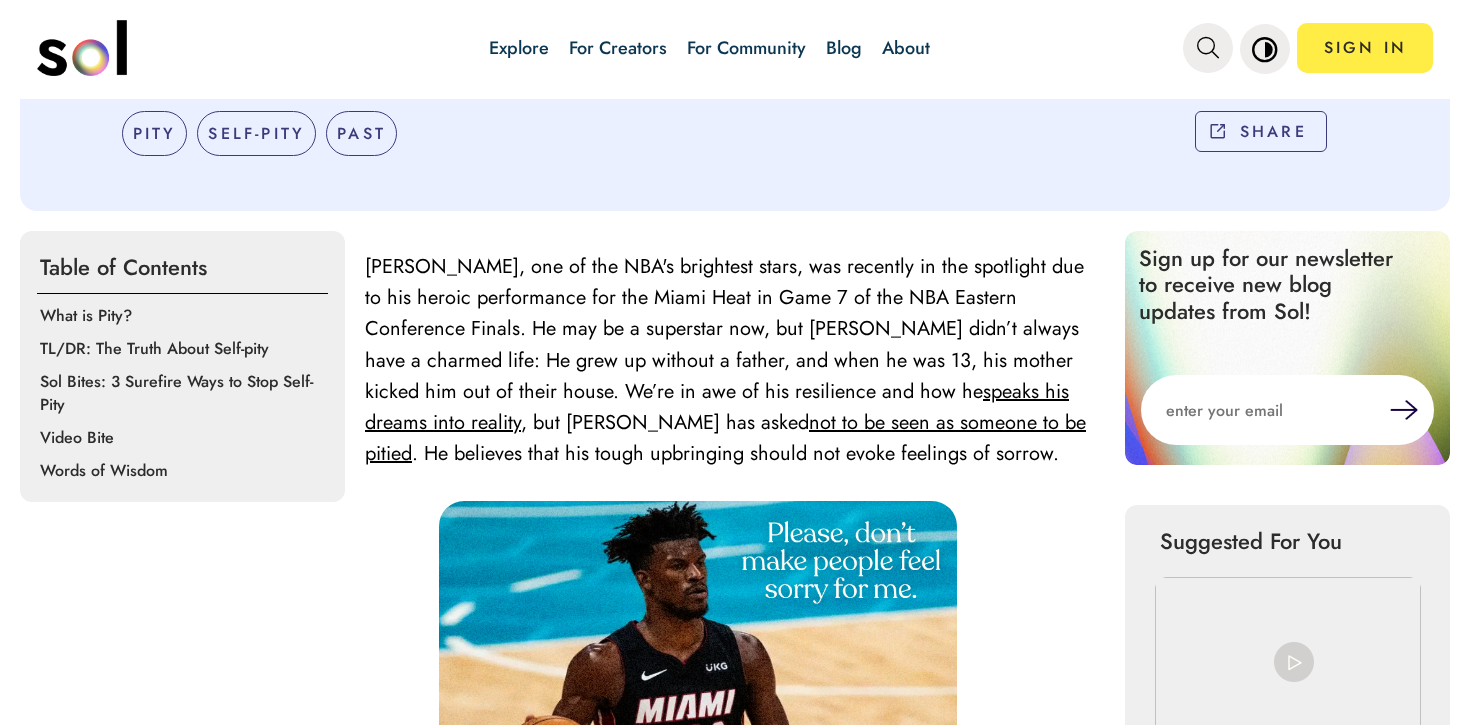 scroll, scrollTop: 0, scrollLeft: 0, axis: both 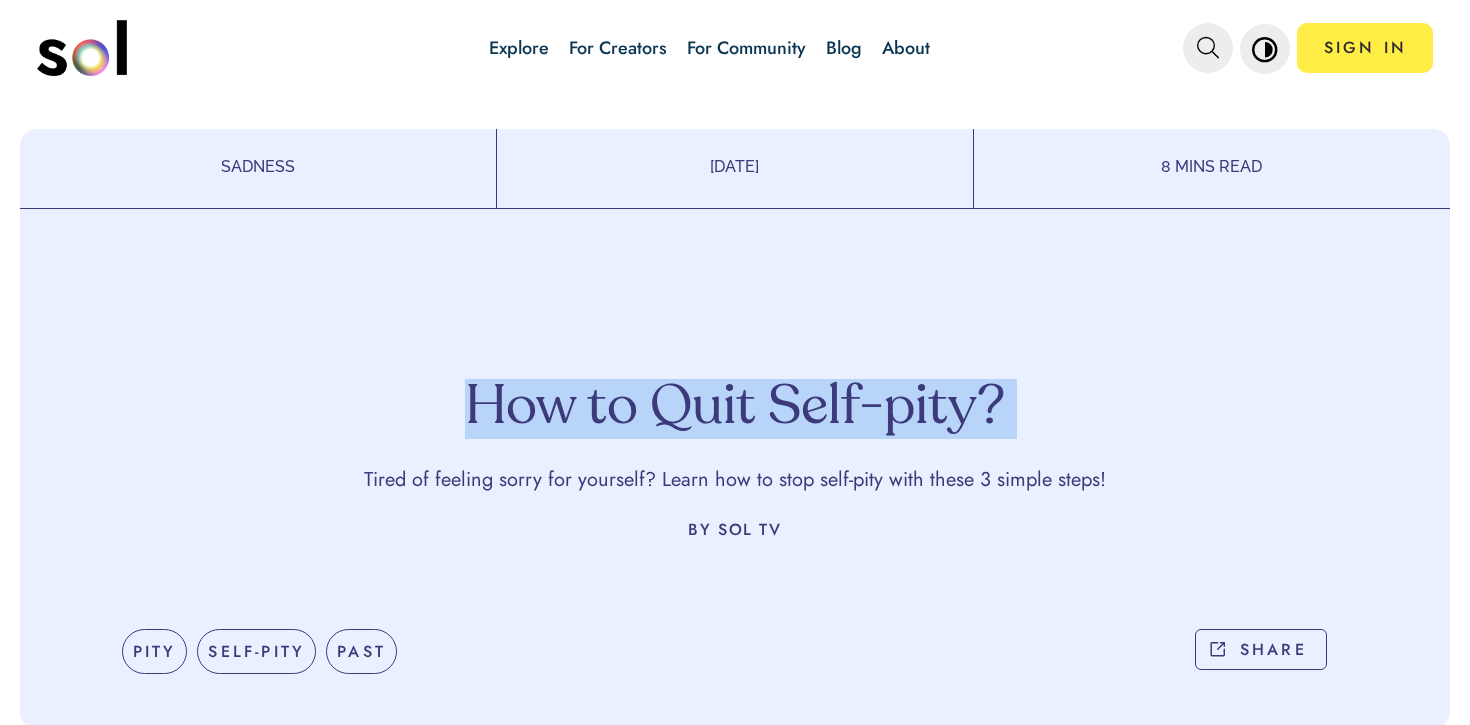click on "How to Quit Self-pity?" at bounding box center (735, 409) 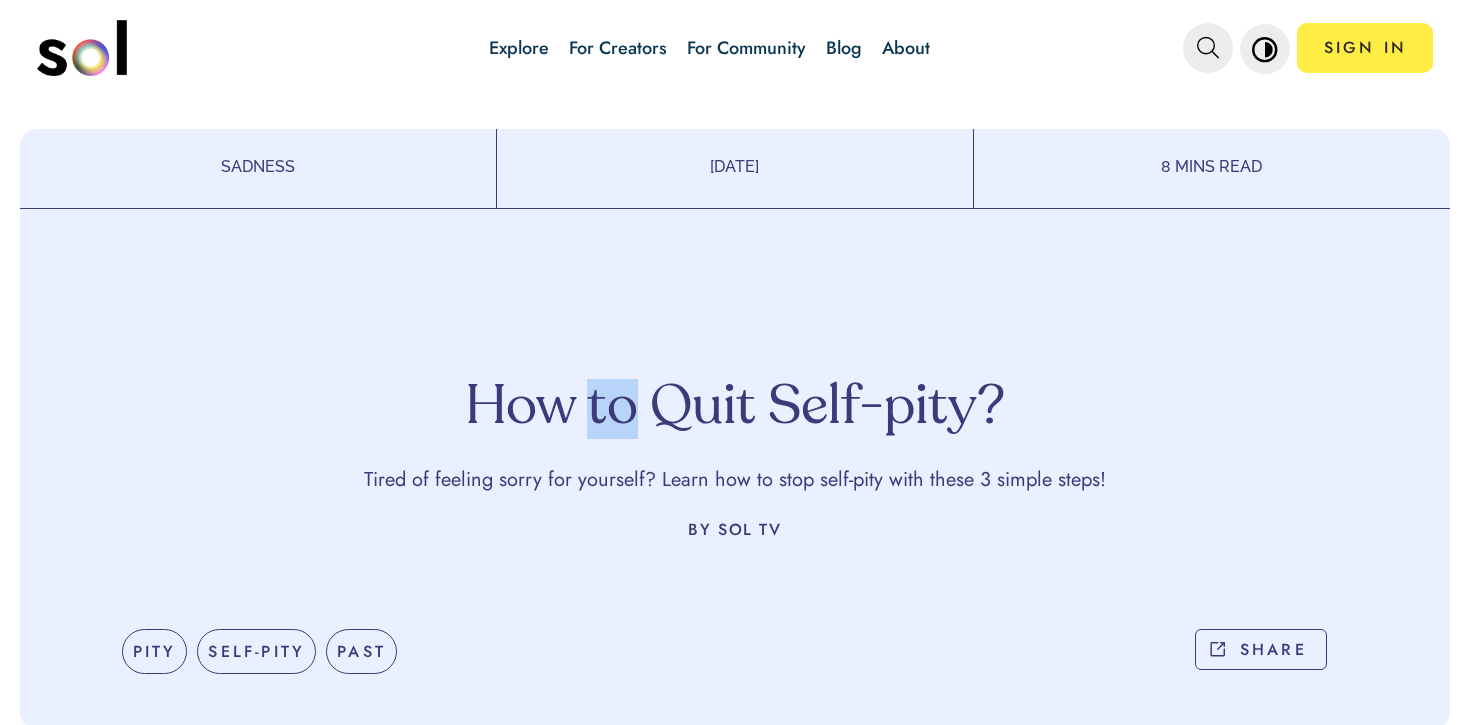 click on "How to Quit Self-pity?" at bounding box center (735, 409) 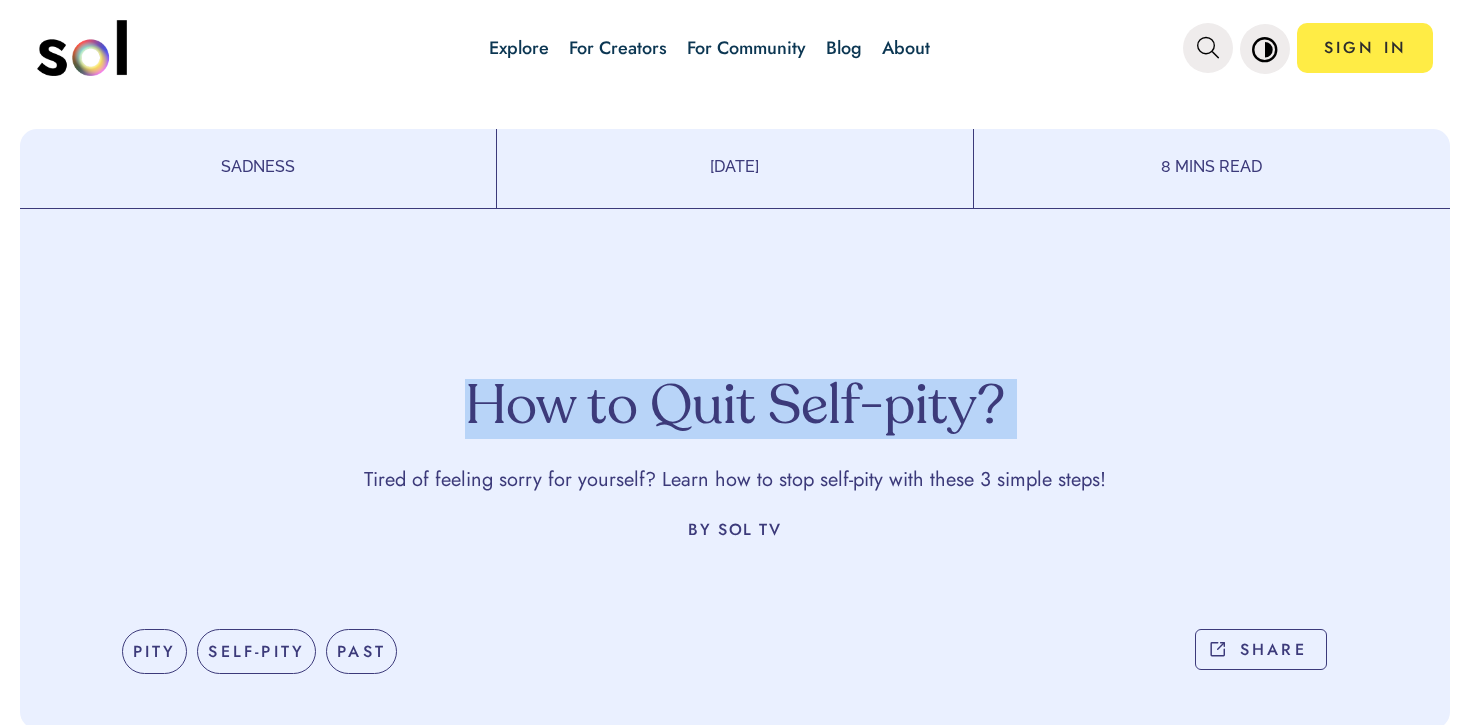 click on "How to Quit Self-pity?" at bounding box center (735, 409) 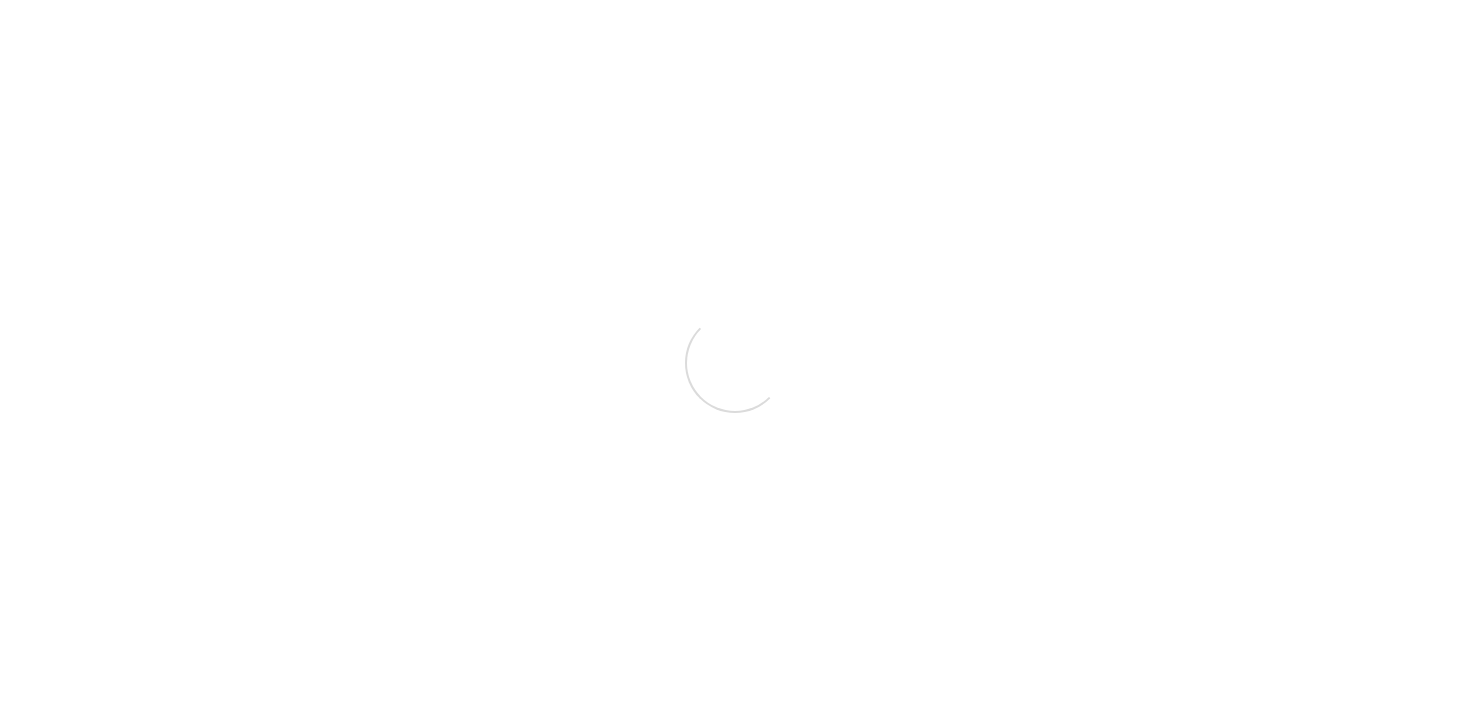 scroll, scrollTop: 0, scrollLeft: 0, axis: both 